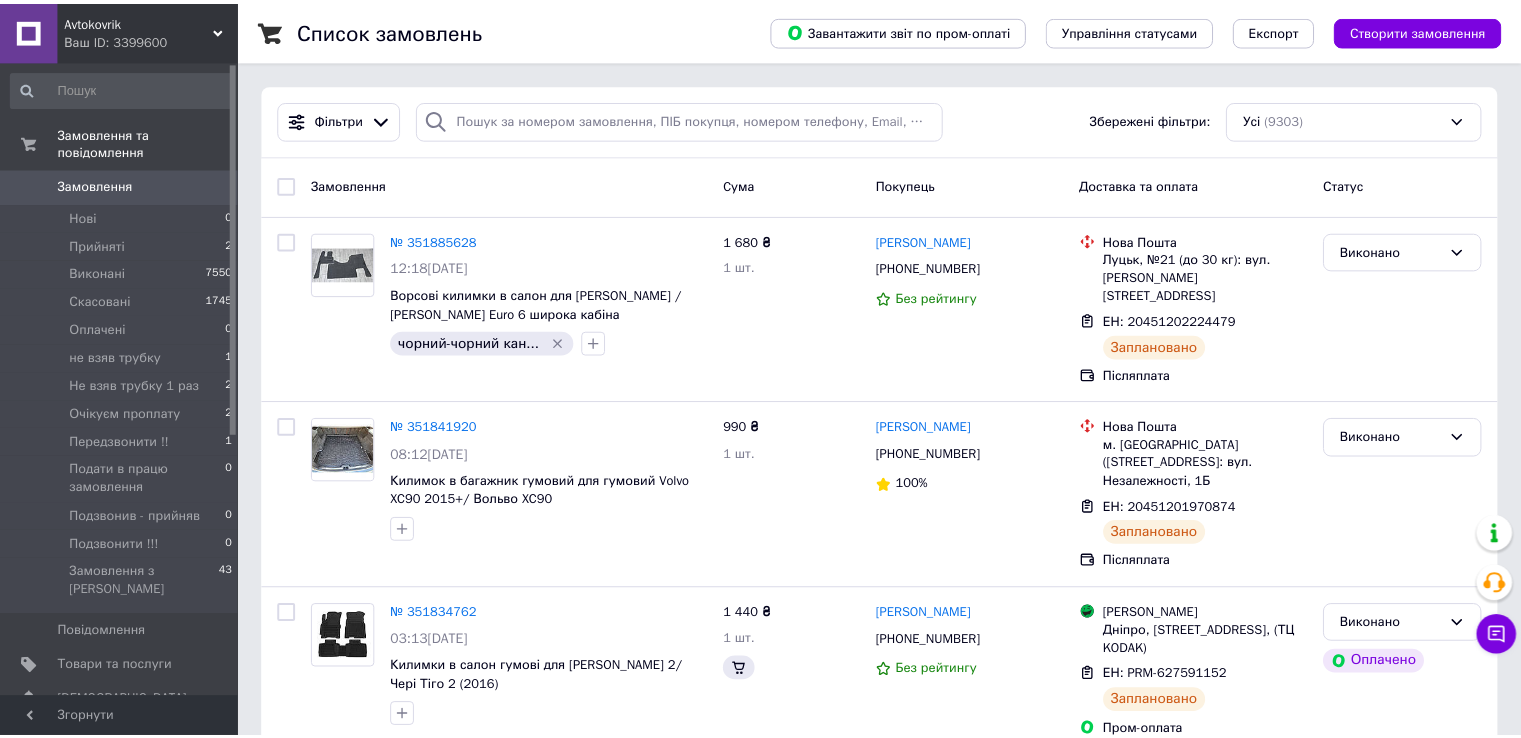 scroll, scrollTop: 0, scrollLeft: 0, axis: both 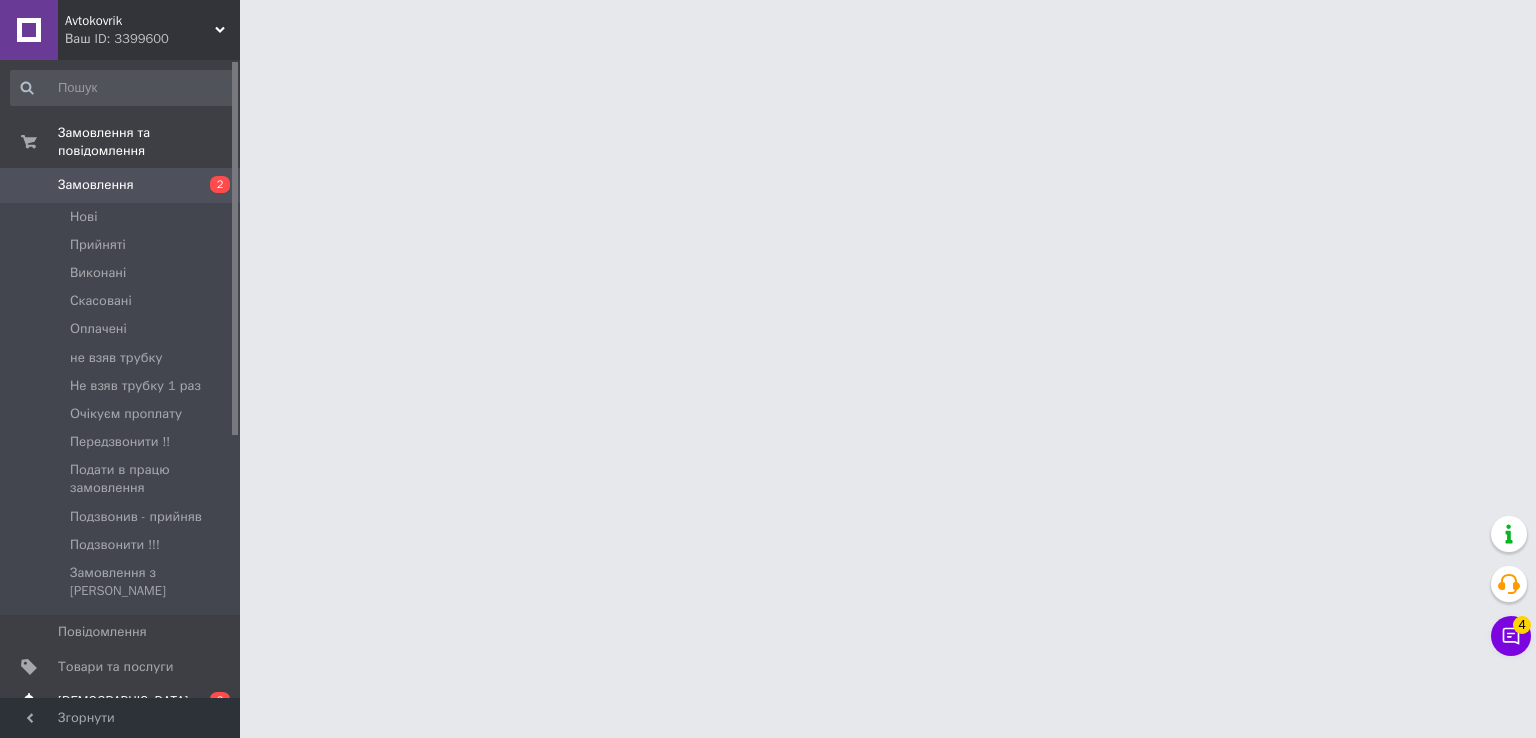 click on "[DEMOGRAPHIC_DATA]" at bounding box center [121, 701] 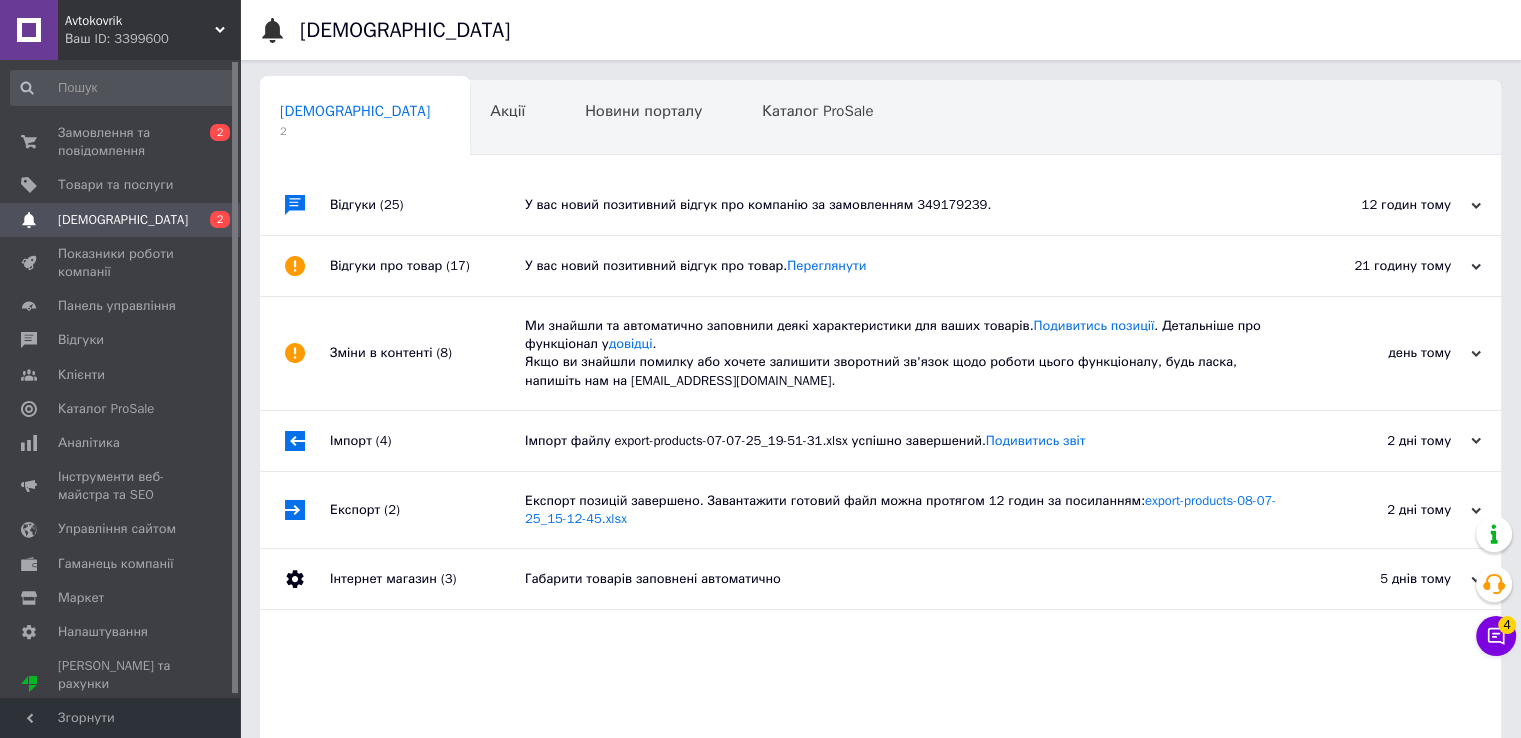 click on "У вас новий позитивний відгук про компанію за замовленням 349179239." at bounding box center (903, 205) 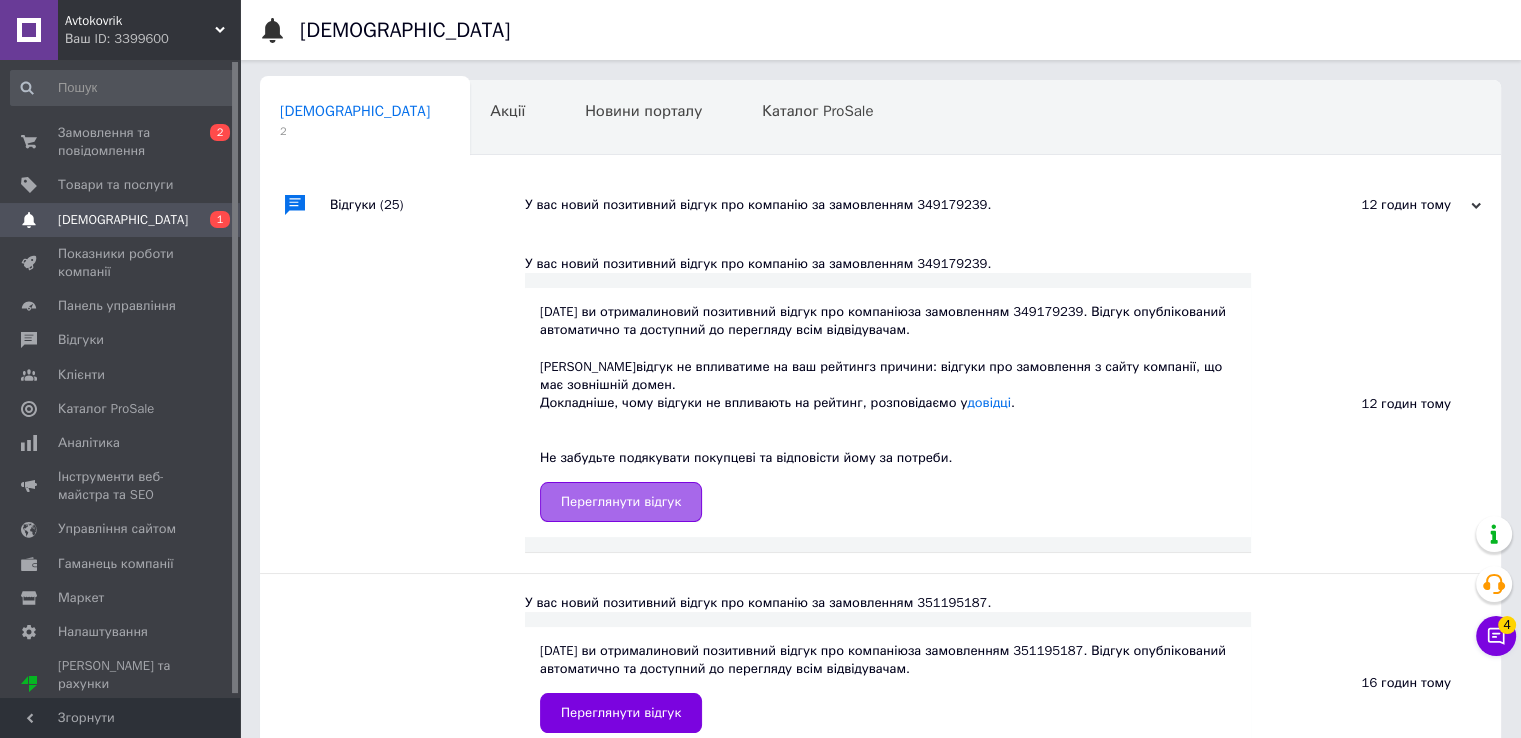 click on "Переглянути відгук" at bounding box center (621, 502) 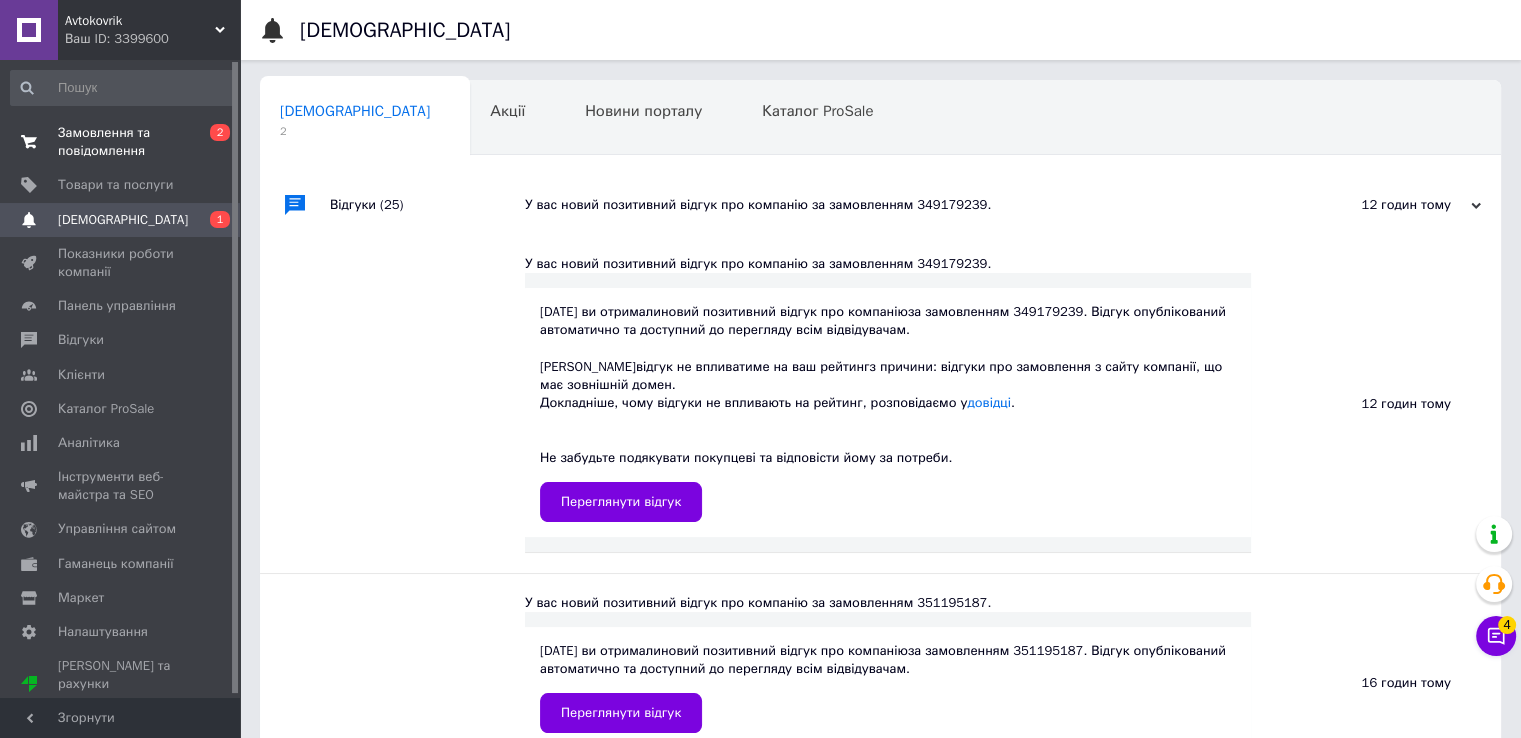click on "Замовлення та повідомлення 0 2" at bounding box center (123, 142) 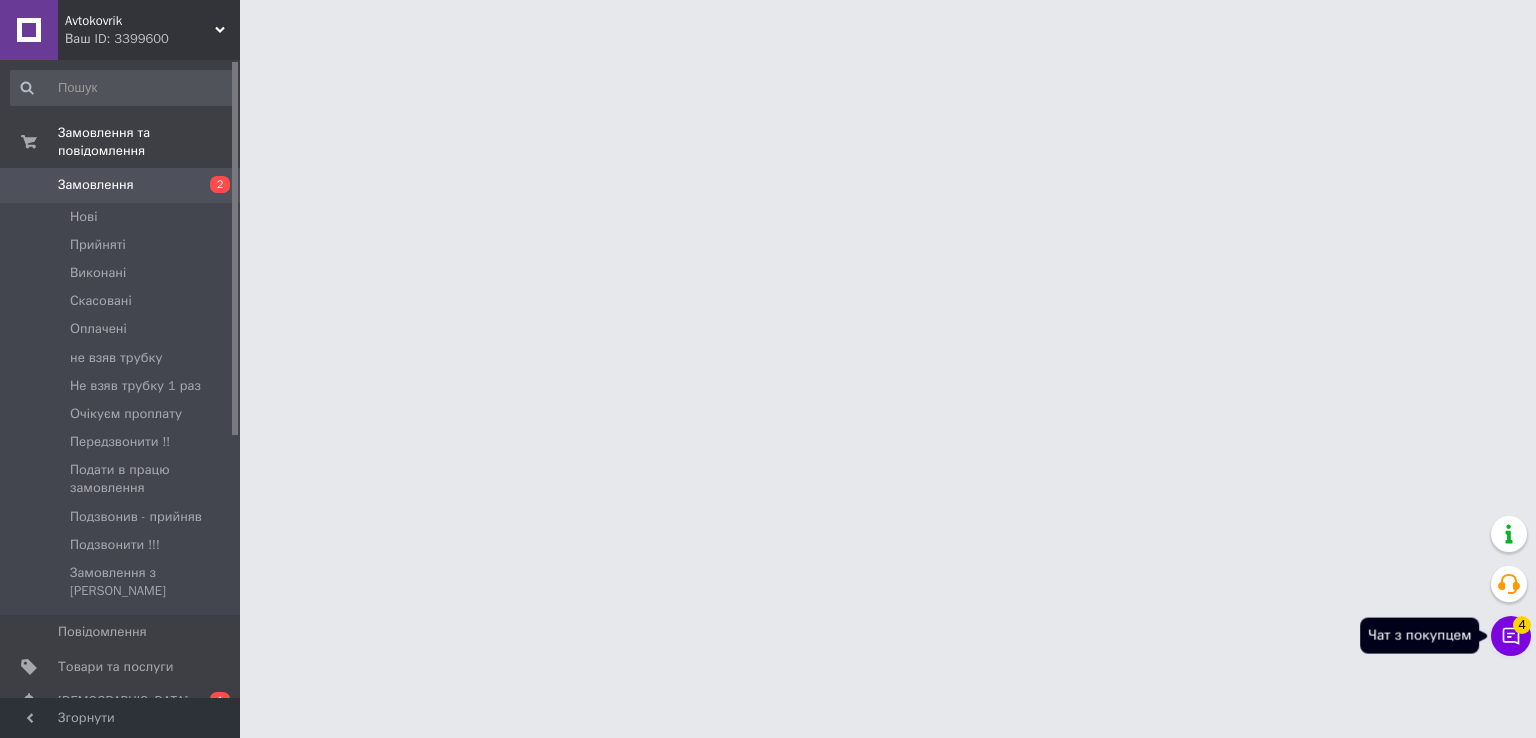 click 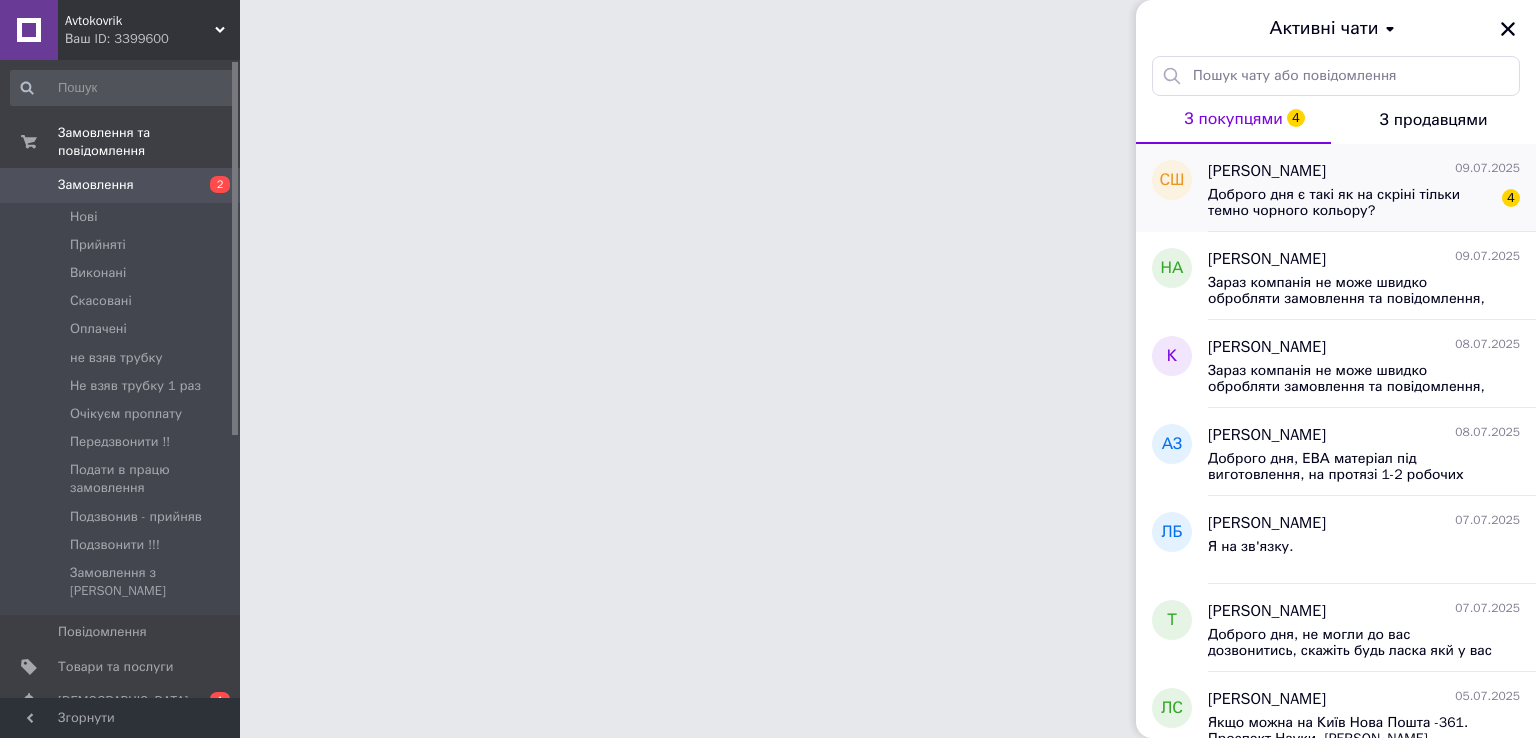 click on "Доброго дня є такі як на скріні тільки темно чорного кольору?" at bounding box center (1350, 203) 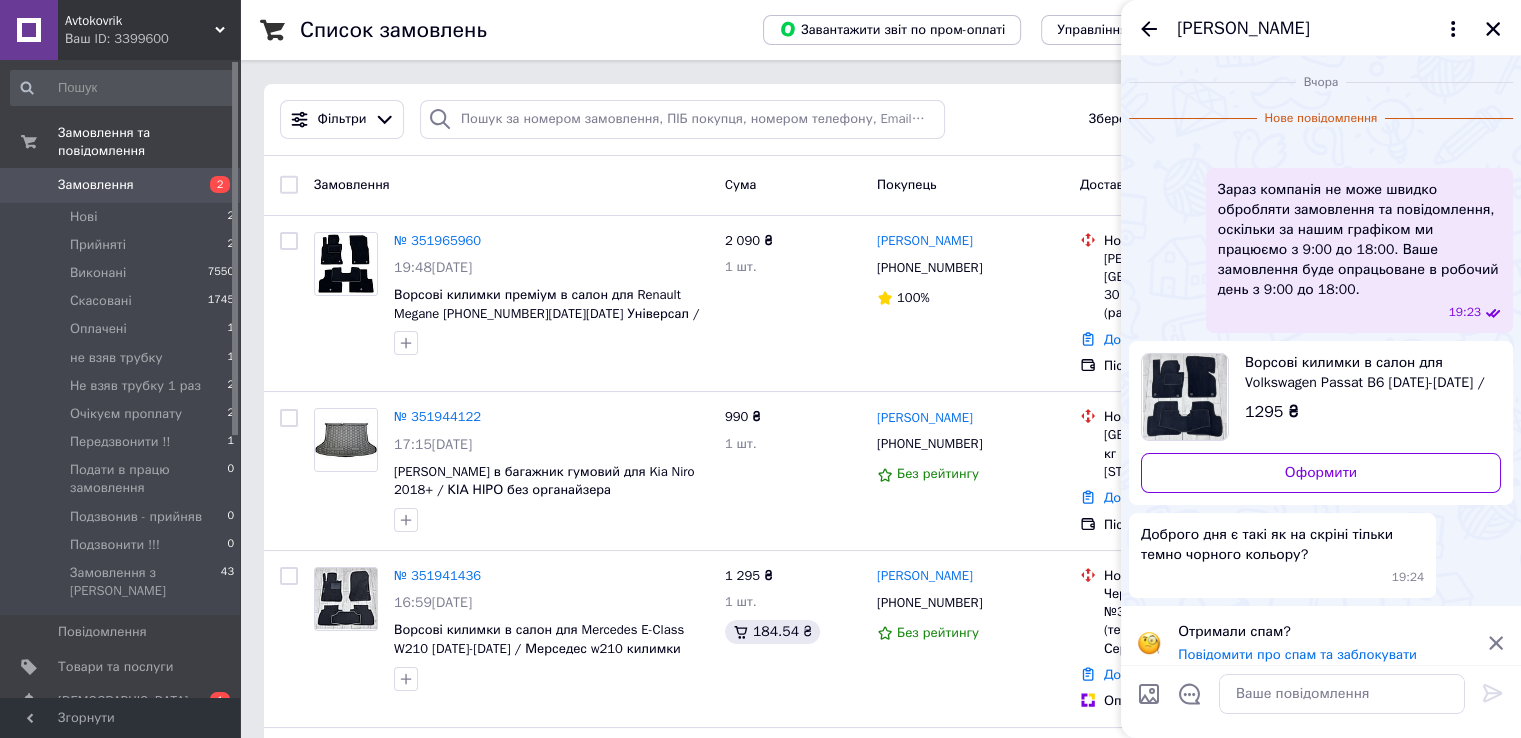 scroll, scrollTop: 295, scrollLeft: 0, axis: vertical 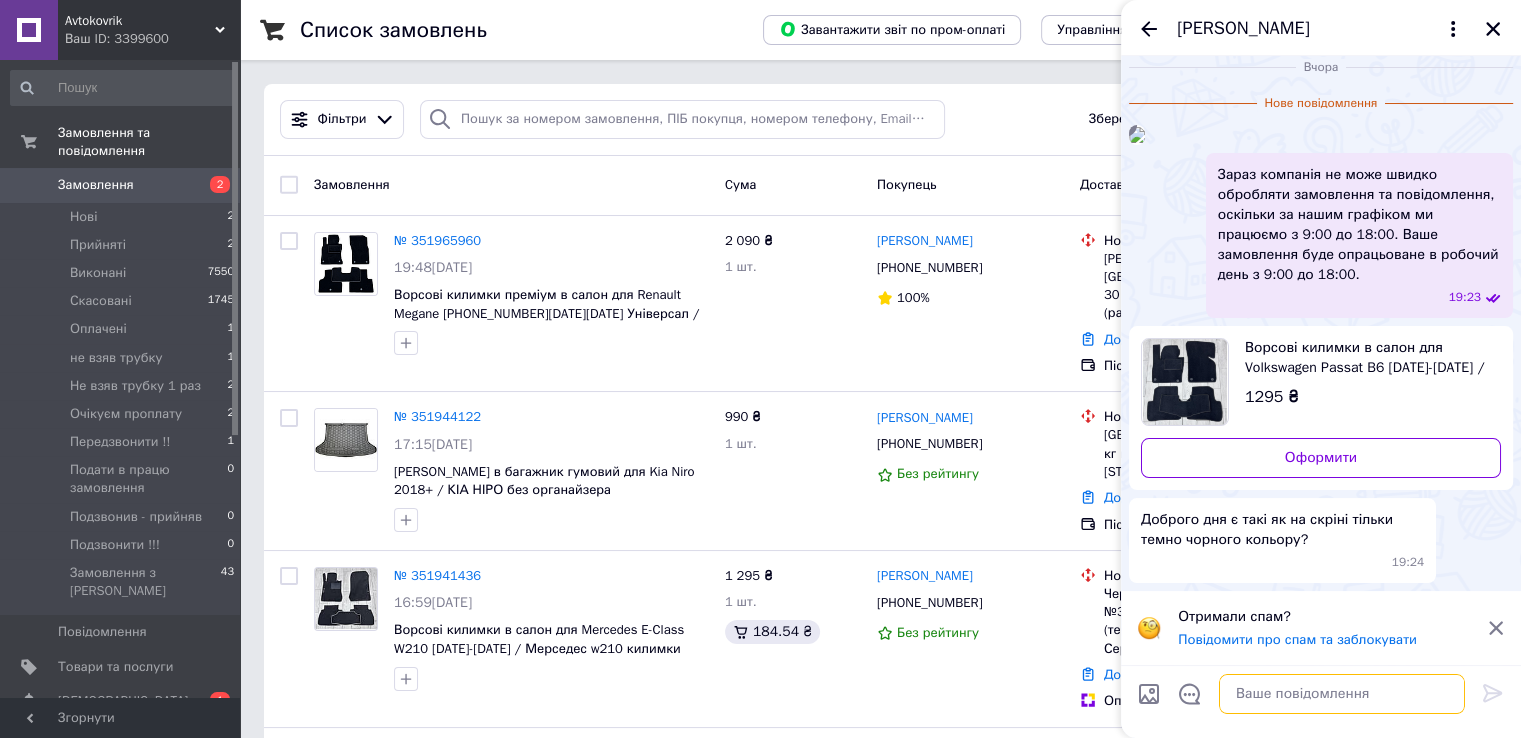 click at bounding box center [1342, 694] 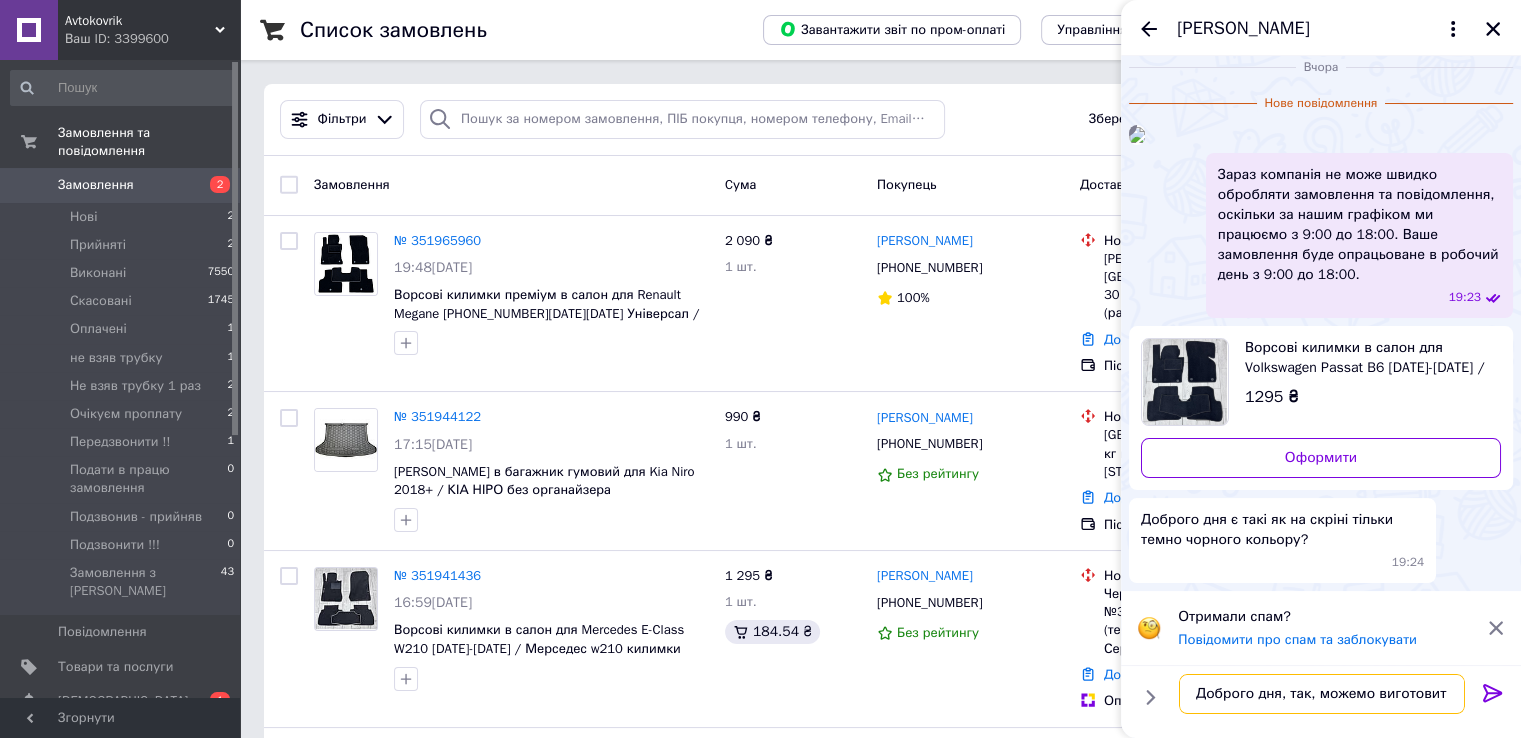 type on "Доброго дня, так, можемо виготовити" 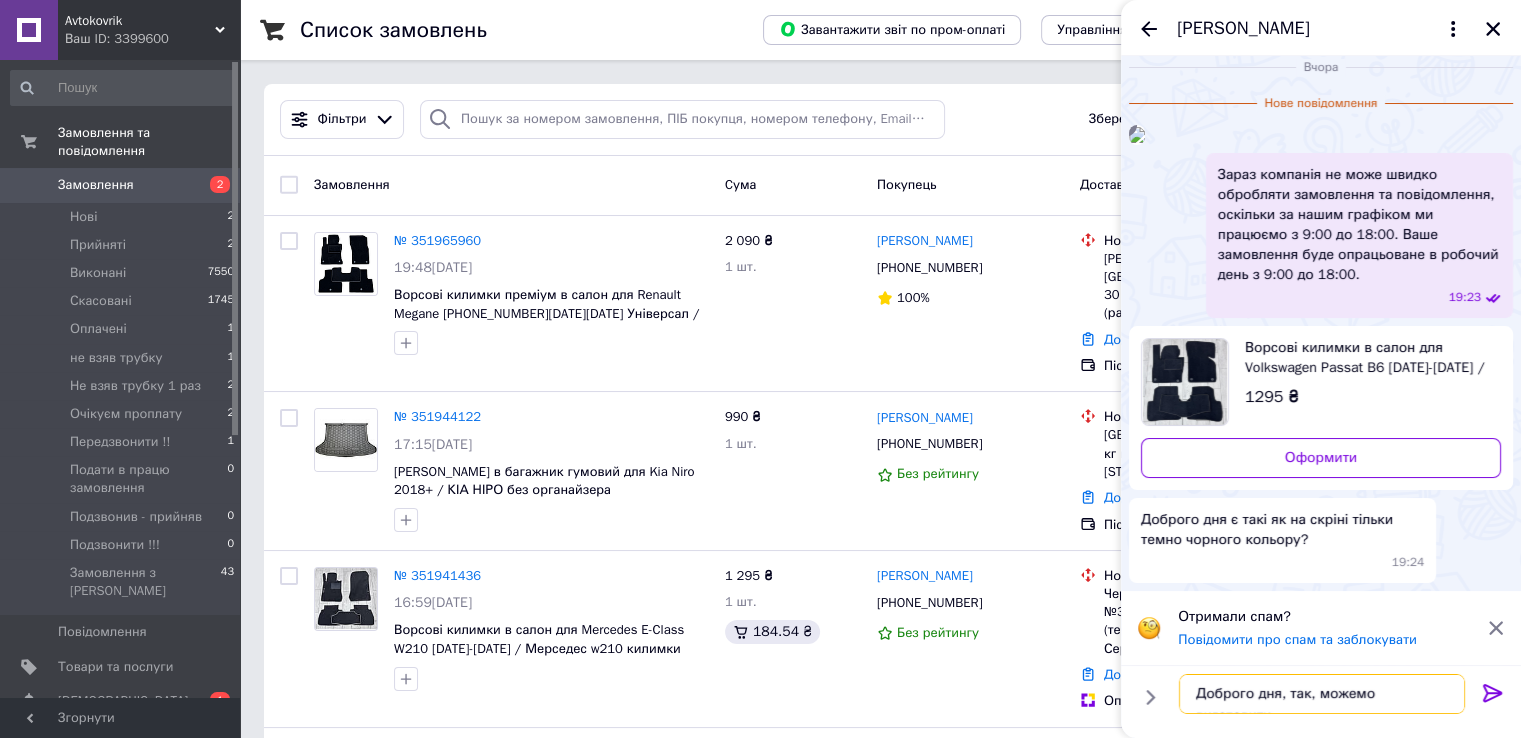 type 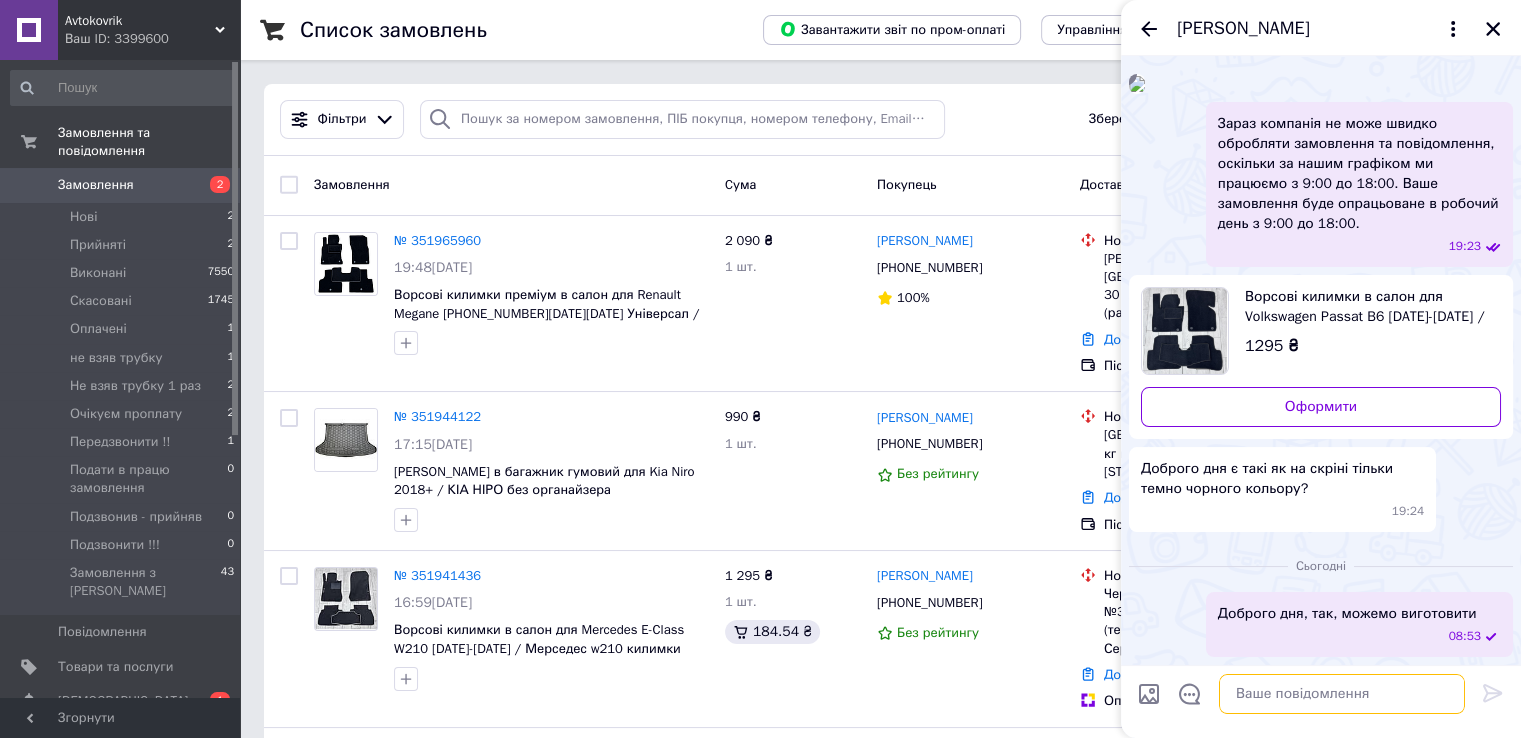 scroll, scrollTop: 315, scrollLeft: 0, axis: vertical 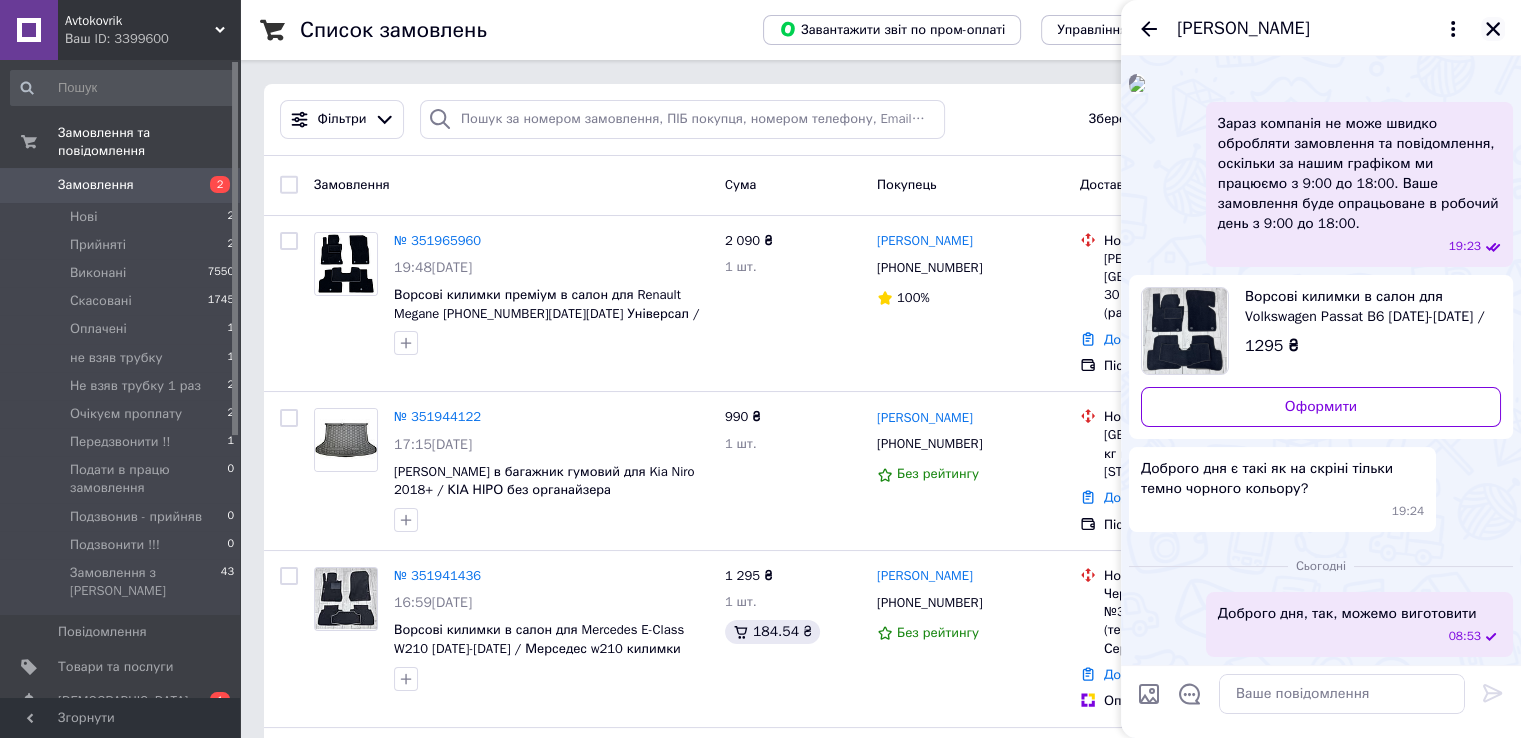 click at bounding box center (1493, 29) 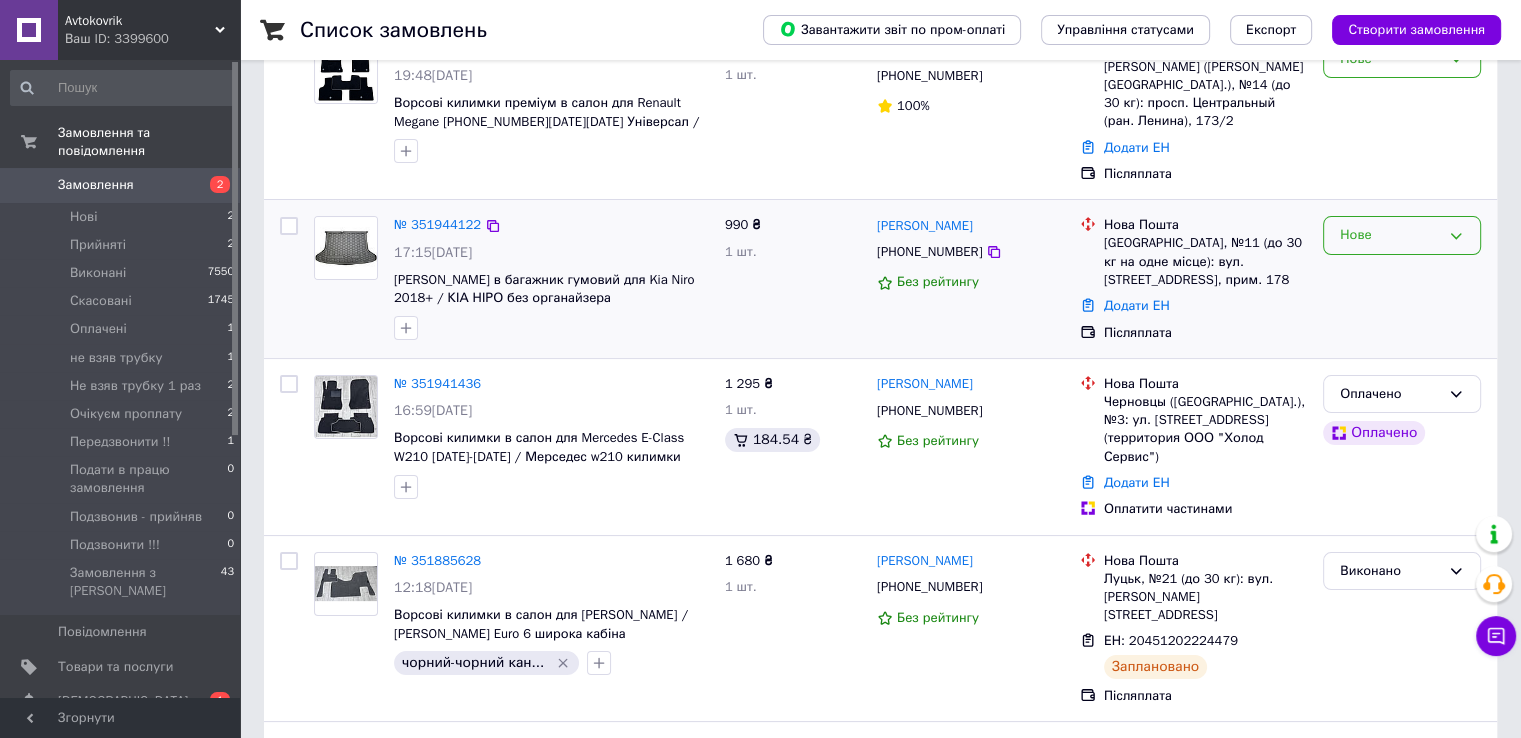 scroll, scrollTop: 100, scrollLeft: 0, axis: vertical 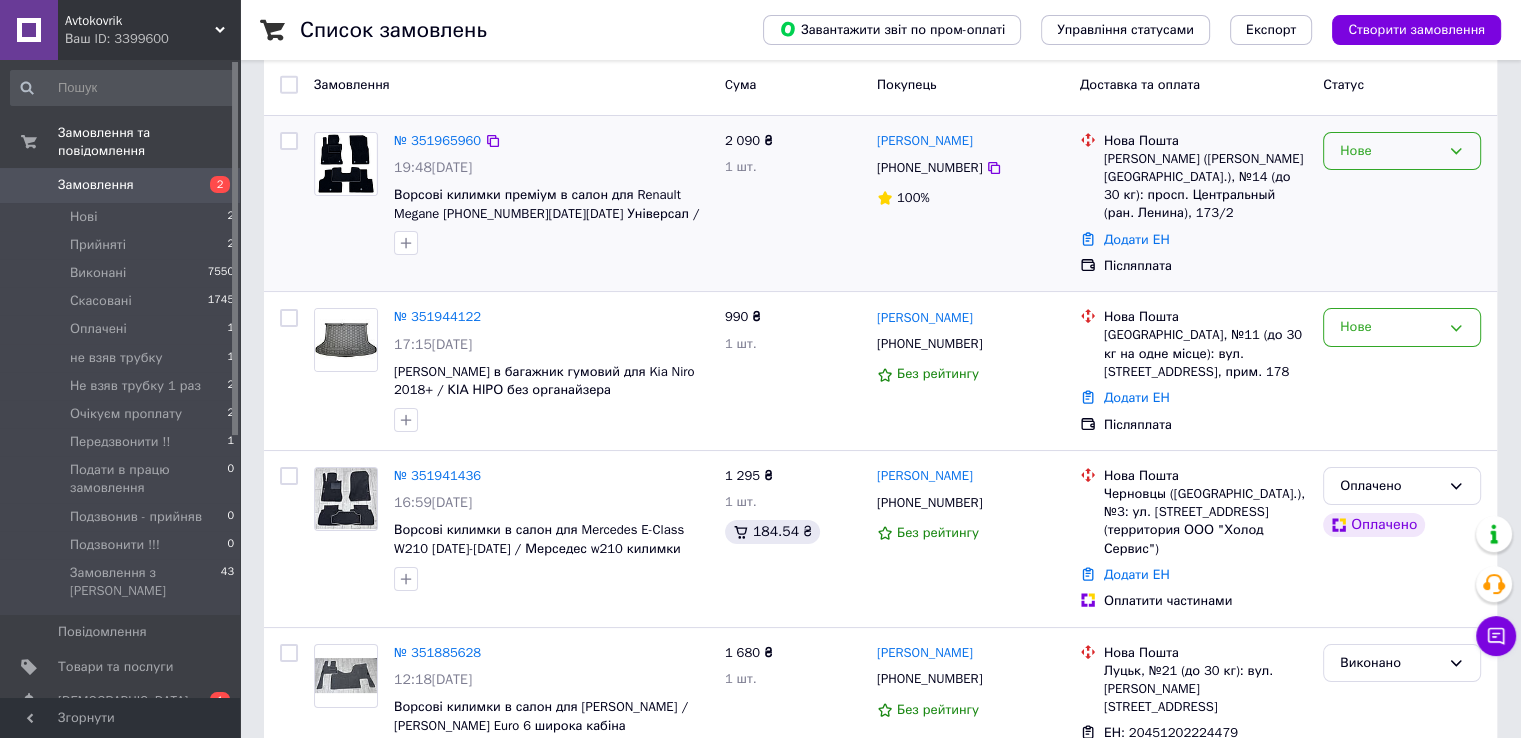 click on "Нове" at bounding box center [1390, 151] 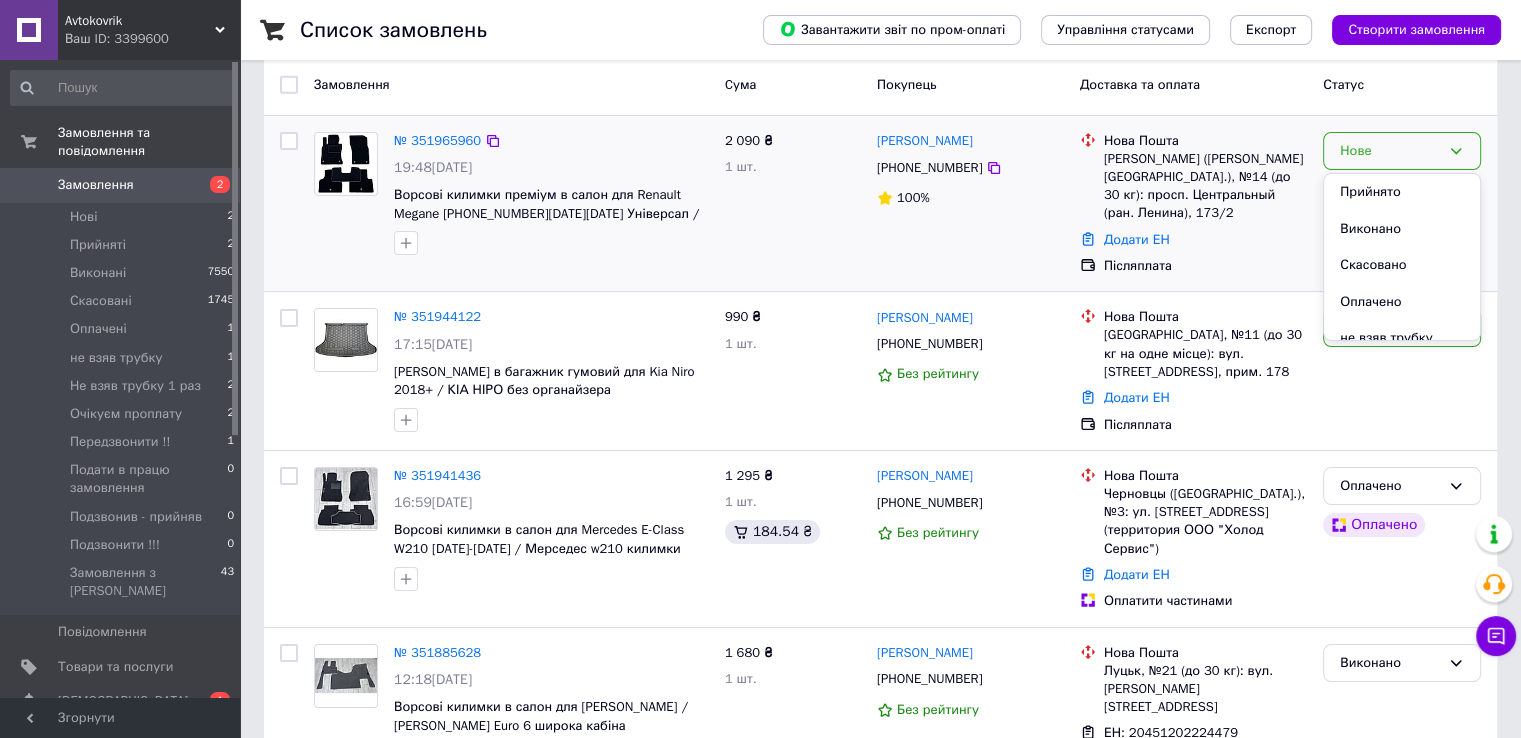 click on "Прийнято" at bounding box center [1402, 192] 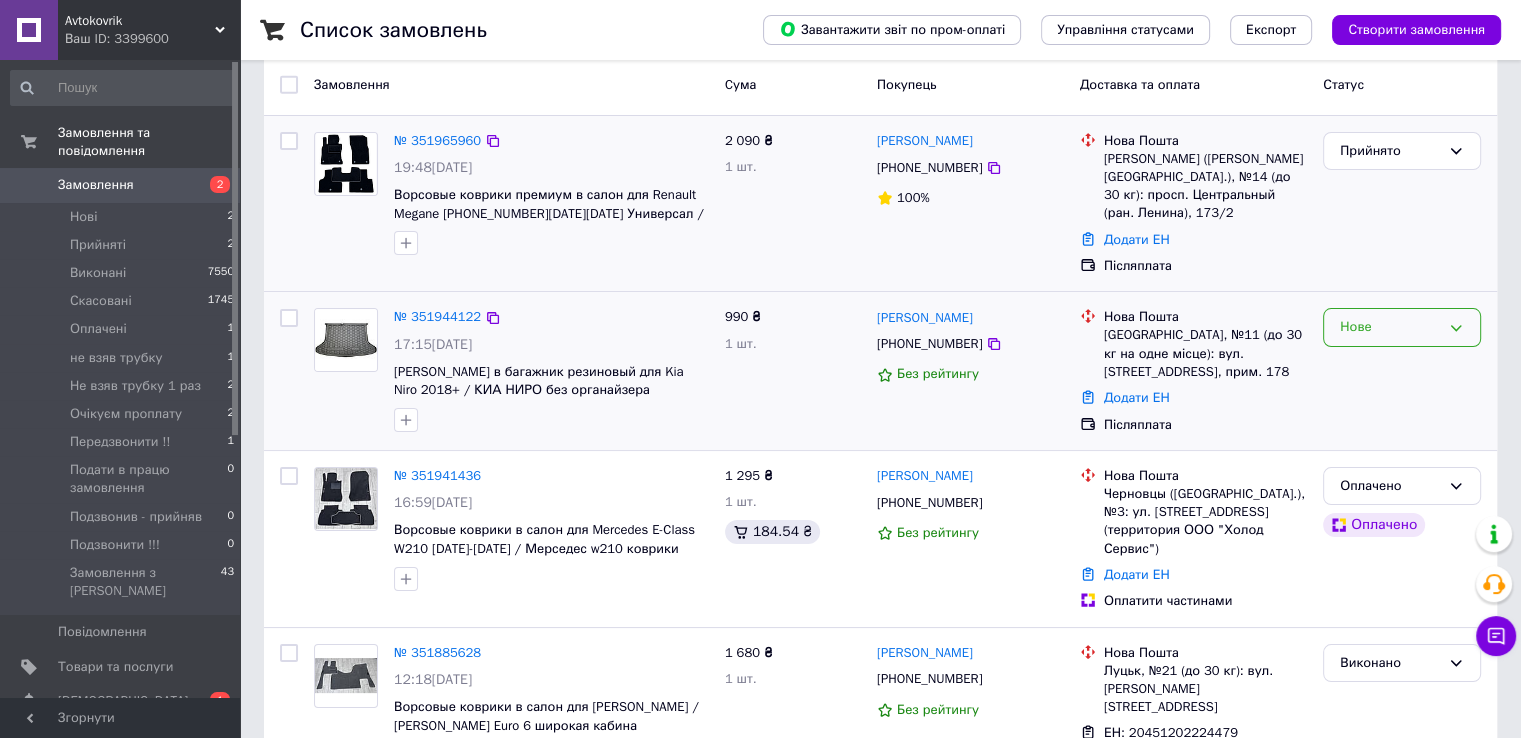 click on "Нове" at bounding box center [1390, 327] 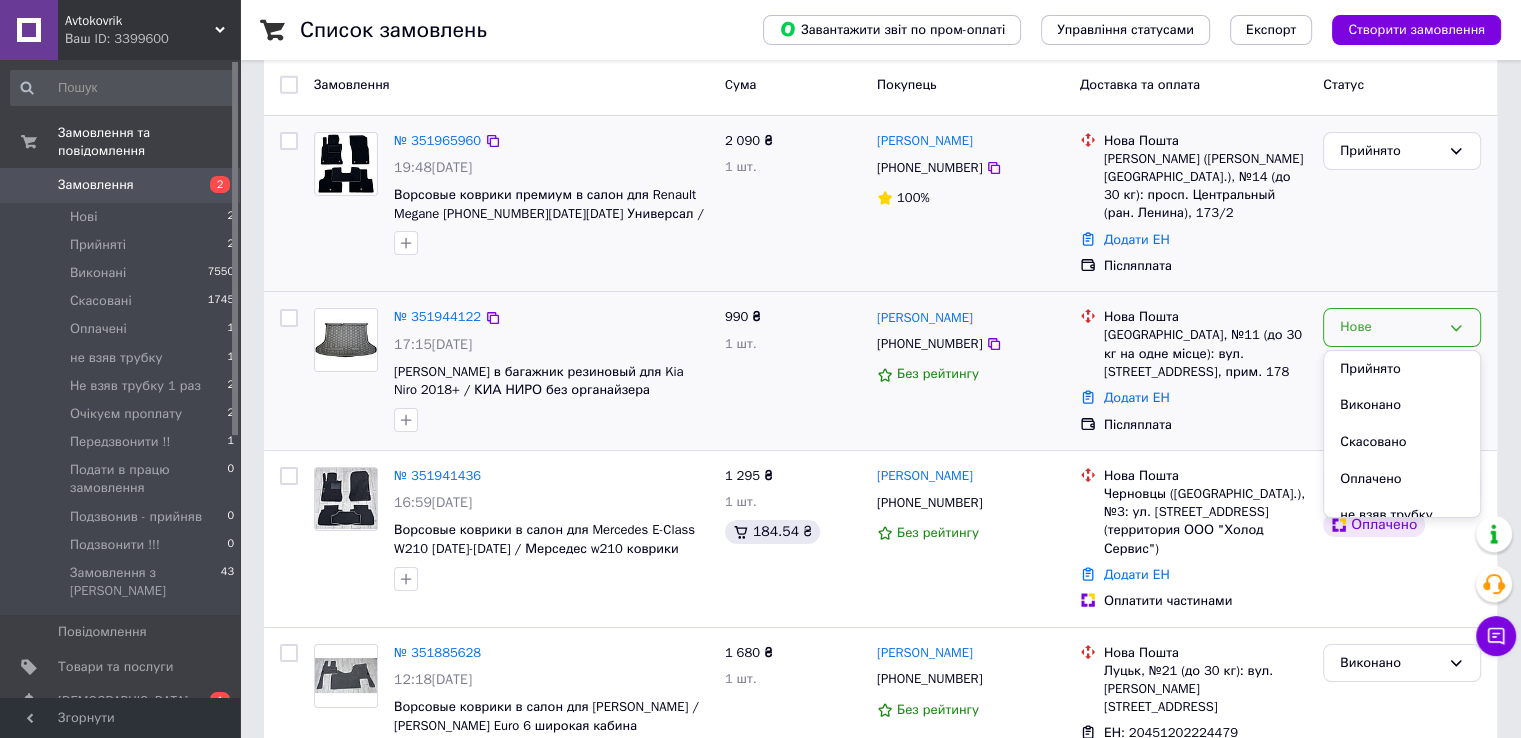 drag, startPoint x: 1378, startPoint y: 359, endPoint x: 1362, endPoint y: 447, distance: 89.44272 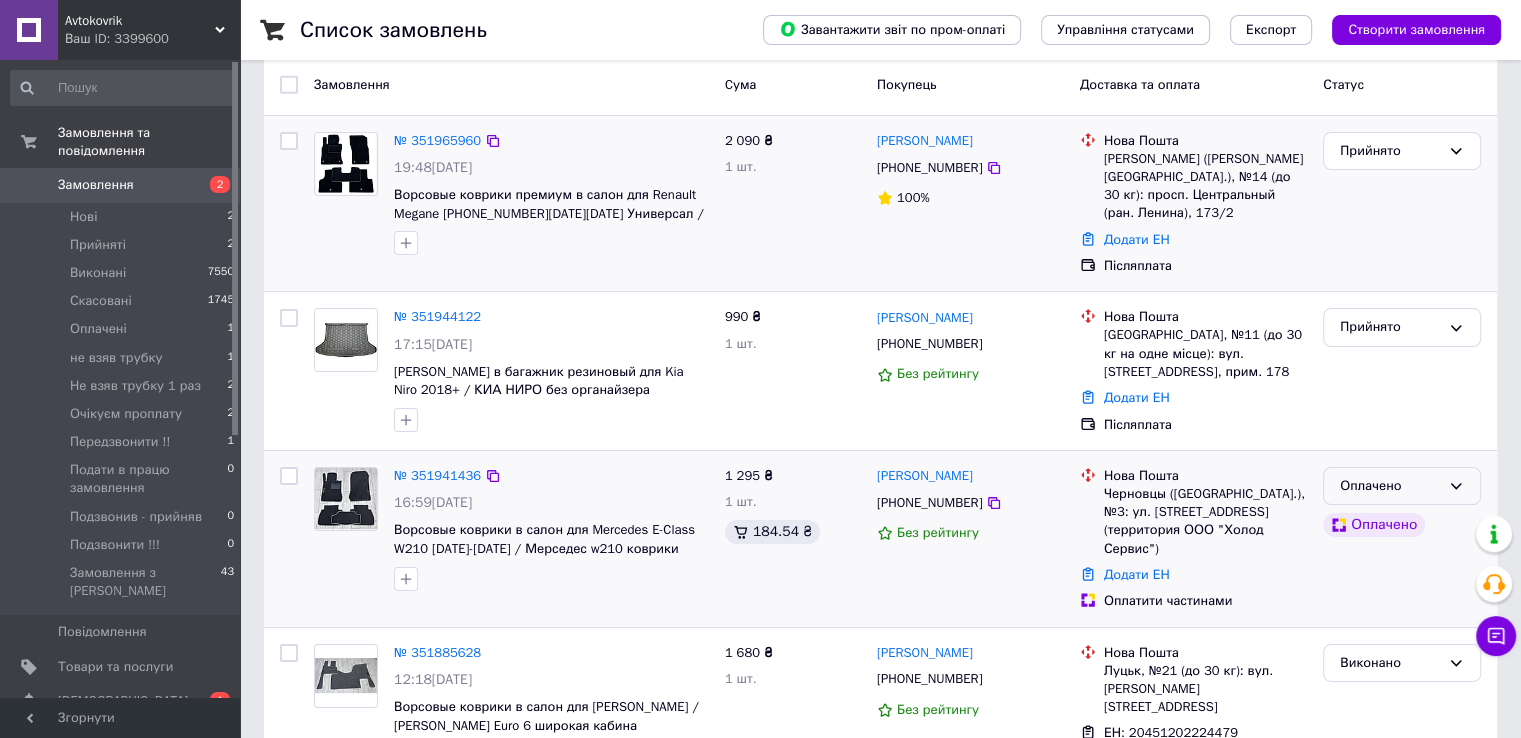 click on "Оплачено" at bounding box center (1390, 486) 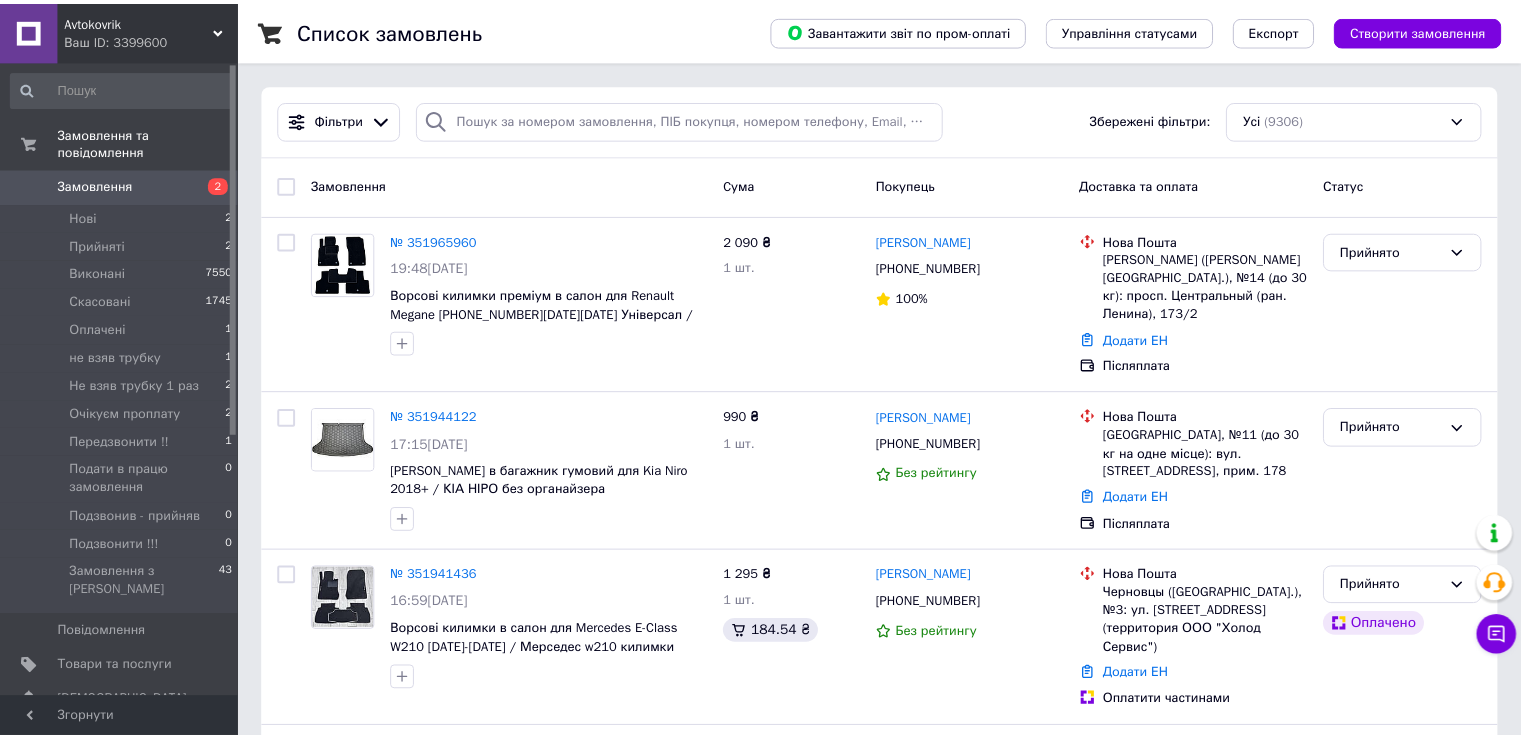 scroll, scrollTop: 0, scrollLeft: 0, axis: both 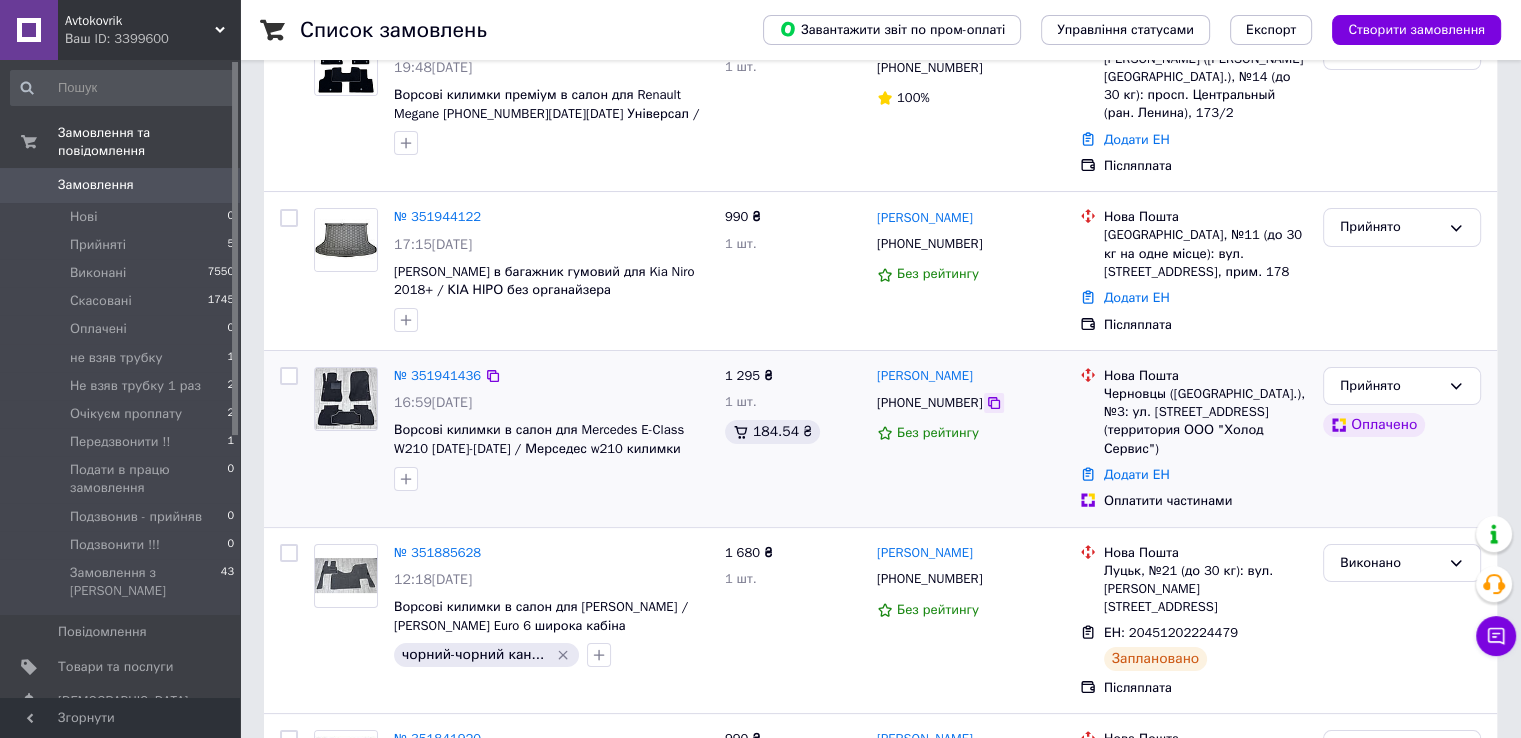 click 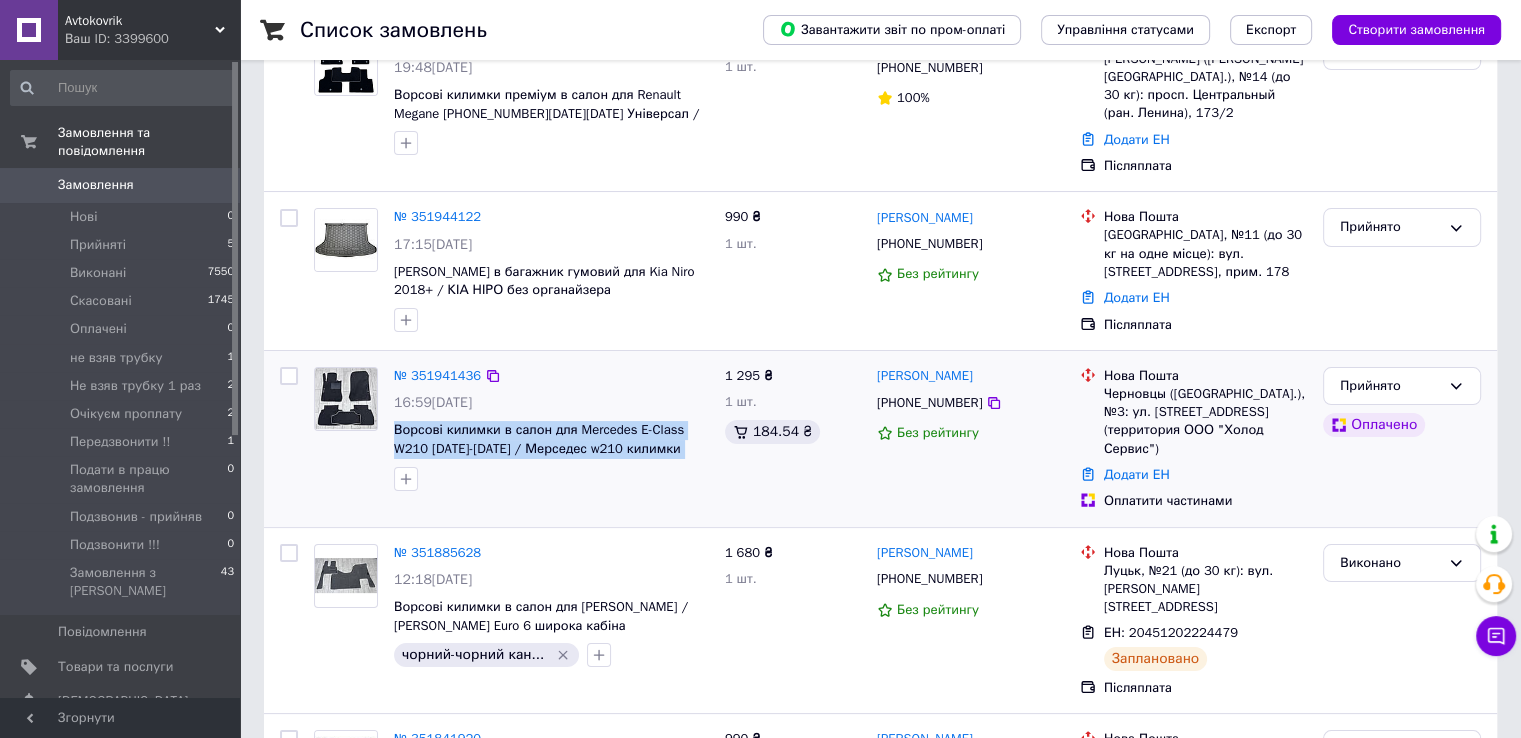 drag, startPoint x: 392, startPoint y: 432, endPoint x: 703, endPoint y: 452, distance: 311.64243 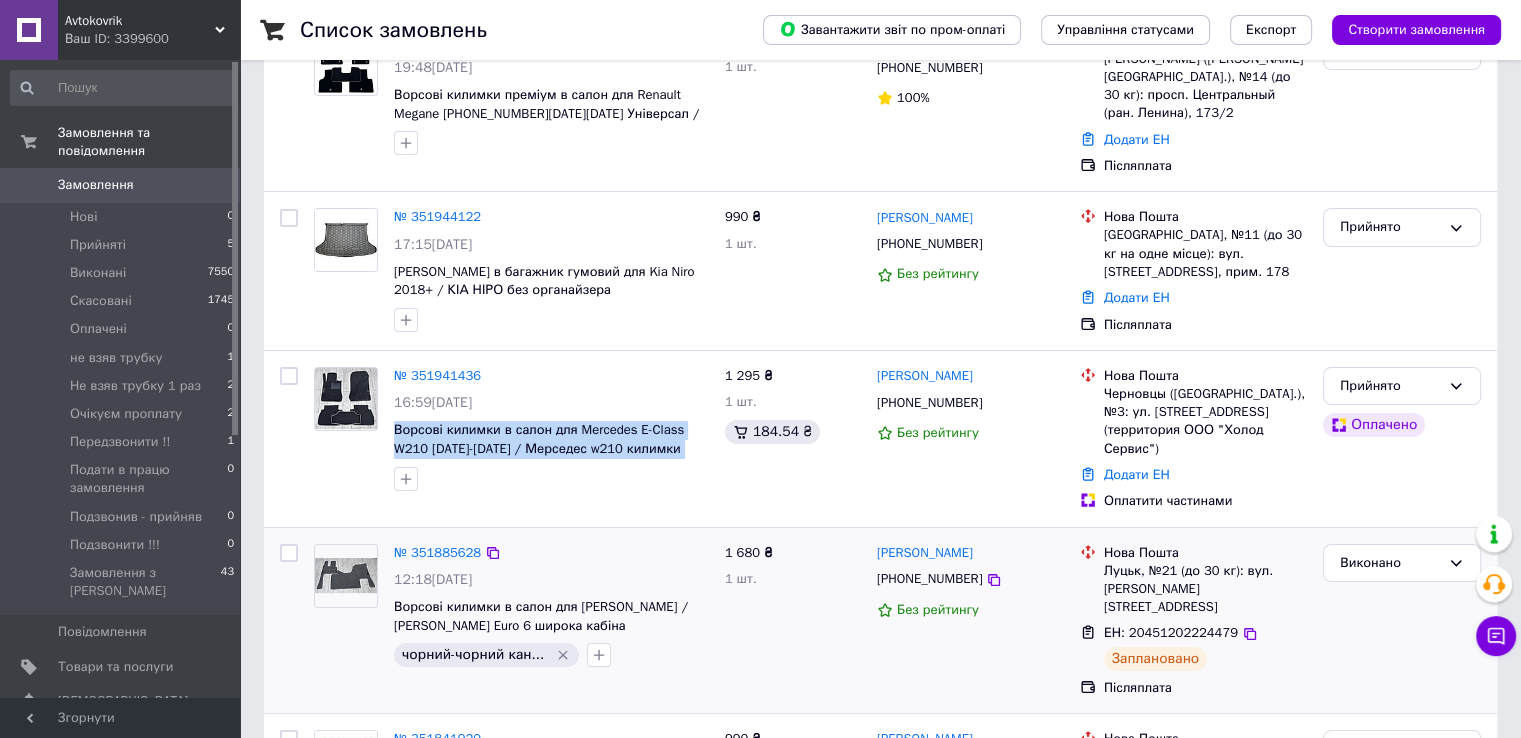 copy on "Ворсові килимки в салон для Mercedes E-Class W210 [DATE]-[DATE] / Мерседес w210 килимки ворсові" 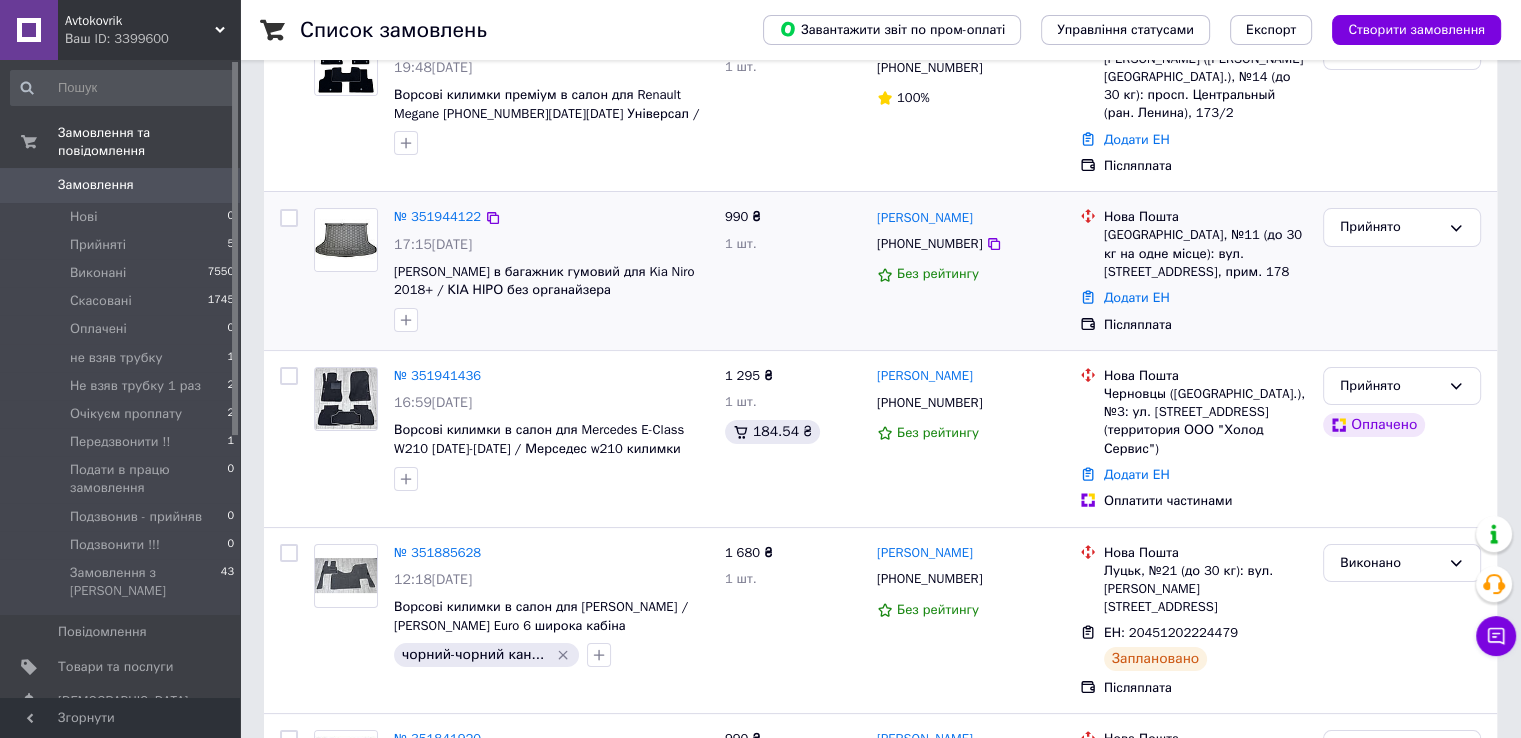 click at bounding box center (551, 320) 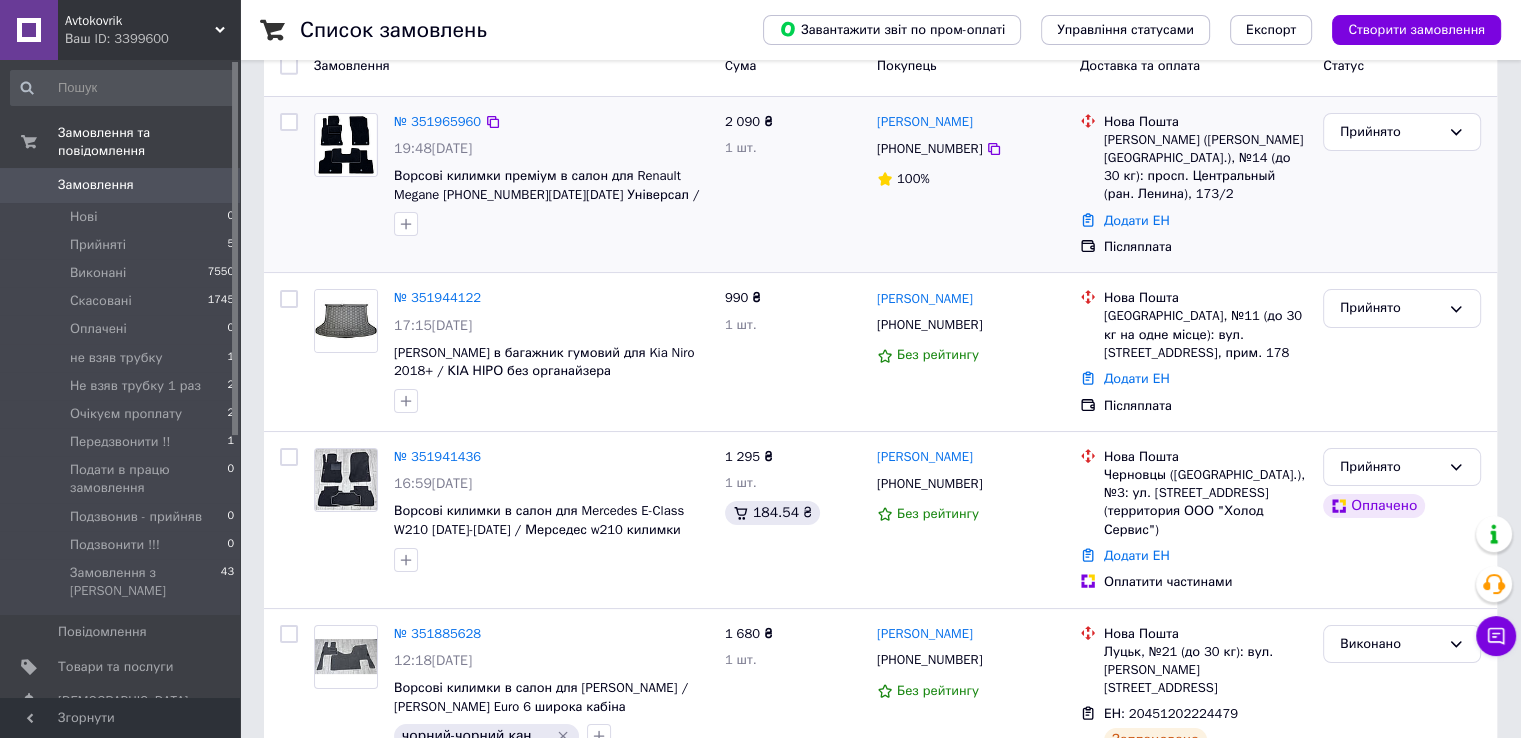 scroll, scrollTop: 0, scrollLeft: 0, axis: both 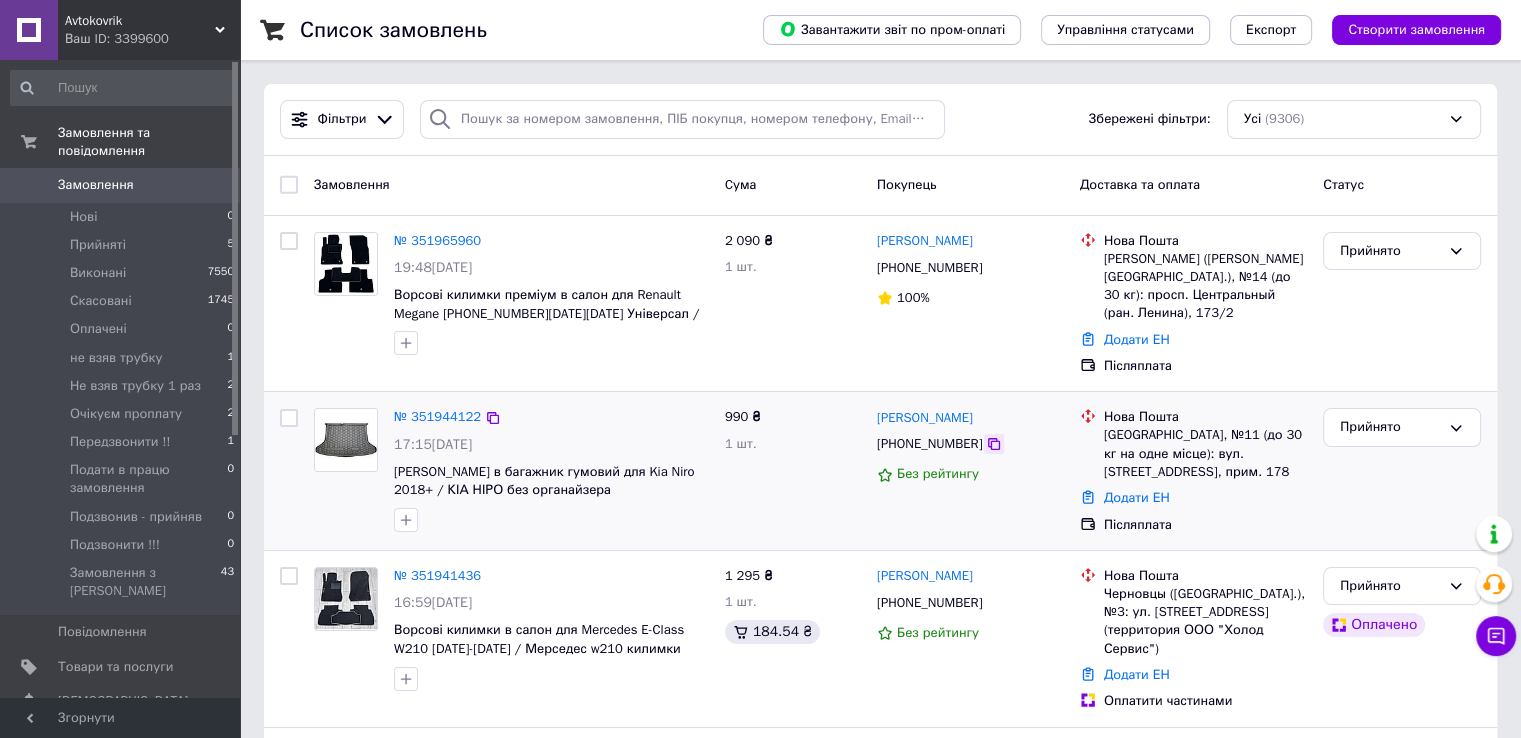 click 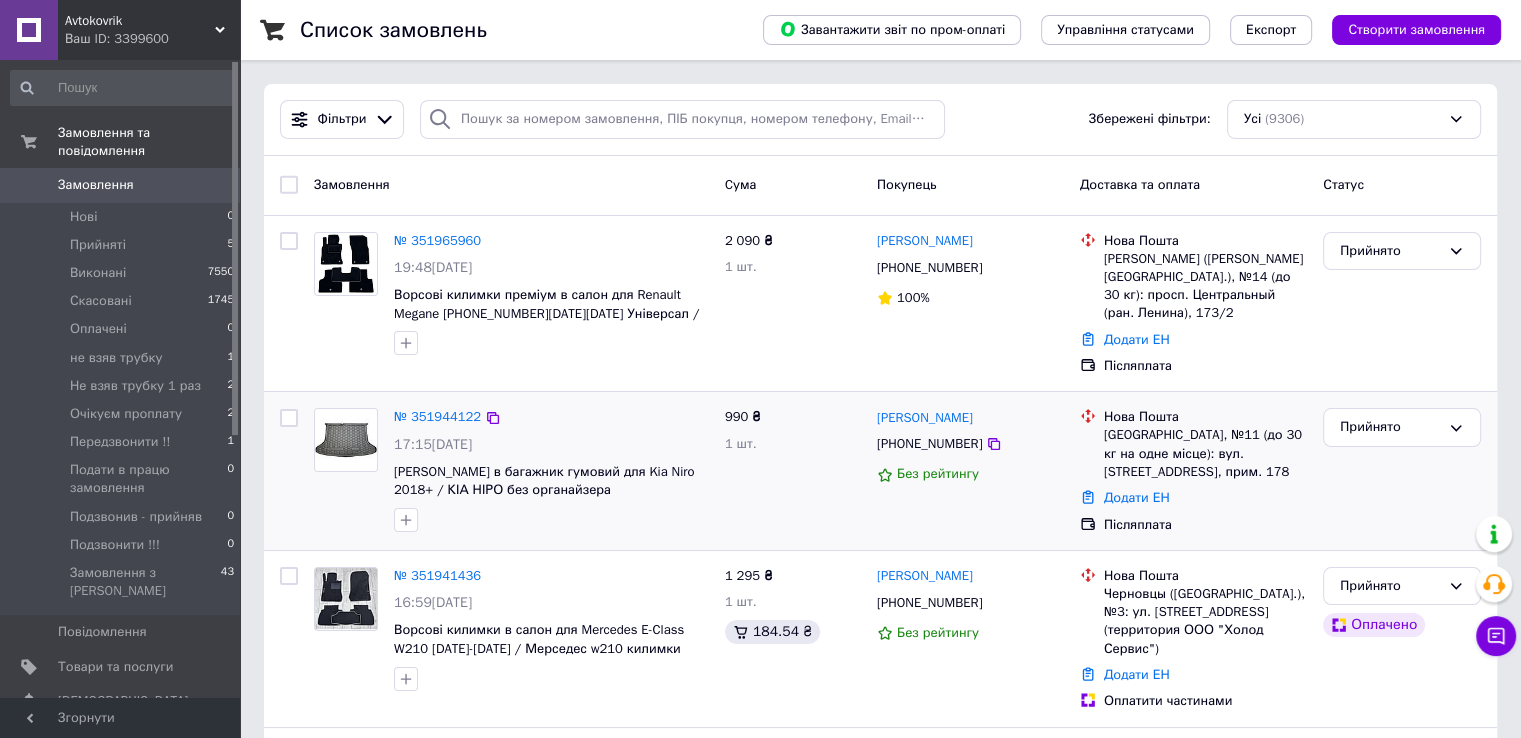 click at bounding box center (406, 520) 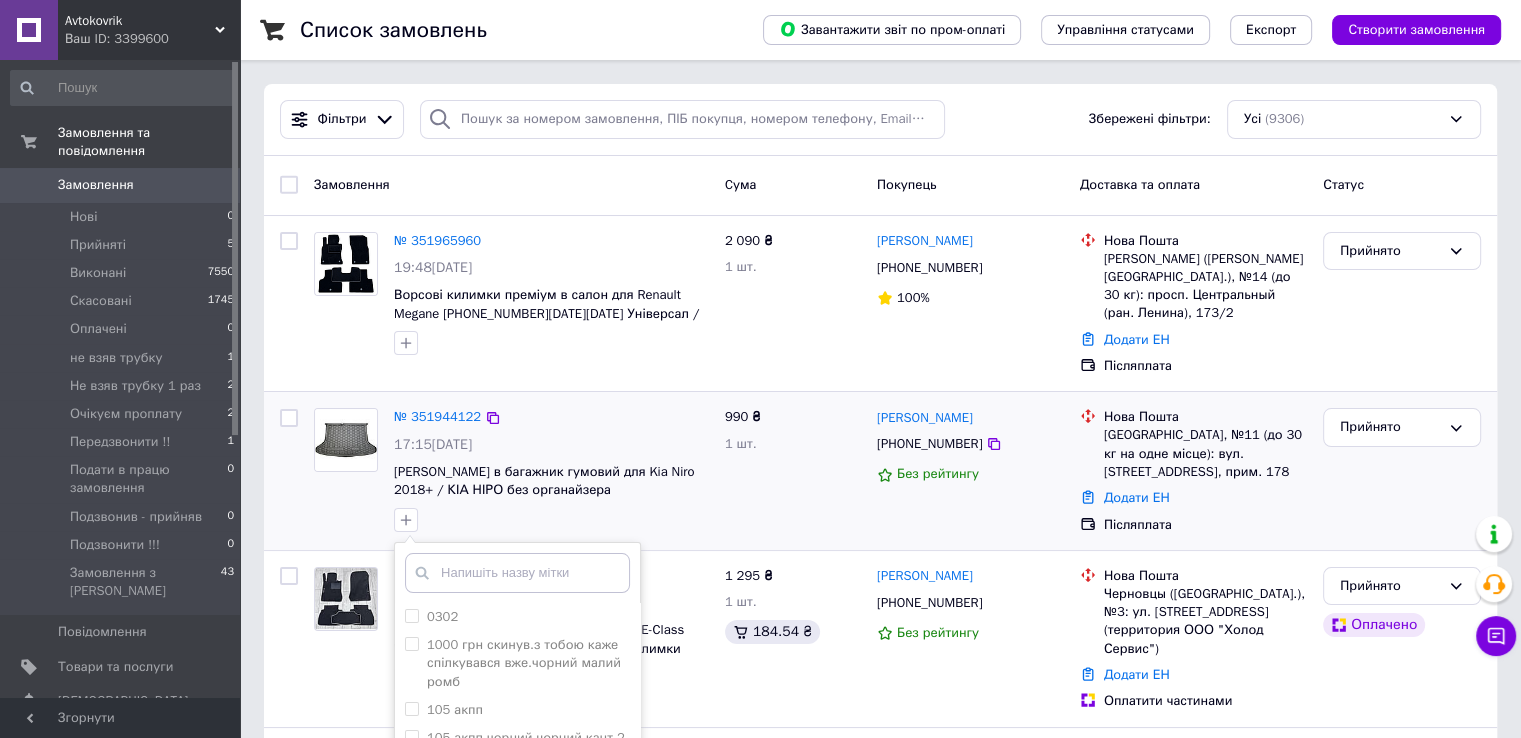 click on "0302 1000 грн скинув.з тобою каже спілкувався вже.чорний малий ромб 105 акпп 105 акпп чорний-чорний кант 2 шеврона 105 механіка сірий-жовтий кант 2 шеврона 105 мкпп і 106 даф автомат, чорний-чорний кант, + 2 шеврона на комплект 10 рік, універсал, чорний-чорний кант 1+1 чорний-чорний кант 906спрінтер 1+2 1200загальна ціна 1+2 2012рік, чорний-синій кант 1295грн 12 відділення 1+ 2 капля сіра-чорний кант 12 рік 12рік, чорний-чорний кант 1+2 чорний-чорний 2019рік 13  бежевий-бежевий 140віділення 146 149 відділення київ 14 віділення харків, 411 колпак 14 рік 14рік 1 ящик коричневий-коричневий-чорний кант 1650ціна" at bounding box center [551, 520] 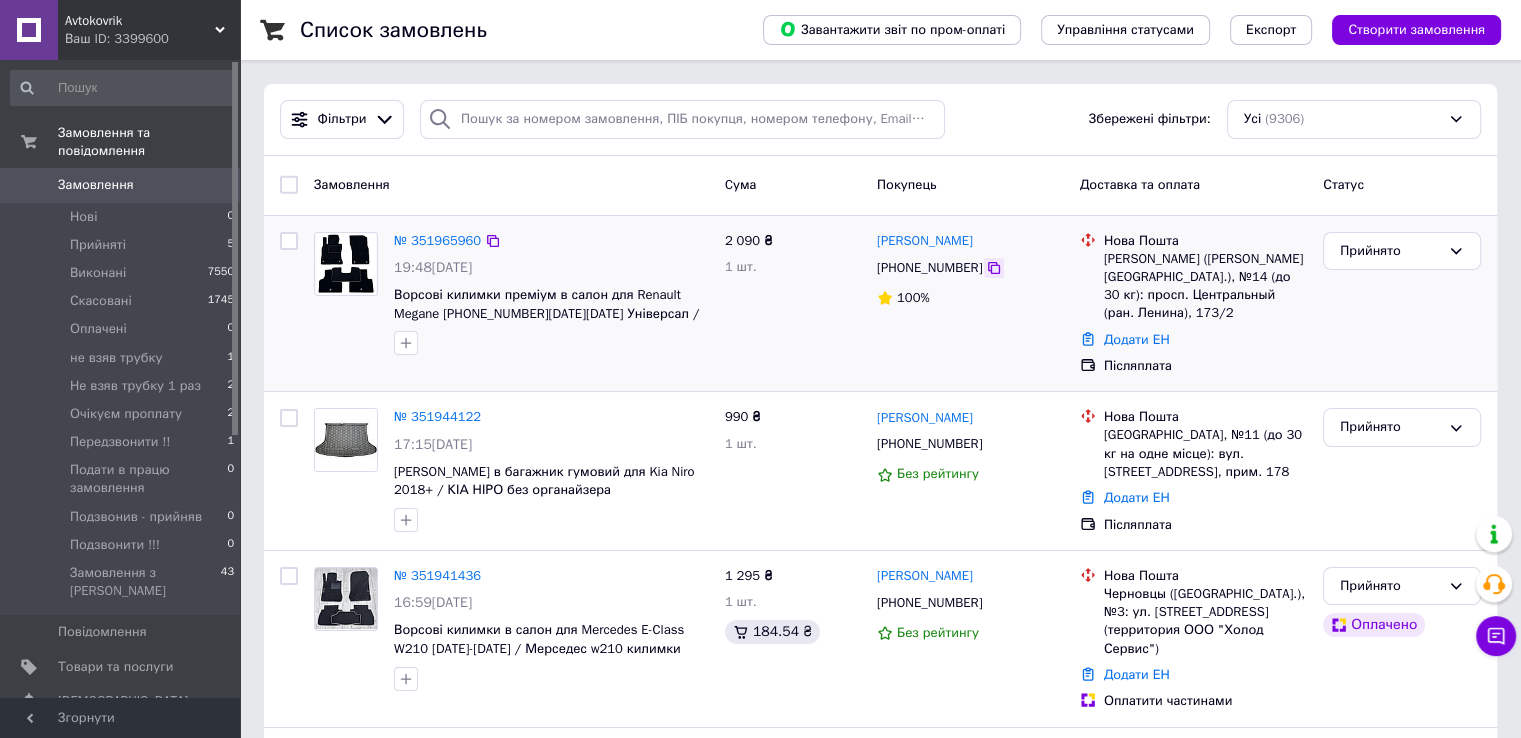 click 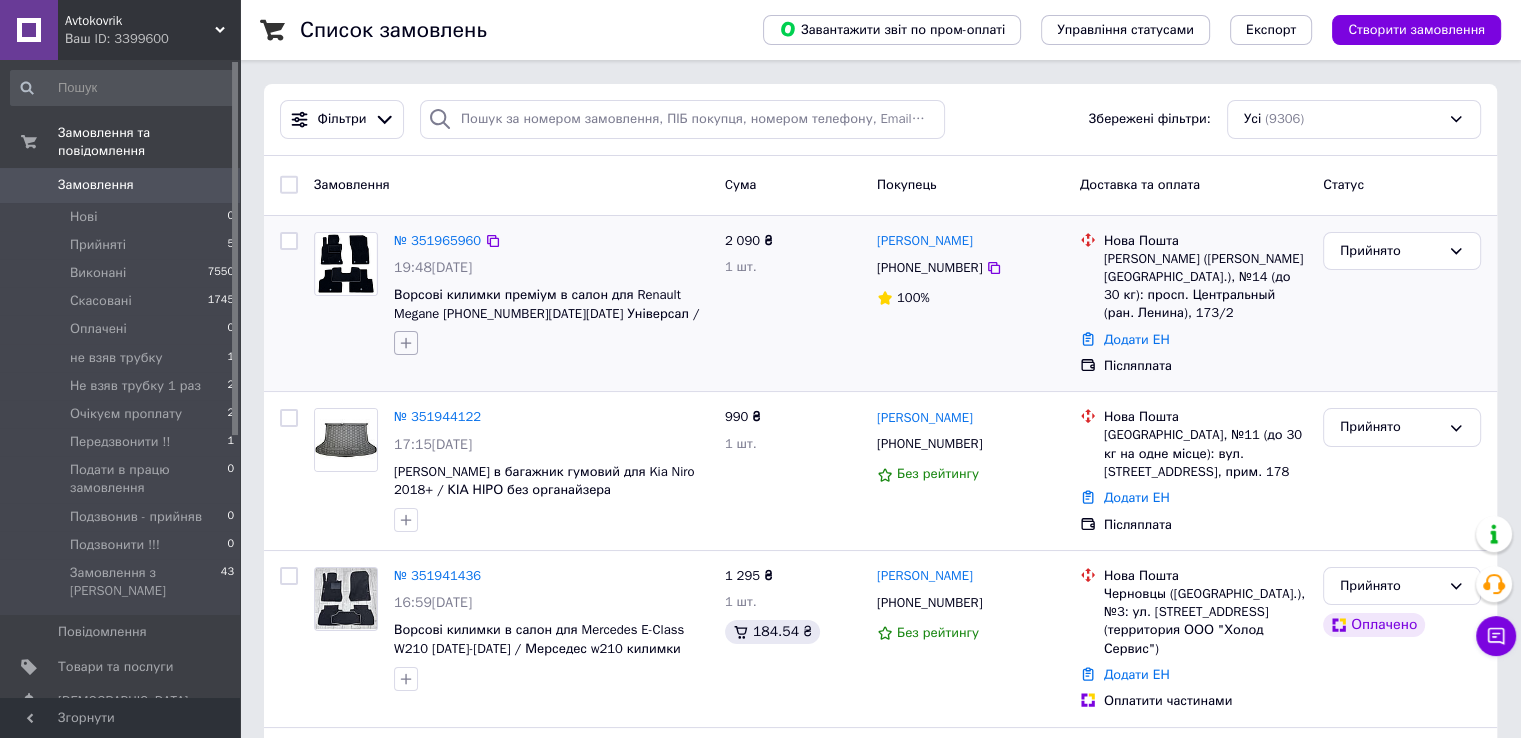 click 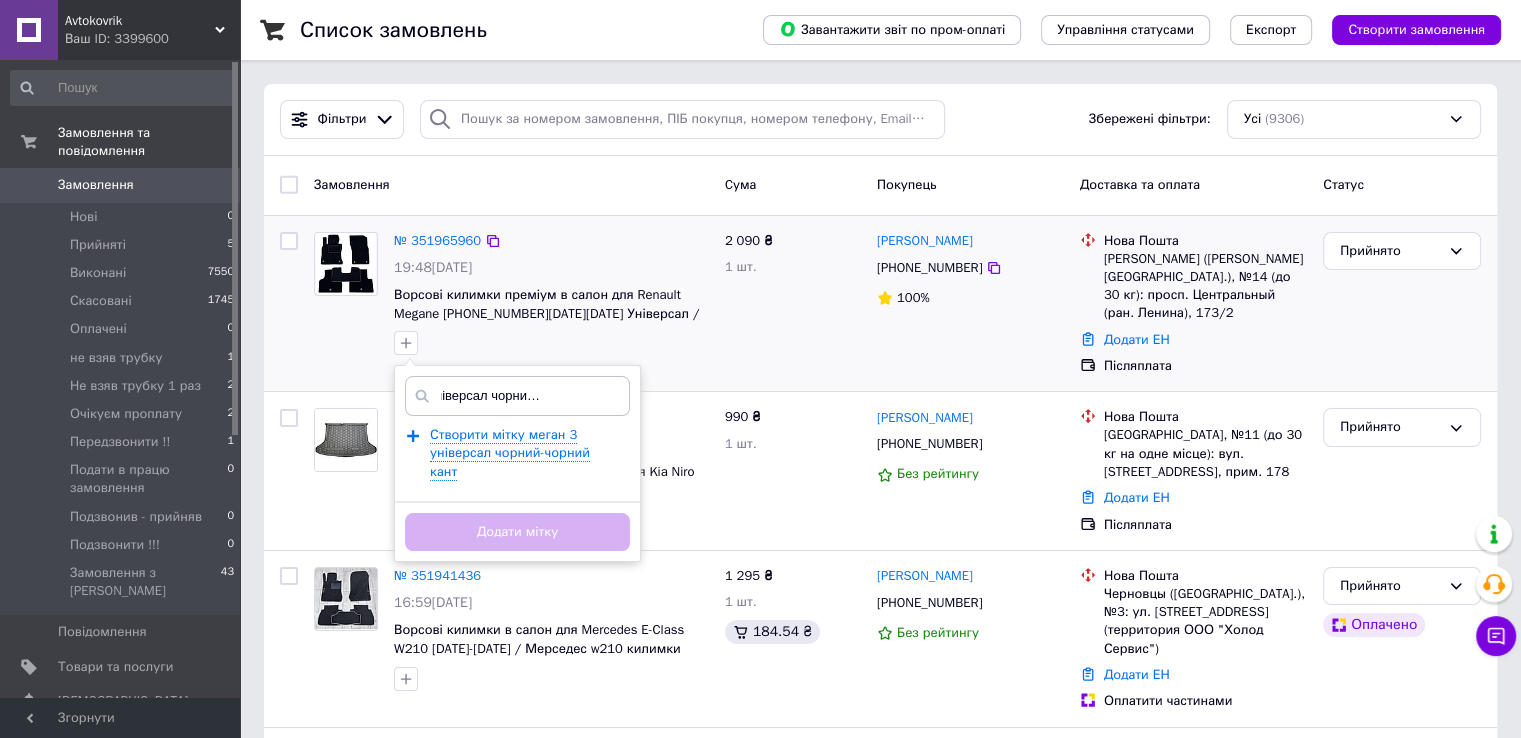 scroll, scrollTop: 0, scrollLeft: 68, axis: horizontal 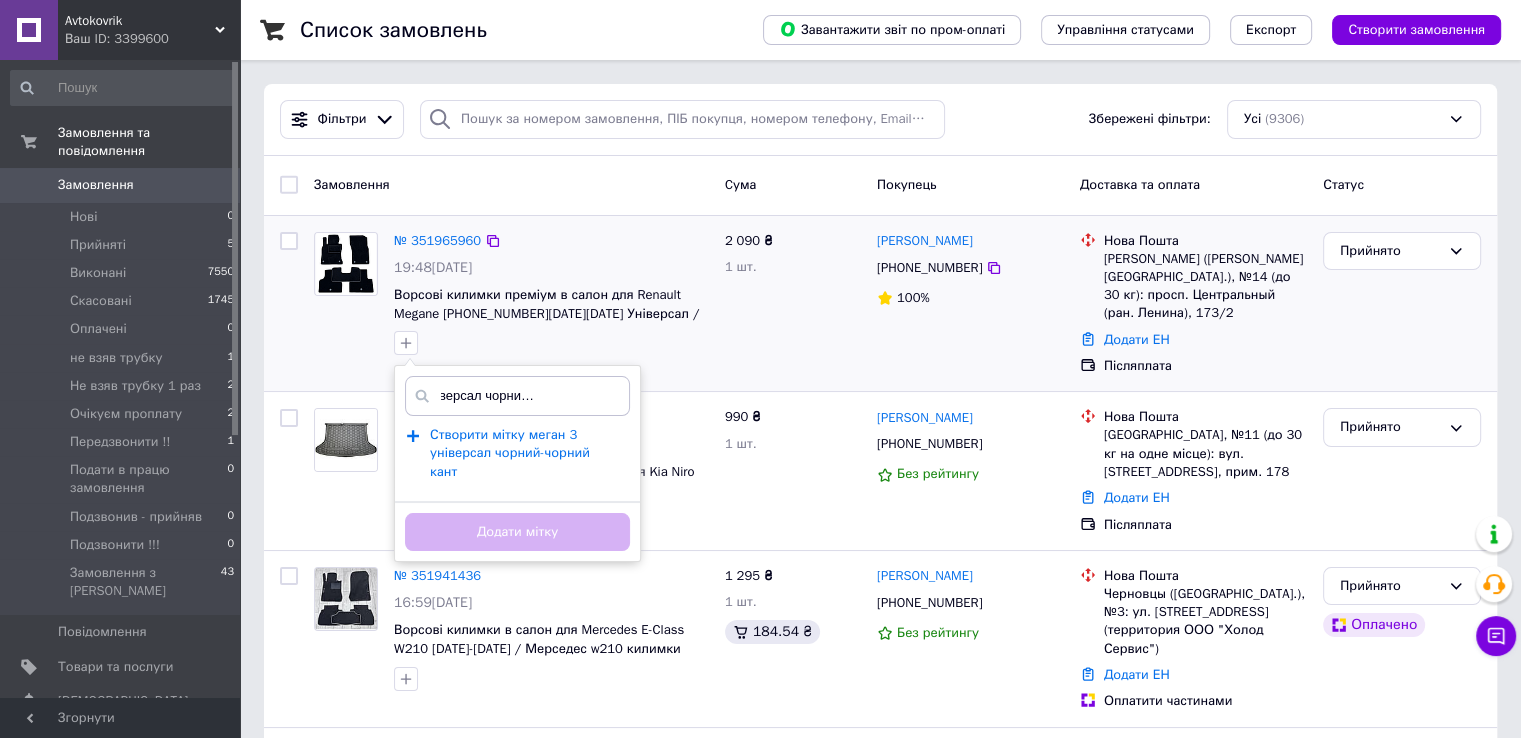 type on "меган 3 універсал чорний-чорний кант" 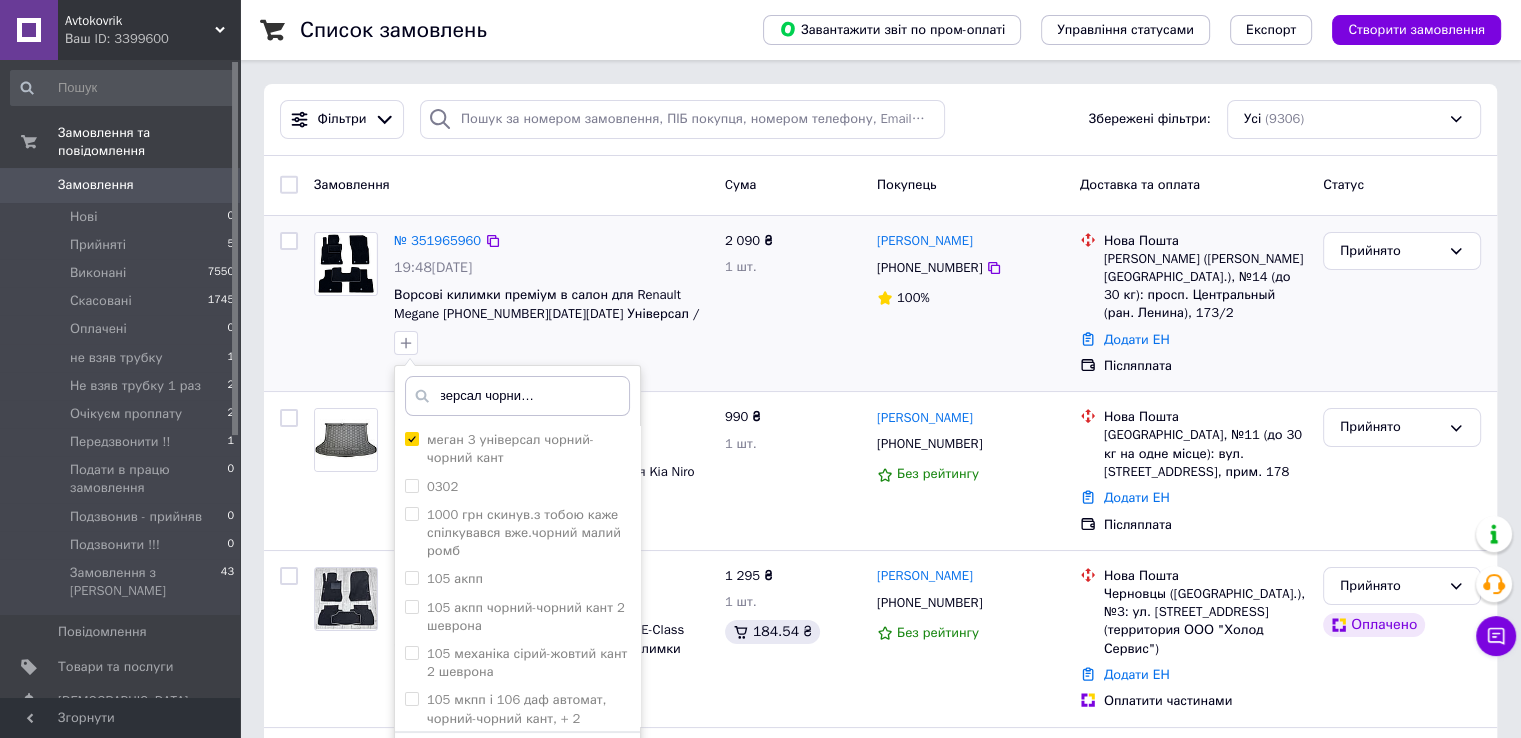 type 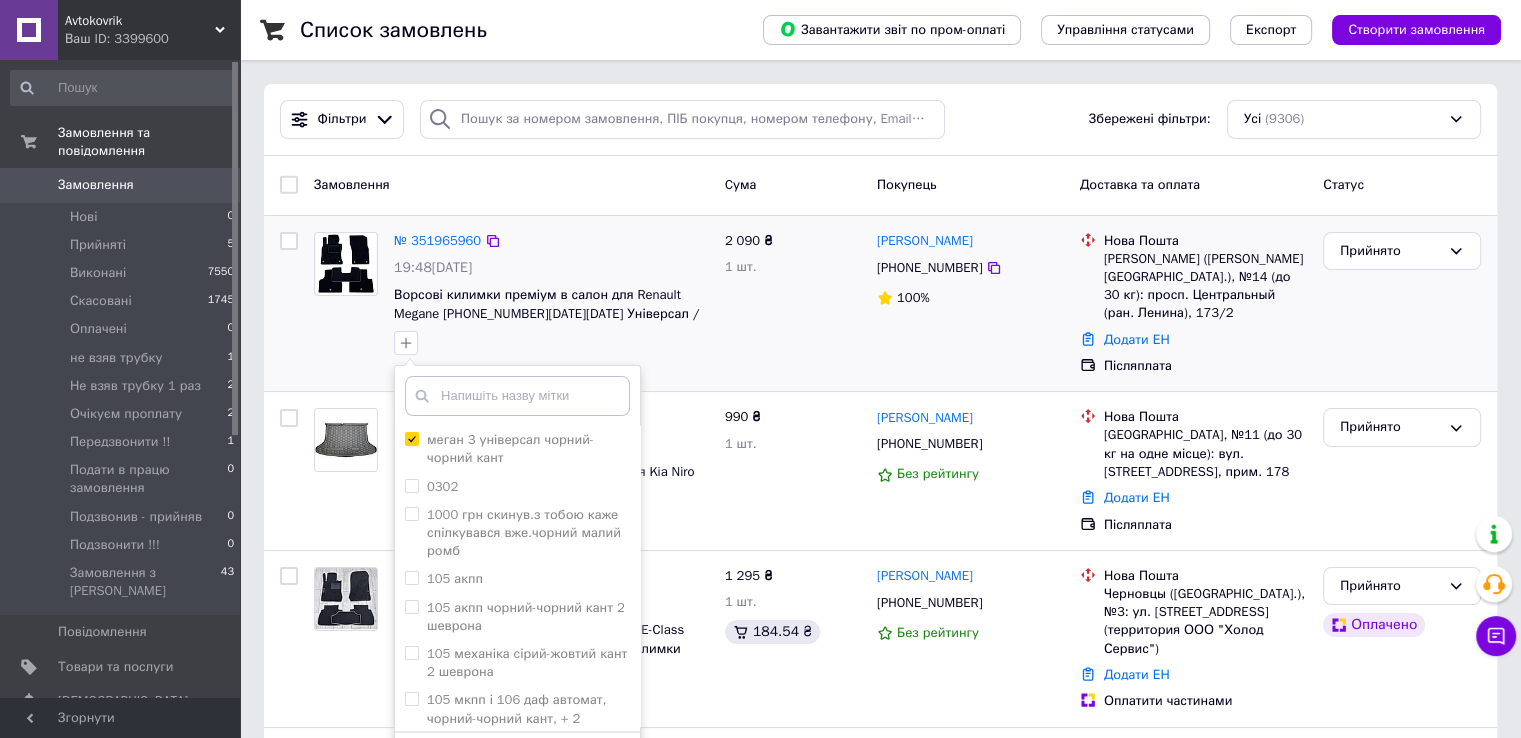 scroll, scrollTop: 0, scrollLeft: 0, axis: both 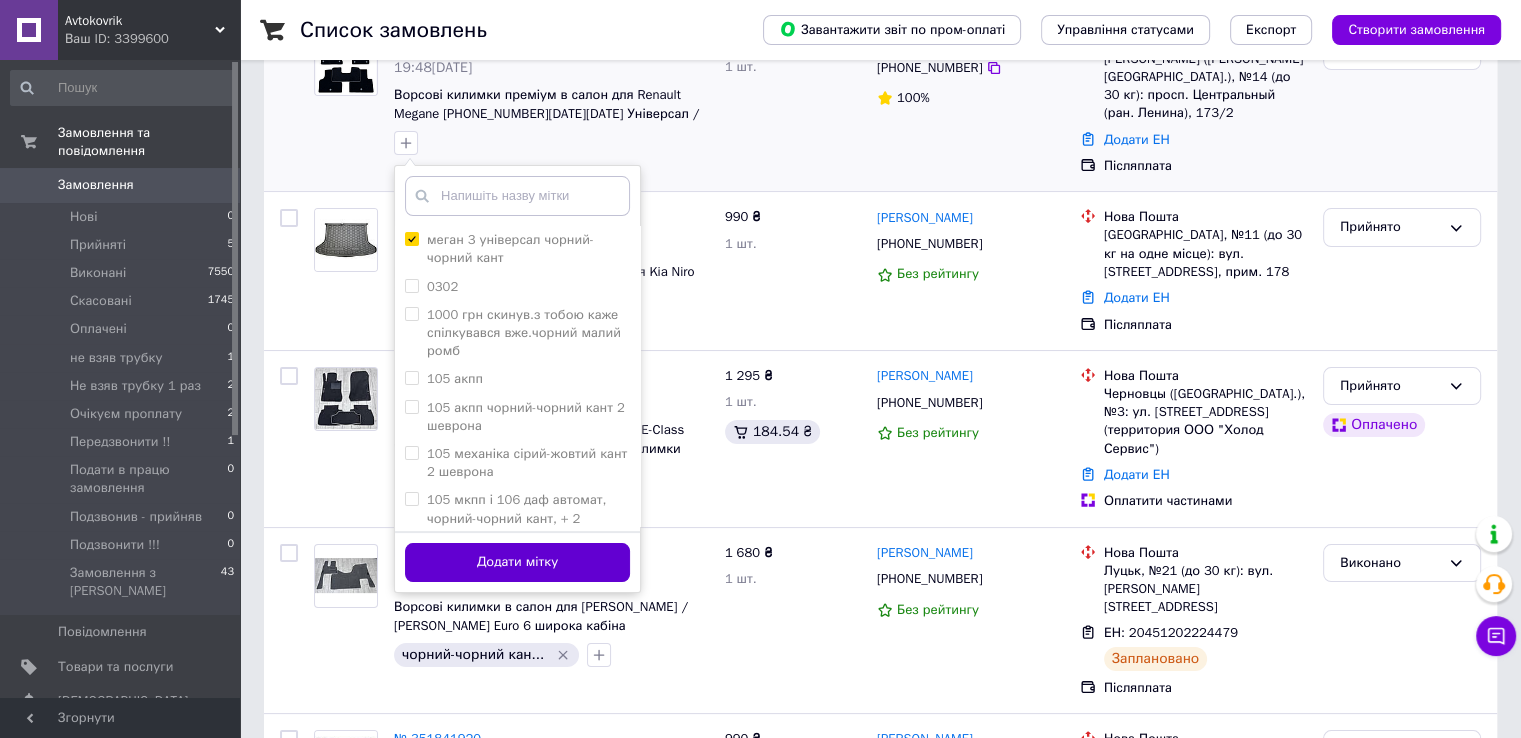 click on "Додати мітку" at bounding box center (517, 562) 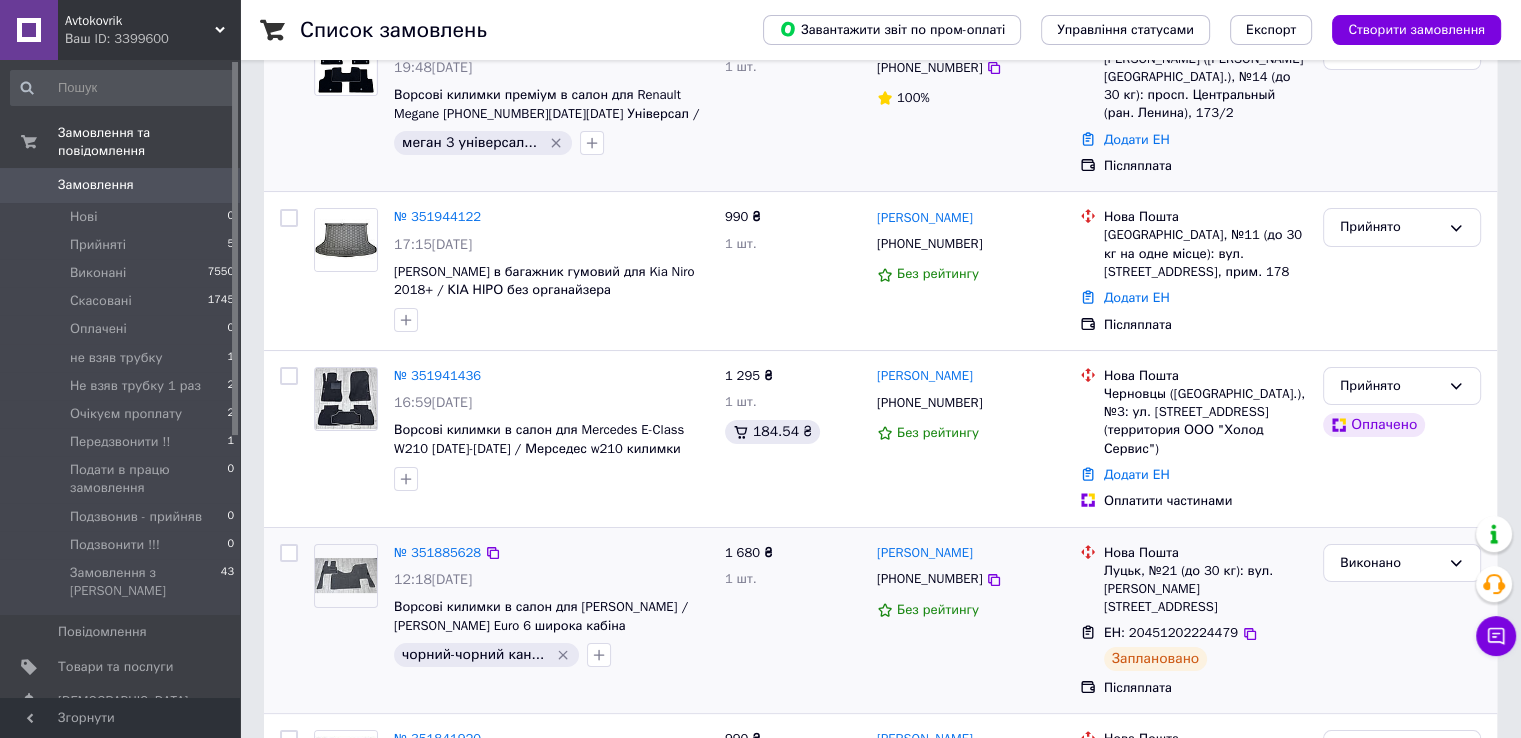 scroll, scrollTop: 0, scrollLeft: 0, axis: both 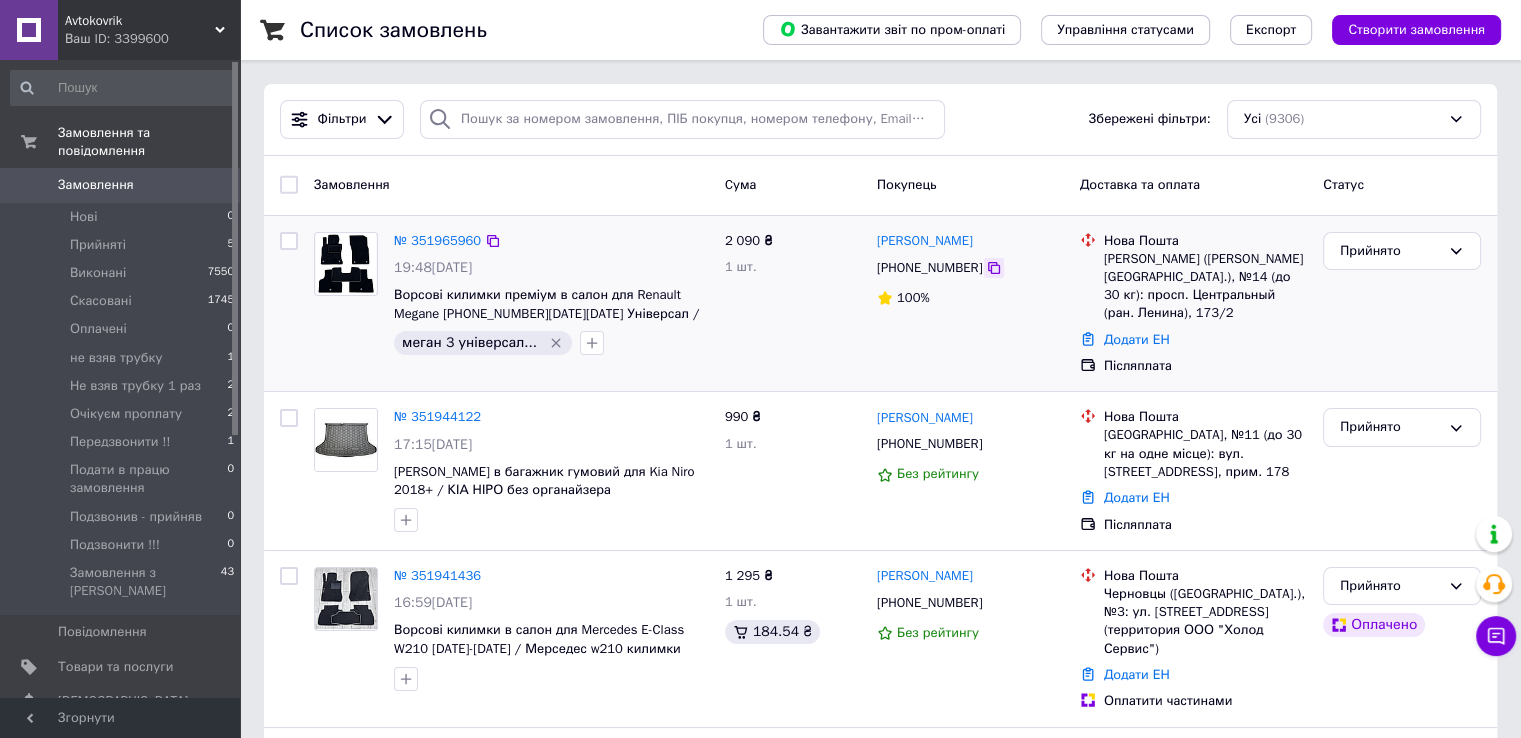 click 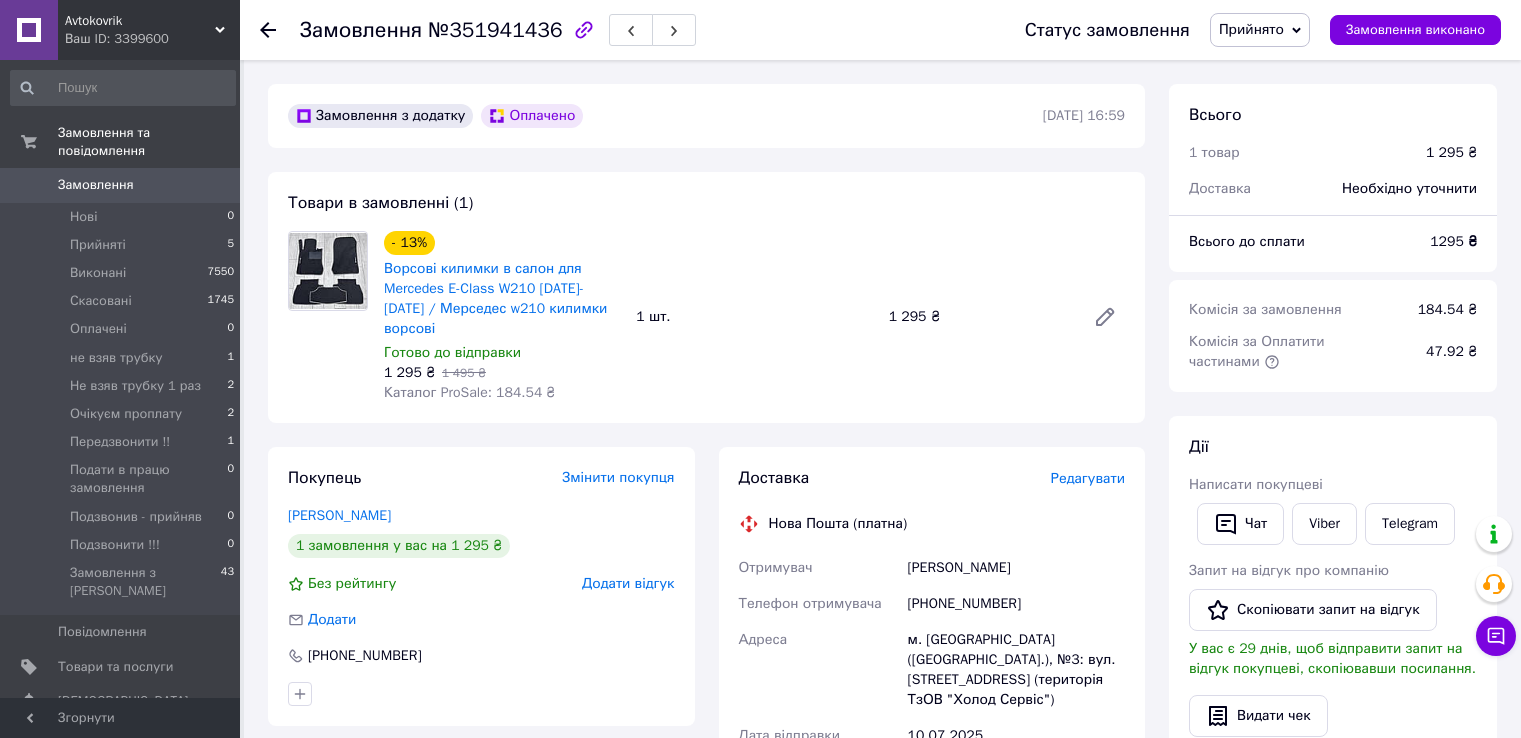 scroll, scrollTop: 0, scrollLeft: 0, axis: both 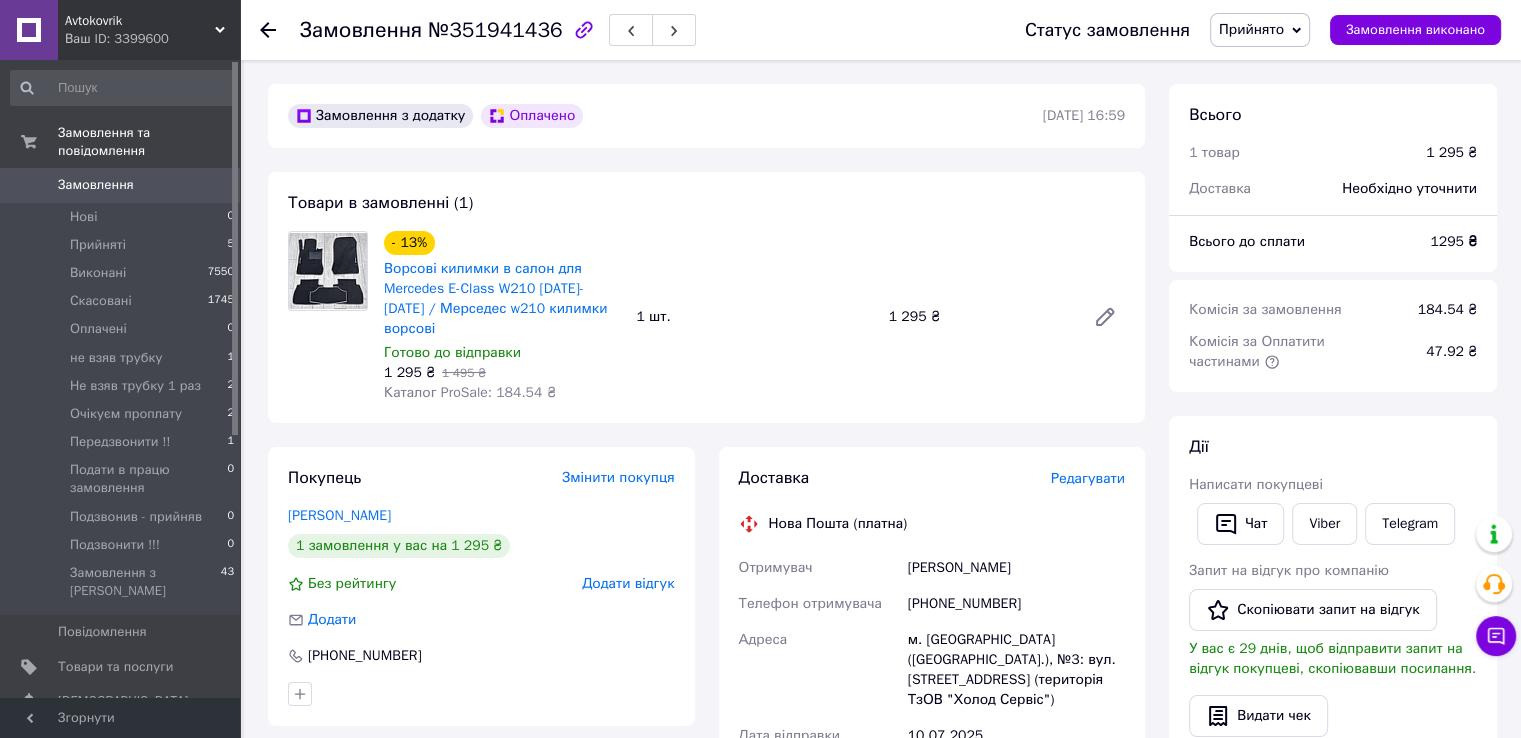 click on "[PHONE_NUMBER]" at bounding box center (1016, 604) 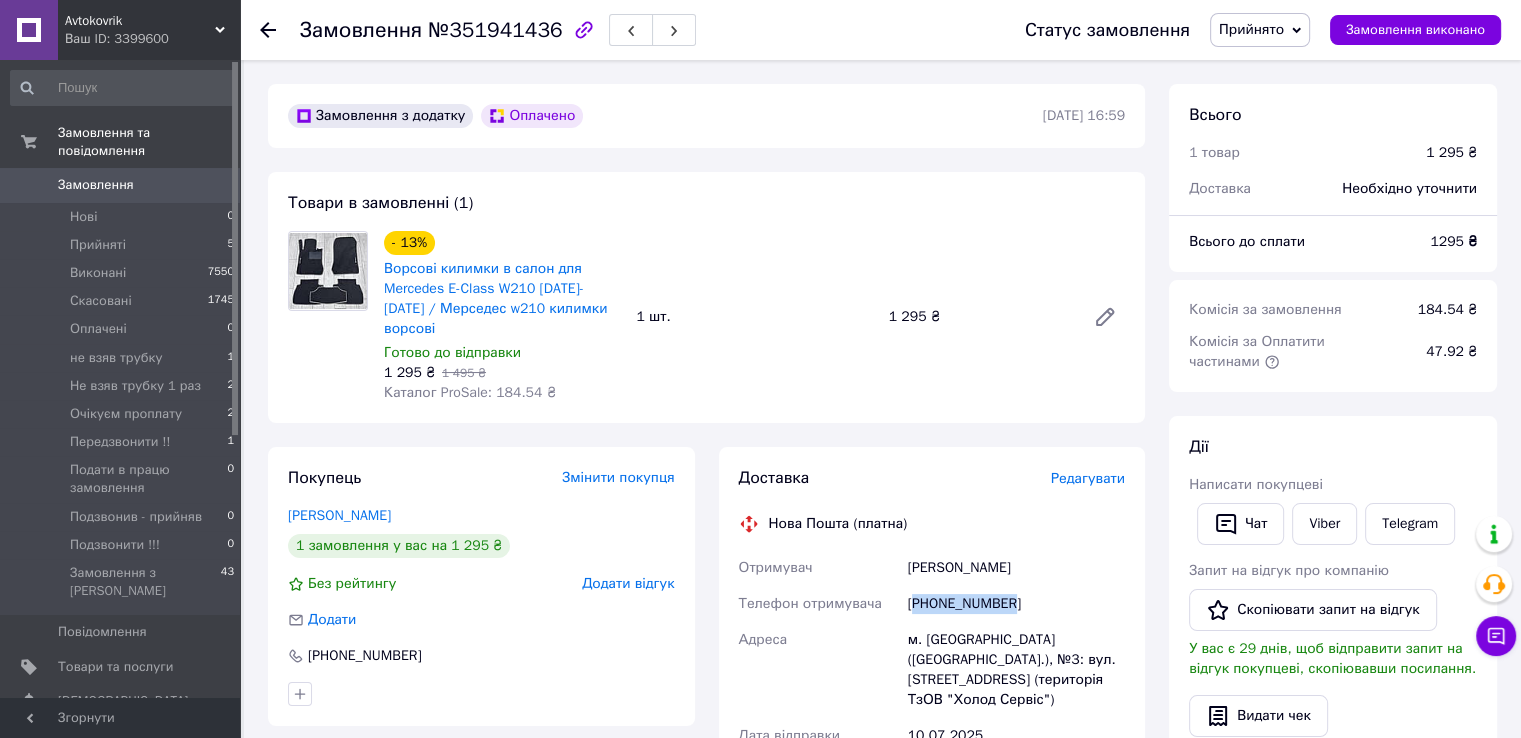 click on "[PHONE_NUMBER]" at bounding box center [1016, 604] 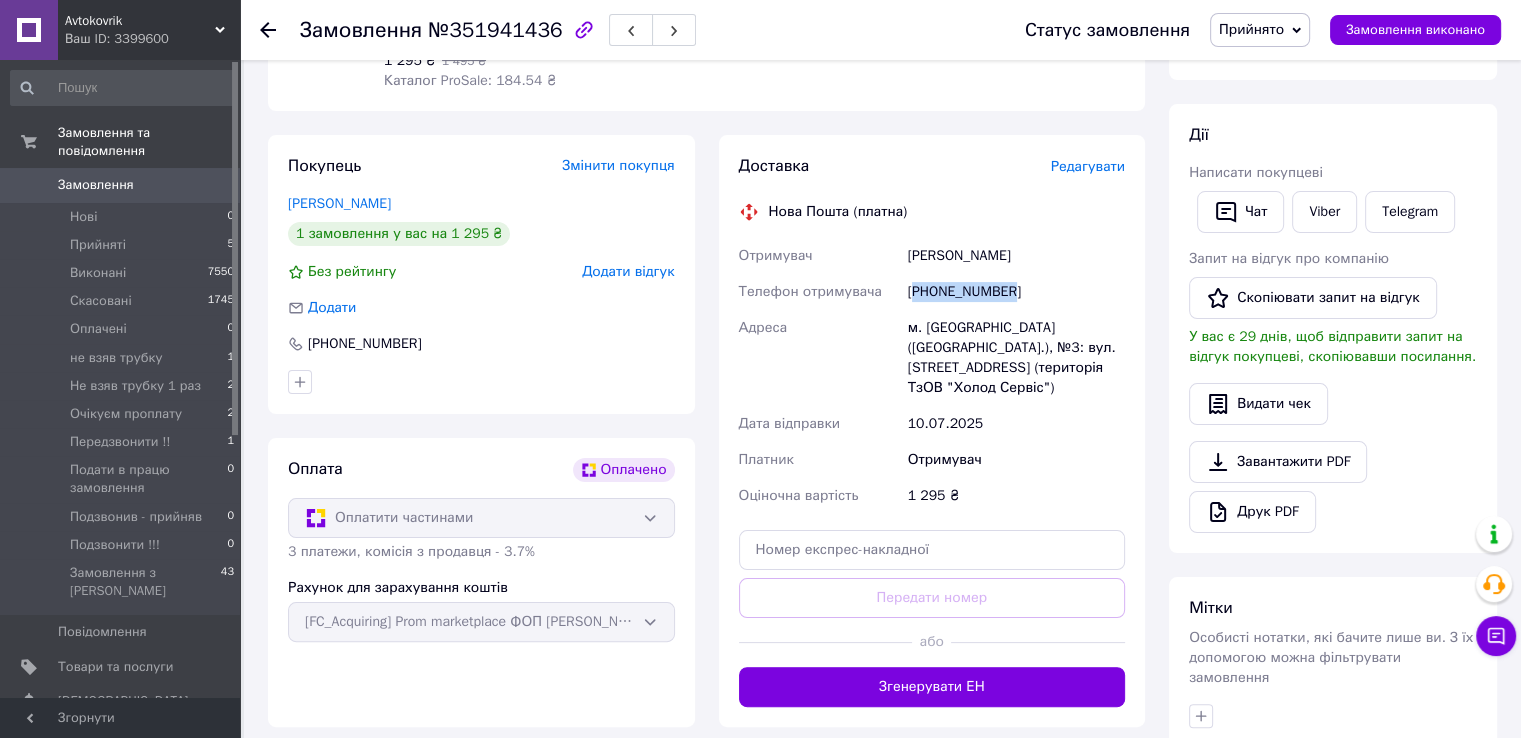 scroll, scrollTop: 400, scrollLeft: 0, axis: vertical 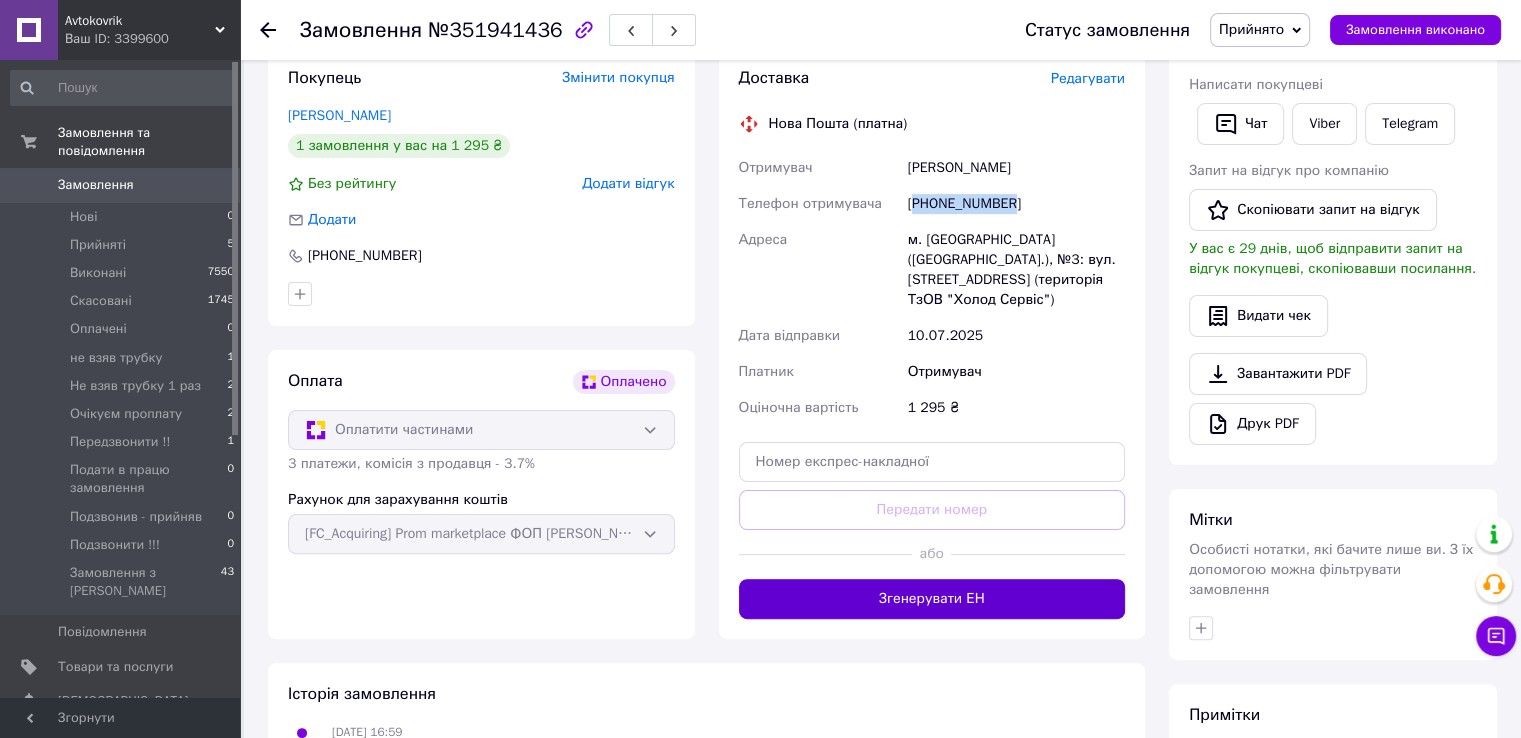 click on "Згенерувати ЕН" at bounding box center [932, 599] 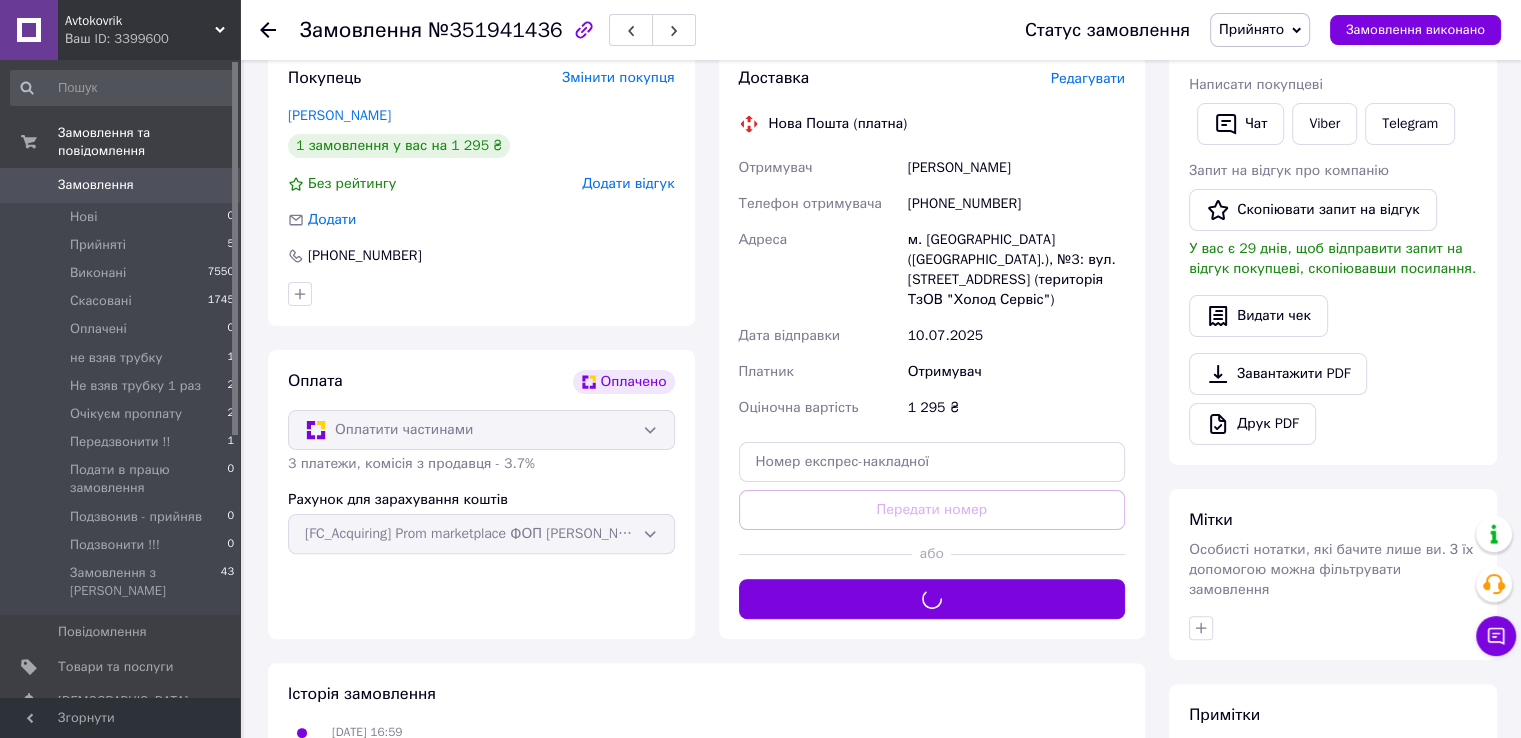 click on "10.07.2025" at bounding box center [1016, 336] 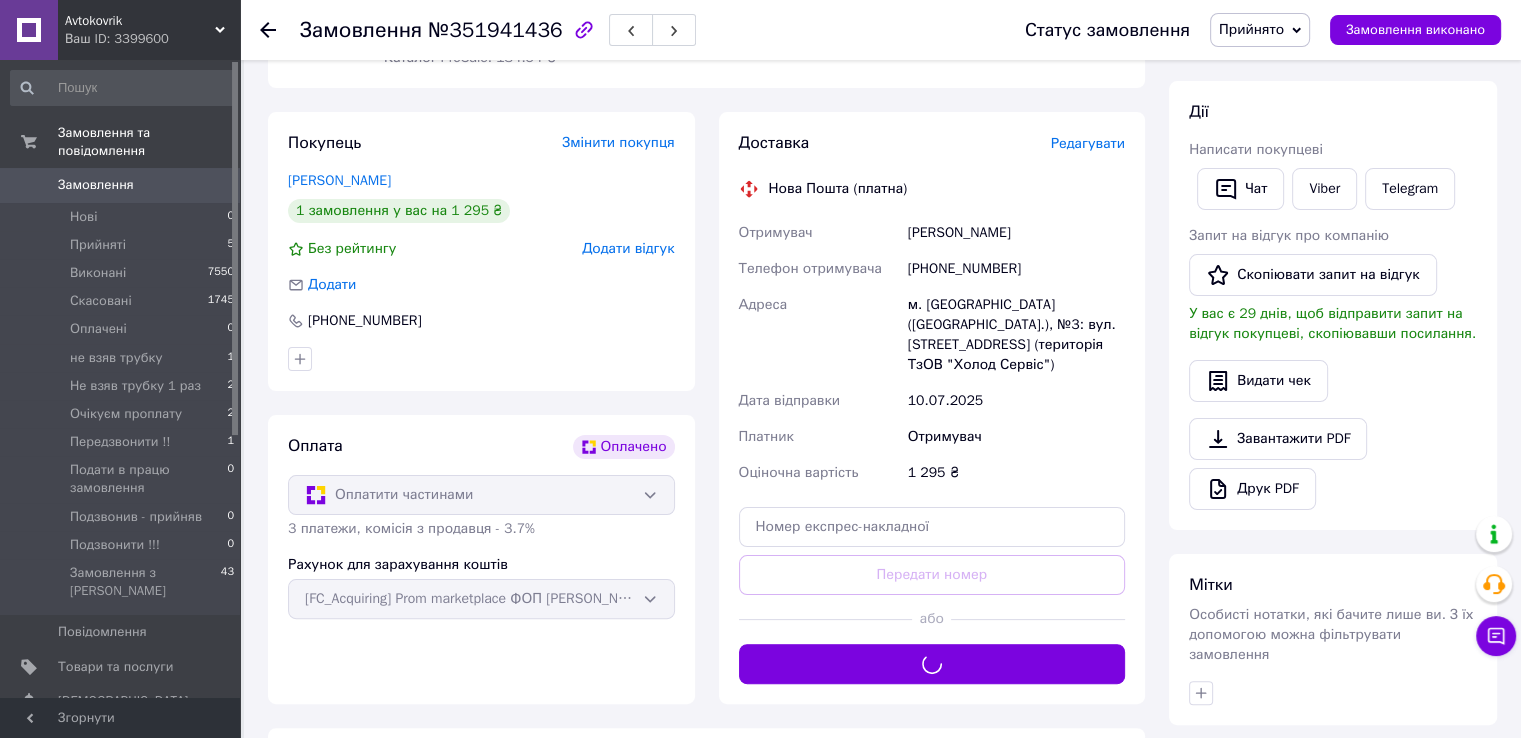 scroll, scrollTop: 300, scrollLeft: 0, axis: vertical 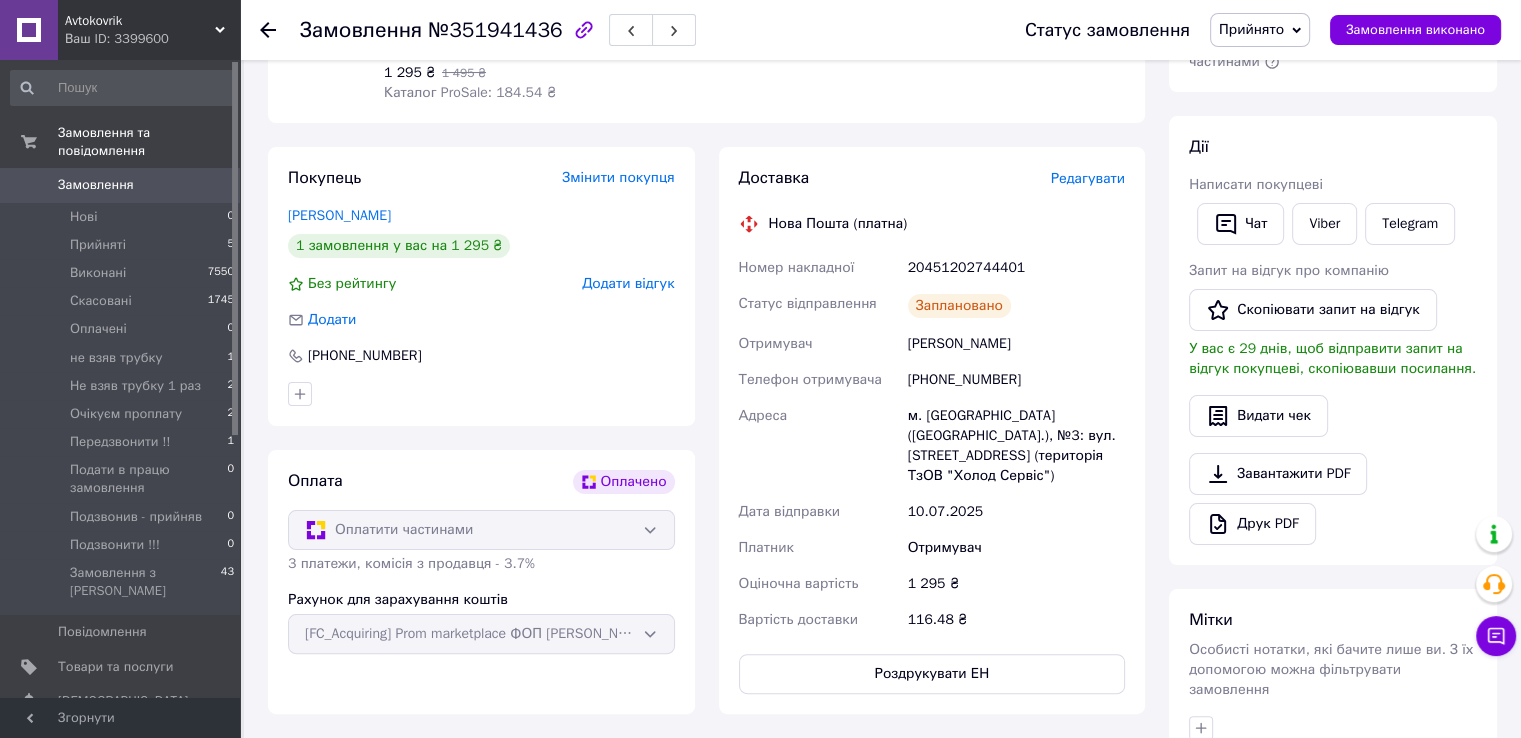 click on "20451202744401" at bounding box center (1016, 268) 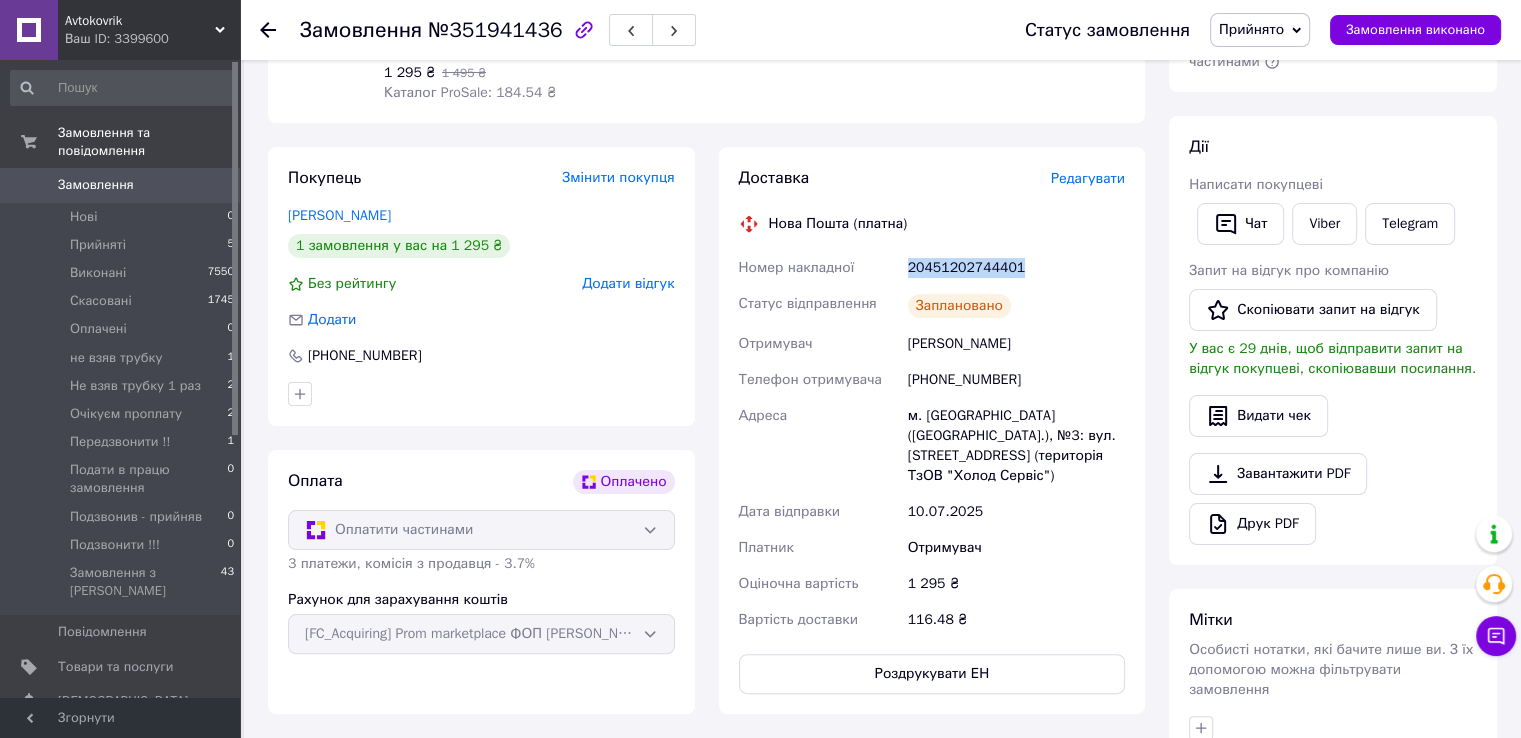 click on "20451202744401" at bounding box center [1016, 268] 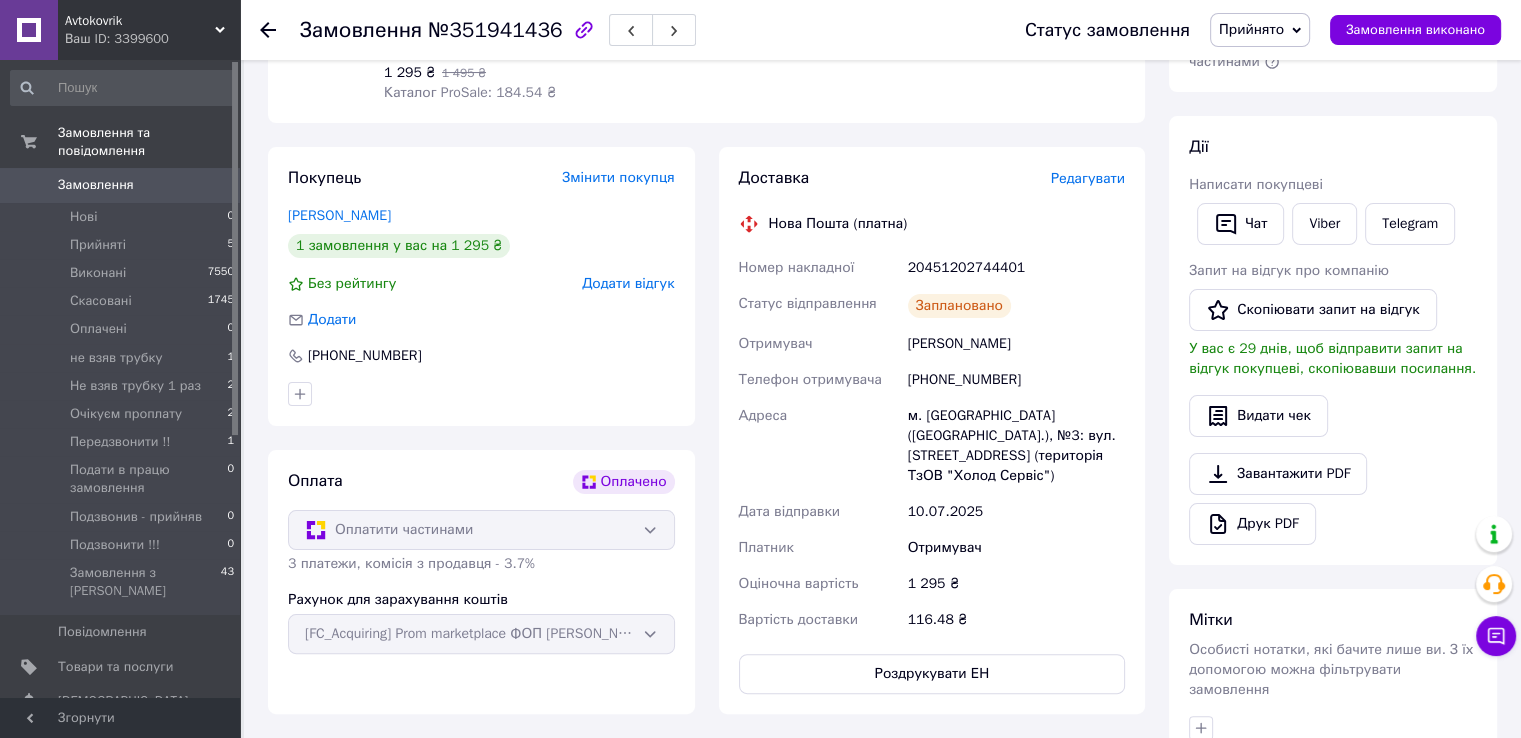 click on "Скрипник Василь" at bounding box center [1016, 344] 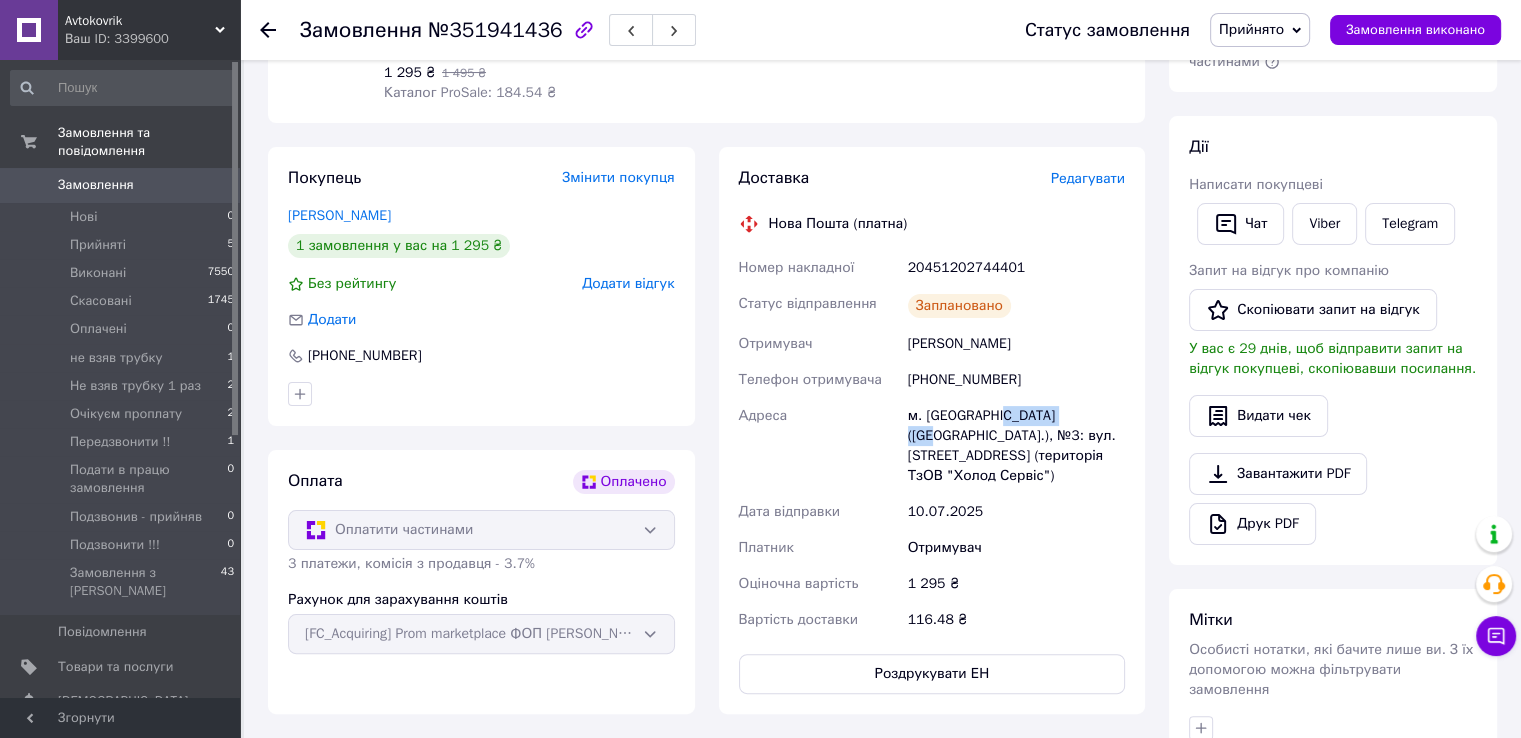 click on "м. [GEOGRAPHIC_DATA] ([GEOGRAPHIC_DATA].), №3: вул. [STREET_ADDRESS] (територія ТзОВ "Холод Сервіс")" at bounding box center (1016, 446) 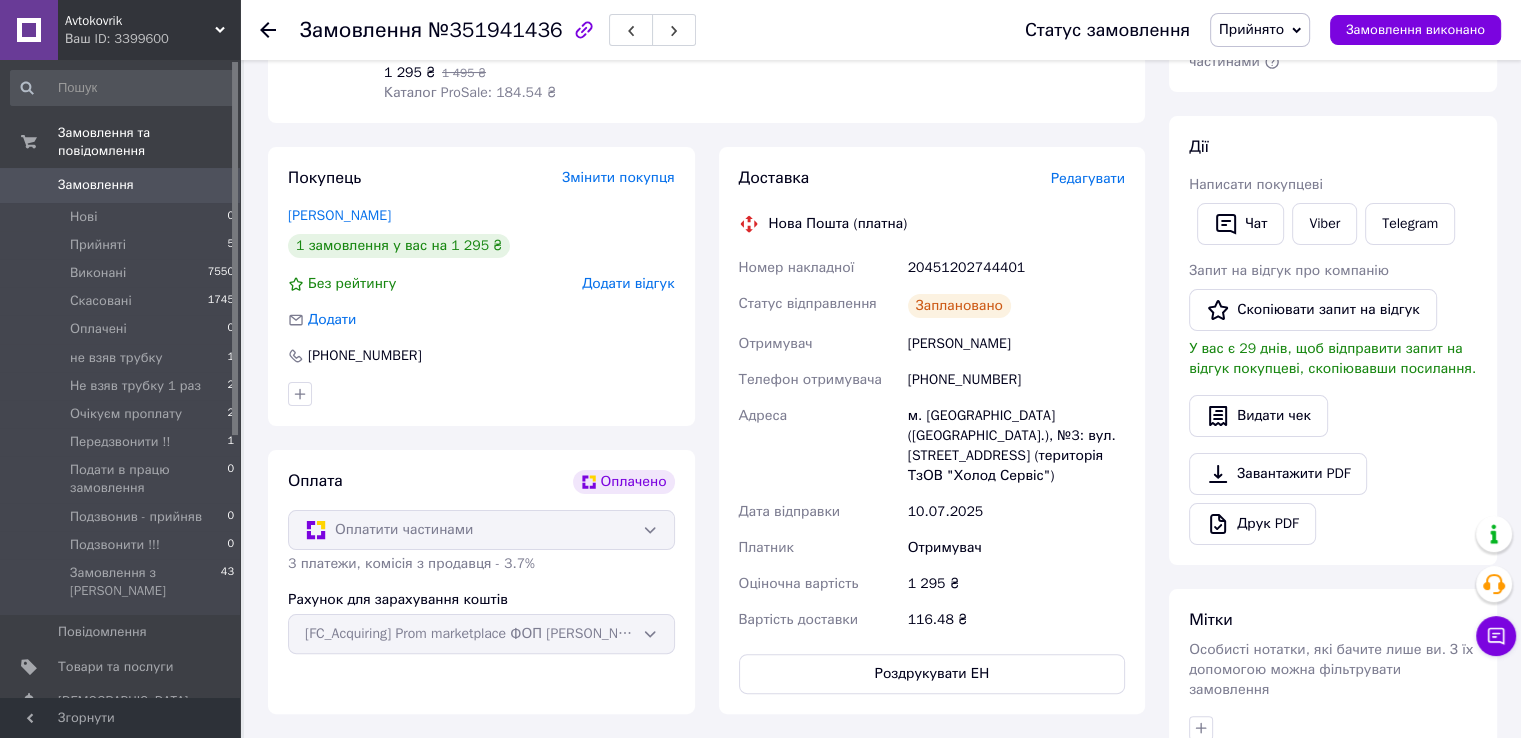 click on "[PHONE_NUMBER]" at bounding box center [1016, 380] 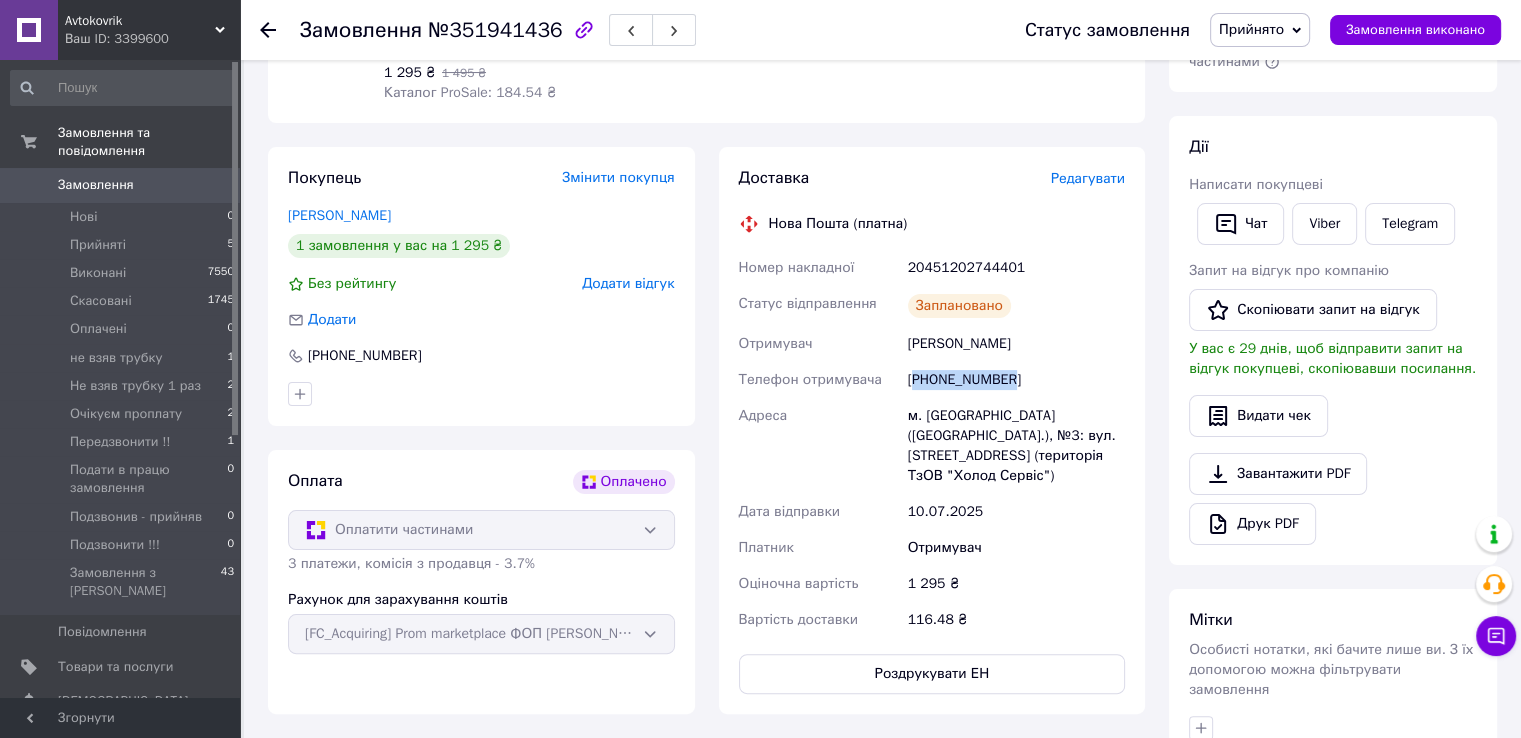 click on "[PHONE_NUMBER]" at bounding box center [1016, 380] 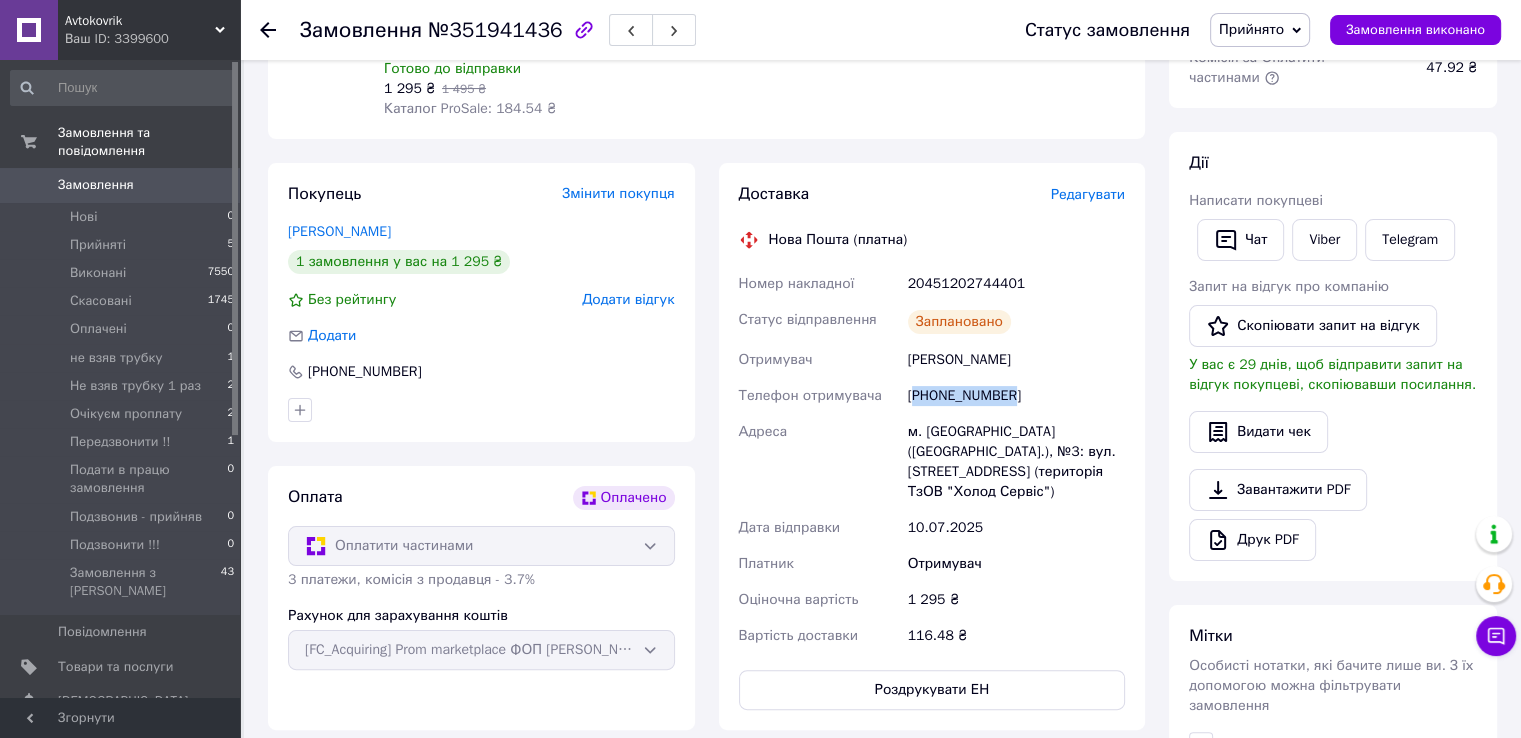 scroll, scrollTop: 100, scrollLeft: 0, axis: vertical 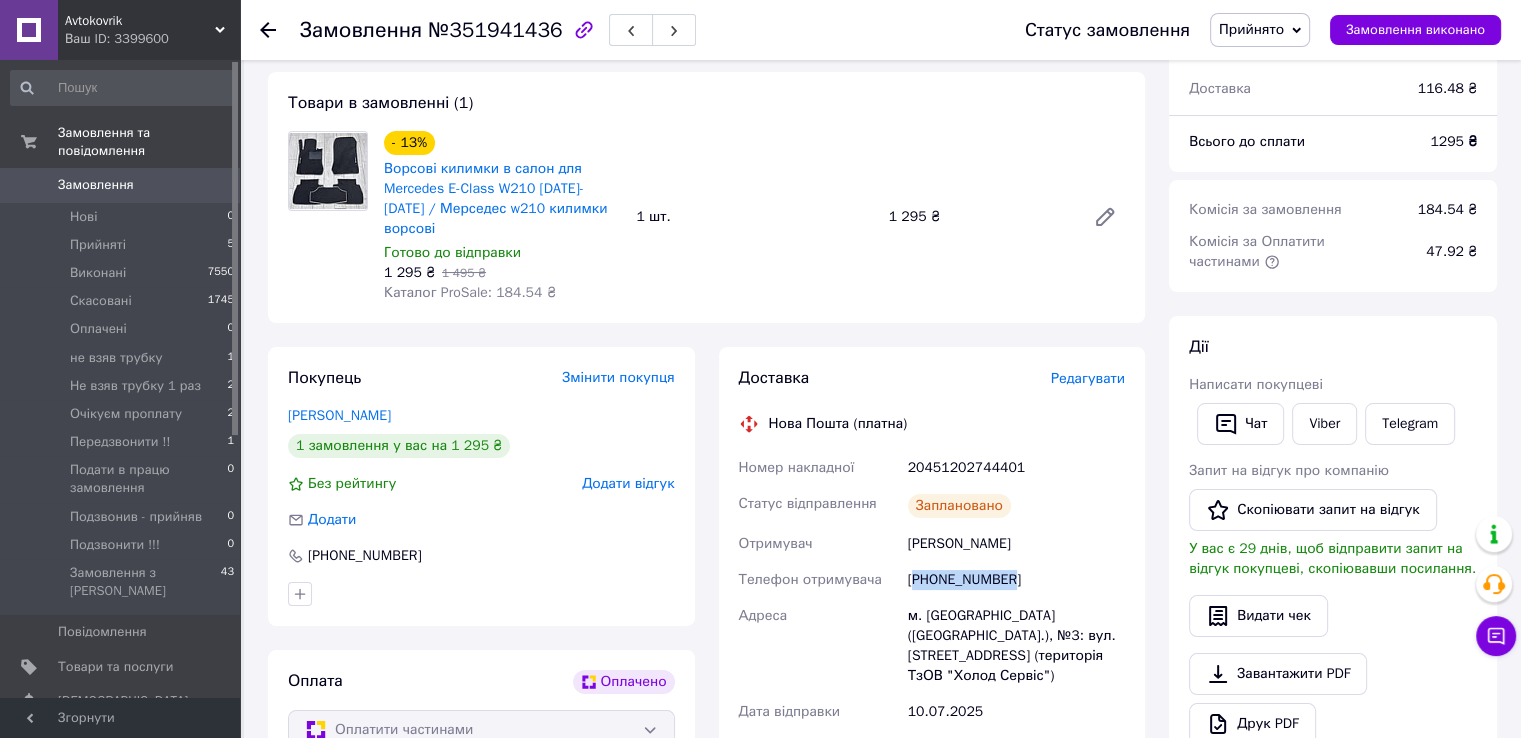 click on "Прийнято" at bounding box center (1260, 30) 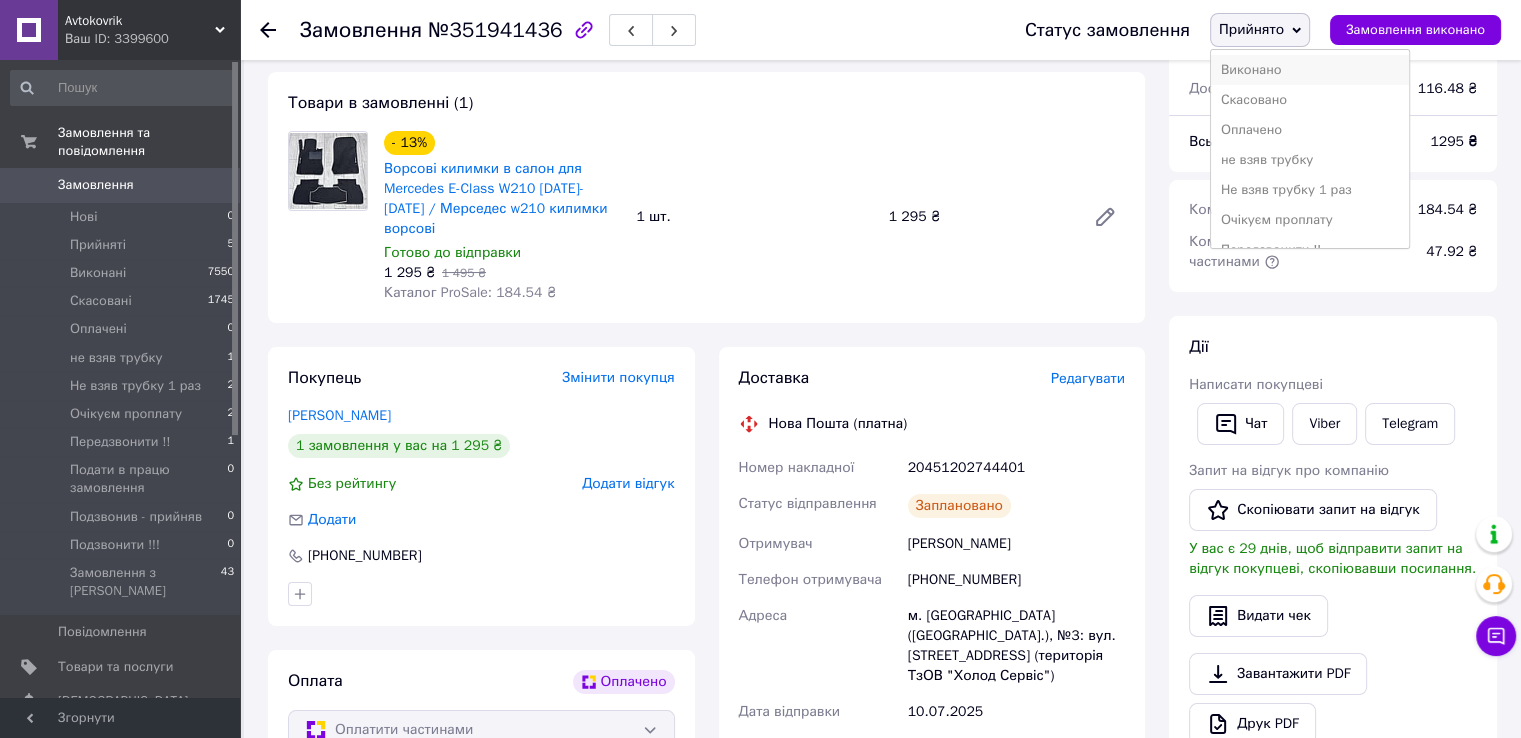 click on "Виконано" at bounding box center [1310, 70] 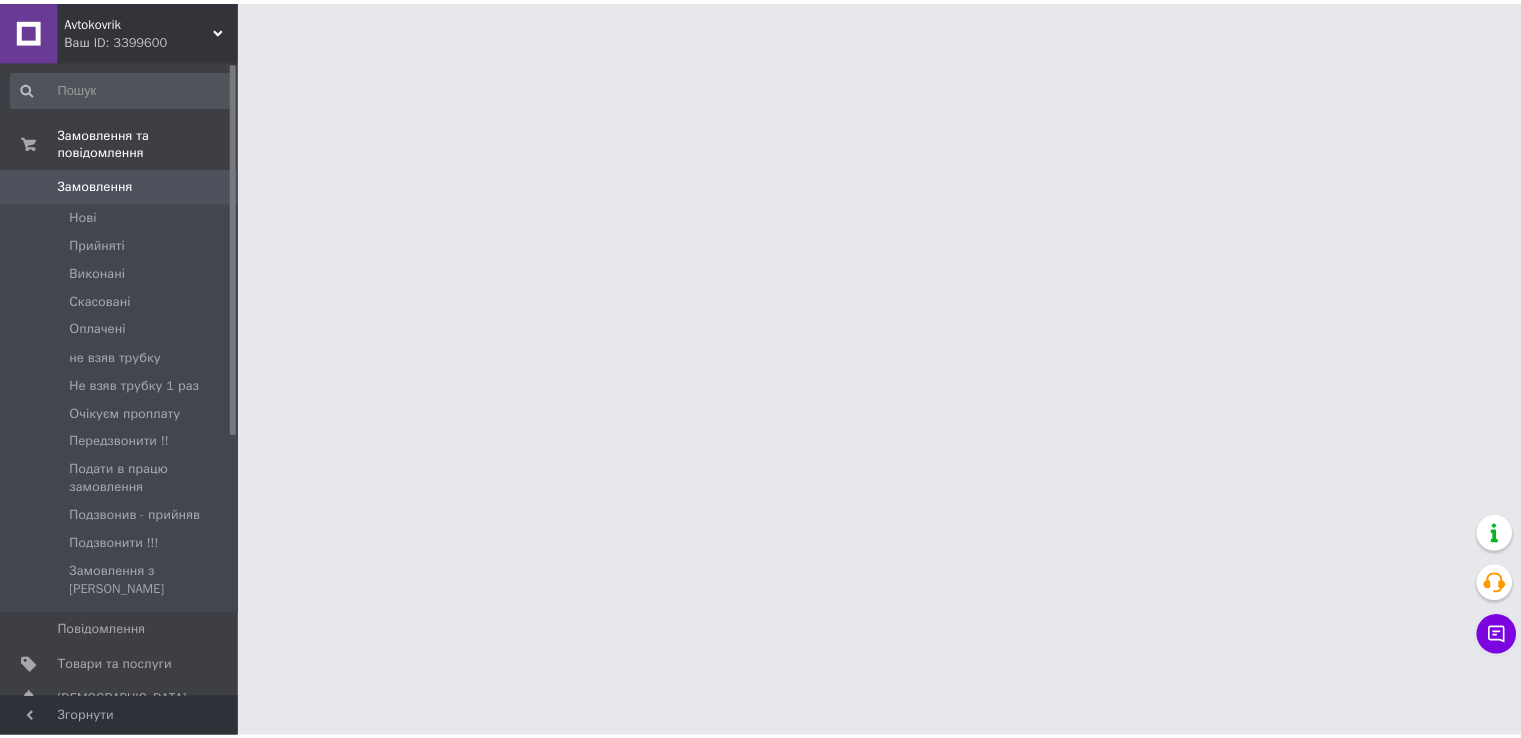 scroll, scrollTop: 0, scrollLeft: 0, axis: both 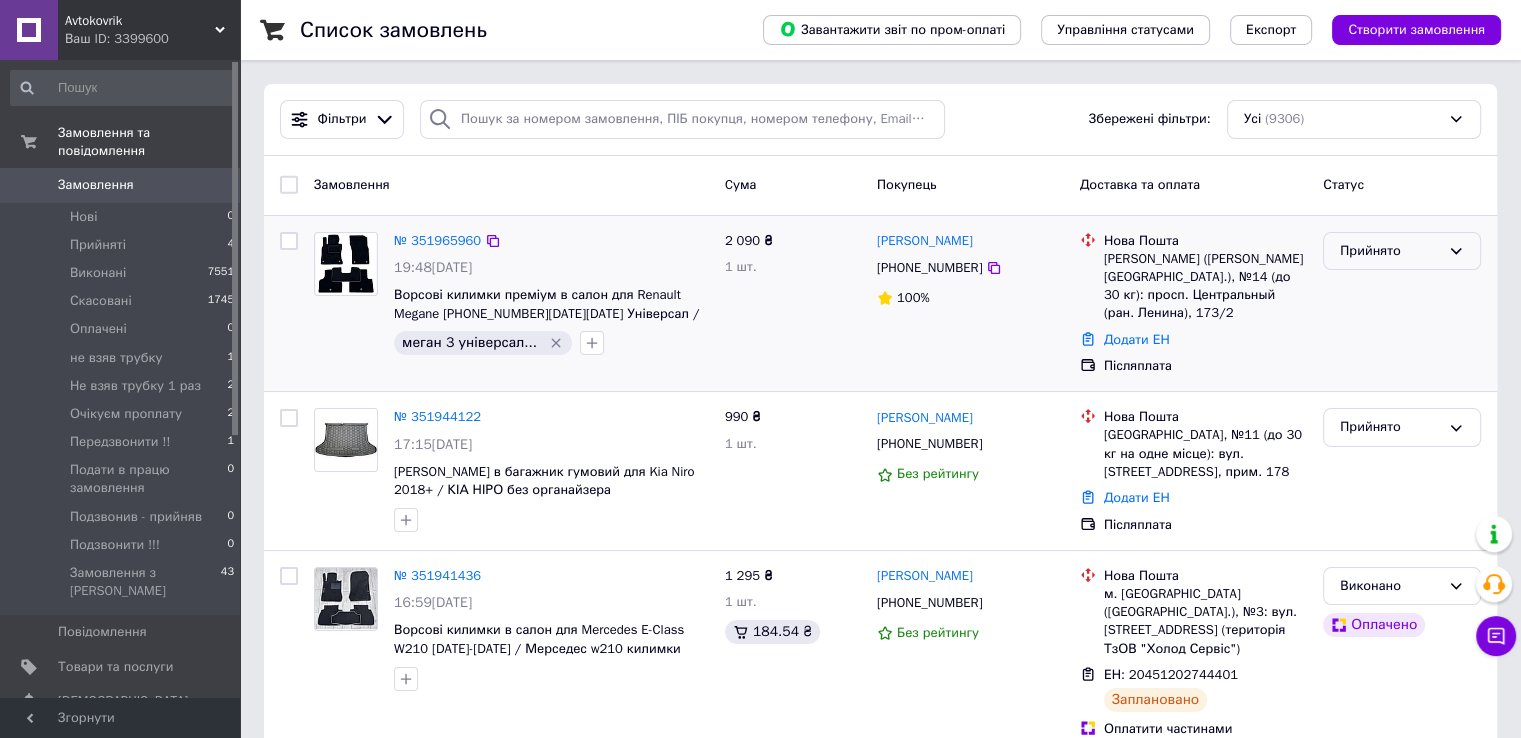 click on "Прийнято" at bounding box center (1390, 251) 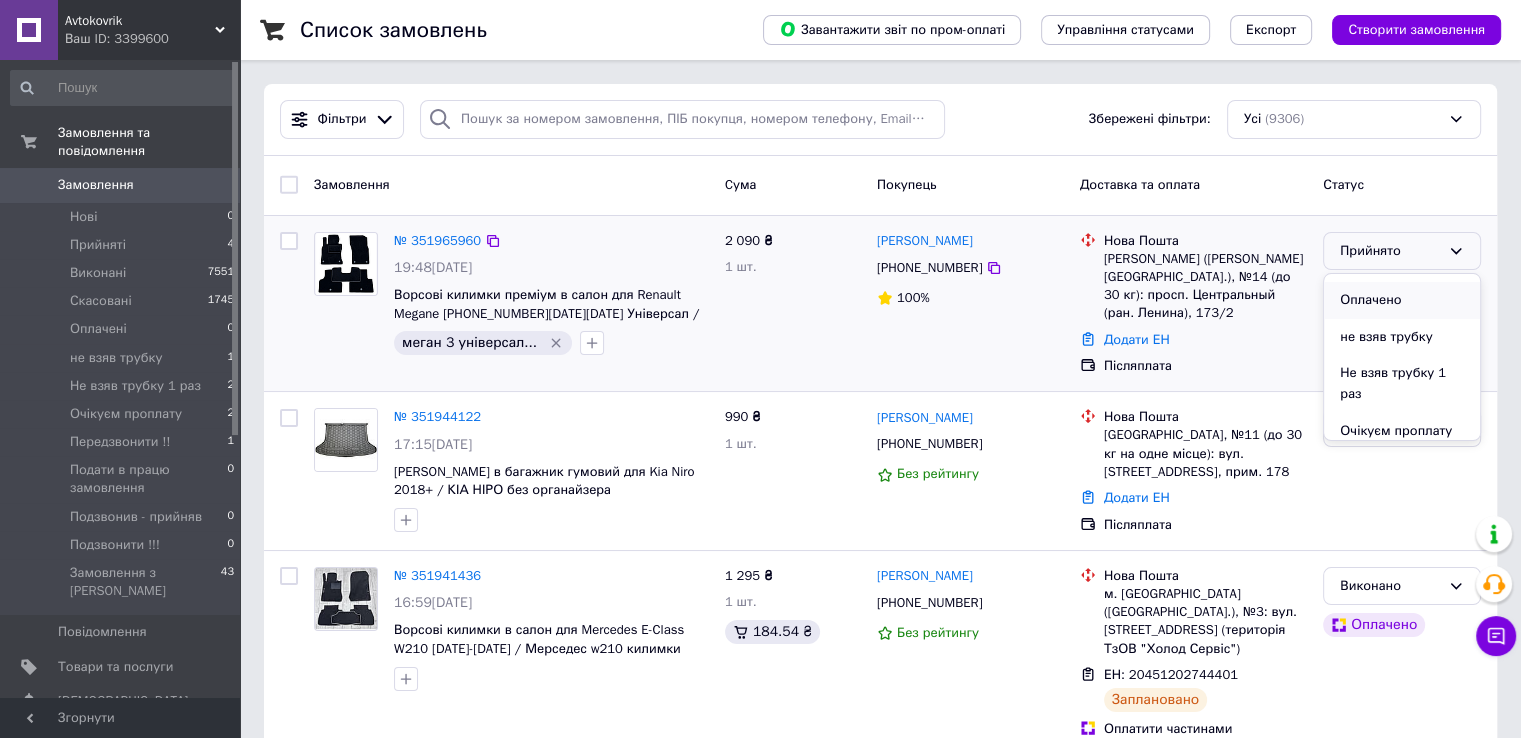 scroll, scrollTop: 100, scrollLeft: 0, axis: vertical 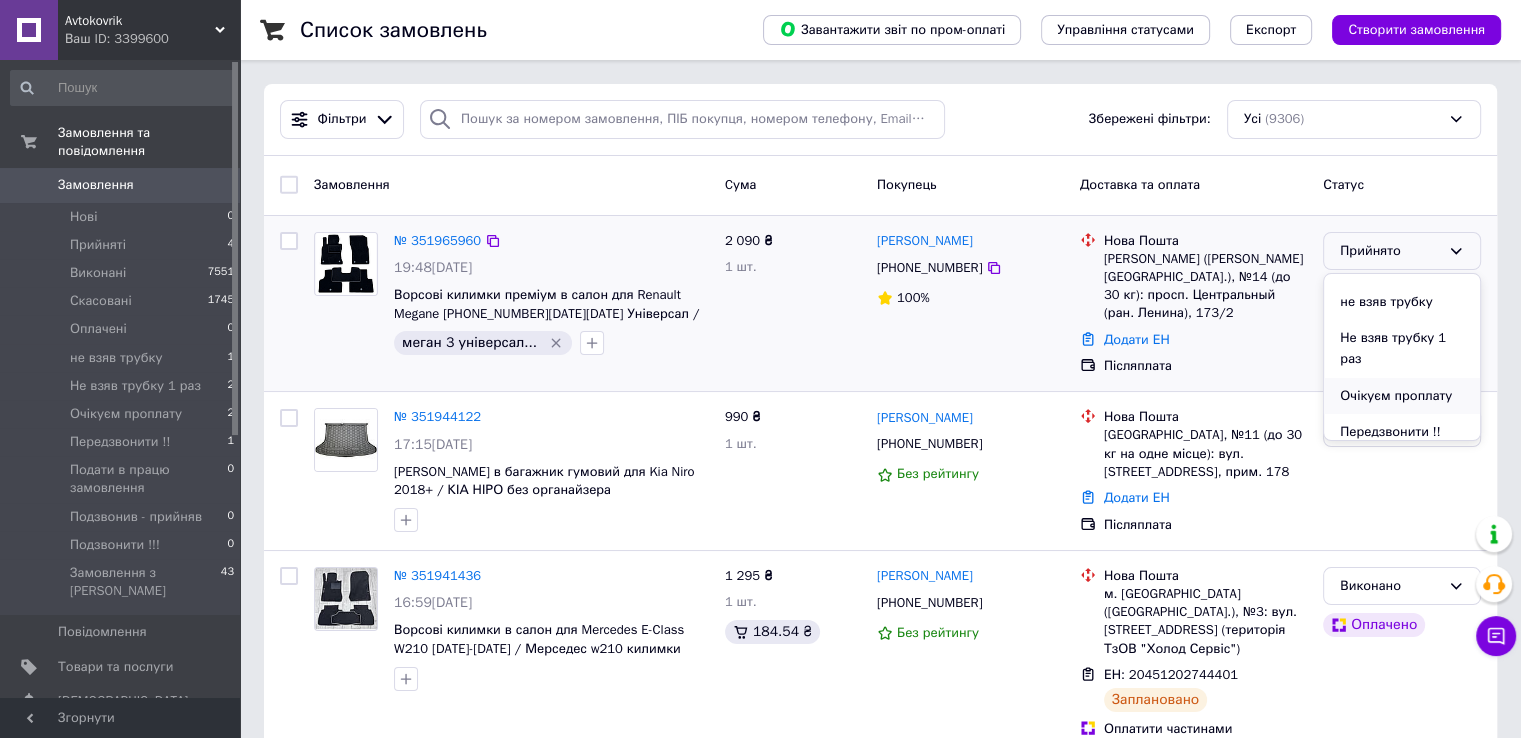 click on "Очікуєм проплату" at bounding box center (1402, 396) 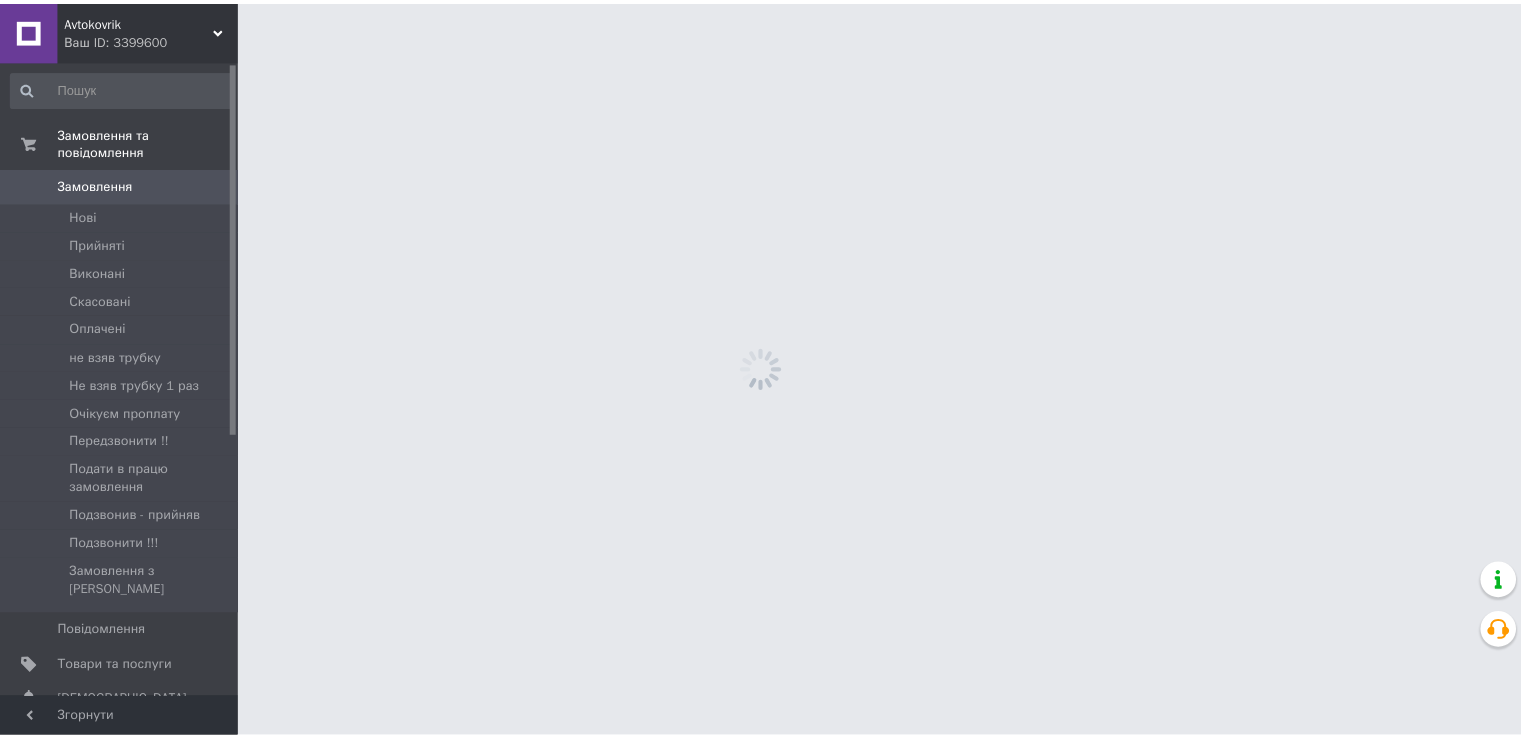scroll, scrollTop: 0, scrollLeft: 0, axis: both 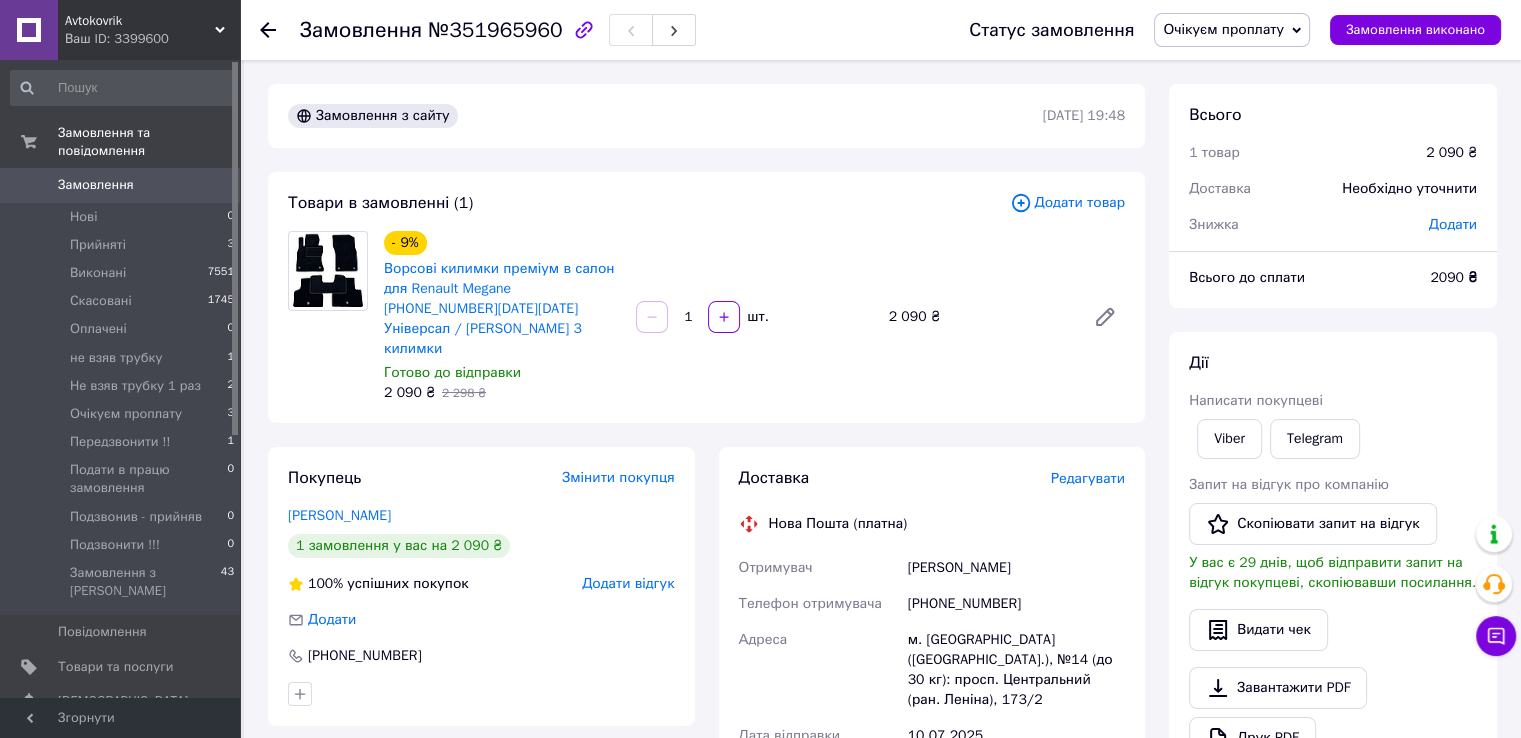 click on "[PHONE_NUMBER]" at bounding box center (1016, 604) 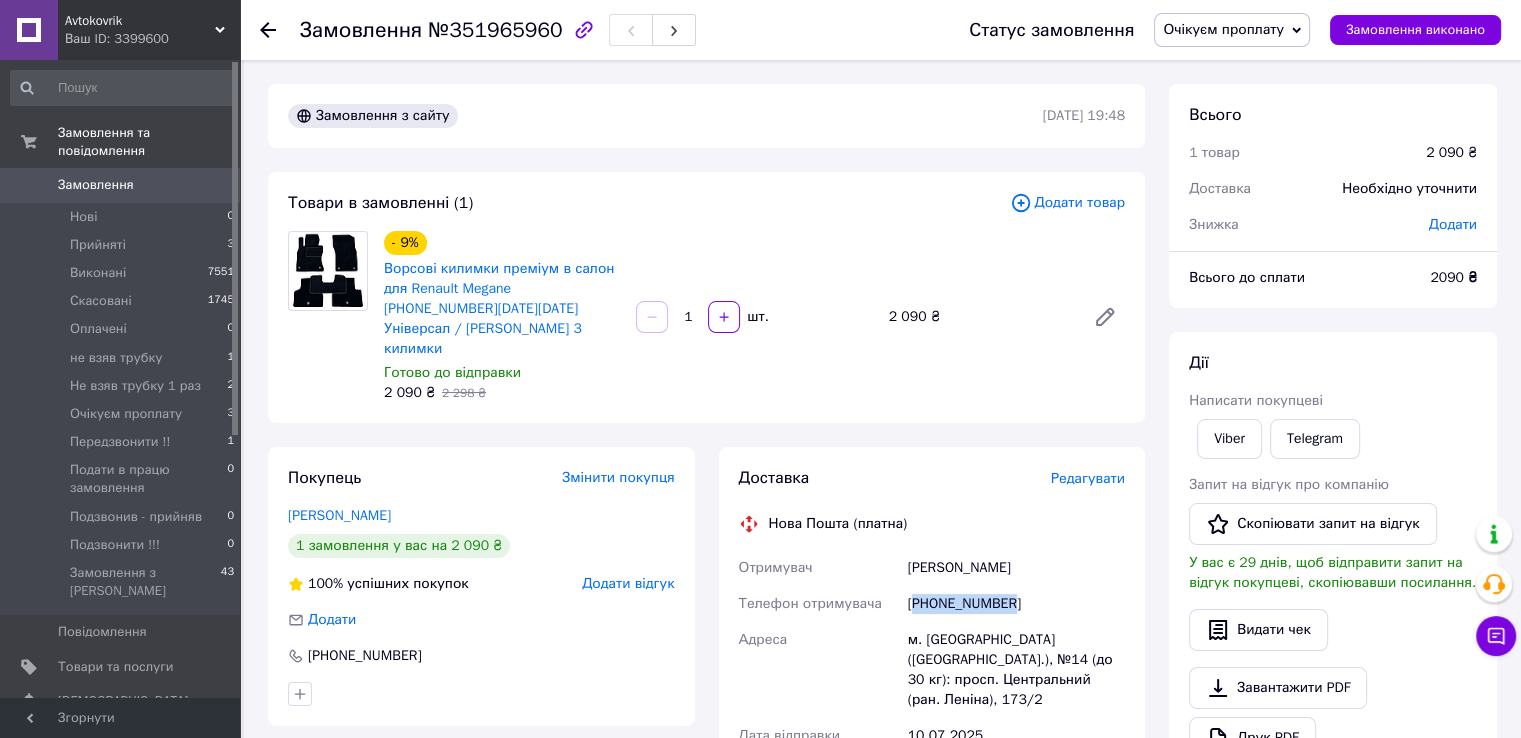 click on "[PHONE_NUMBER]" at bounding box center [1016, 604] 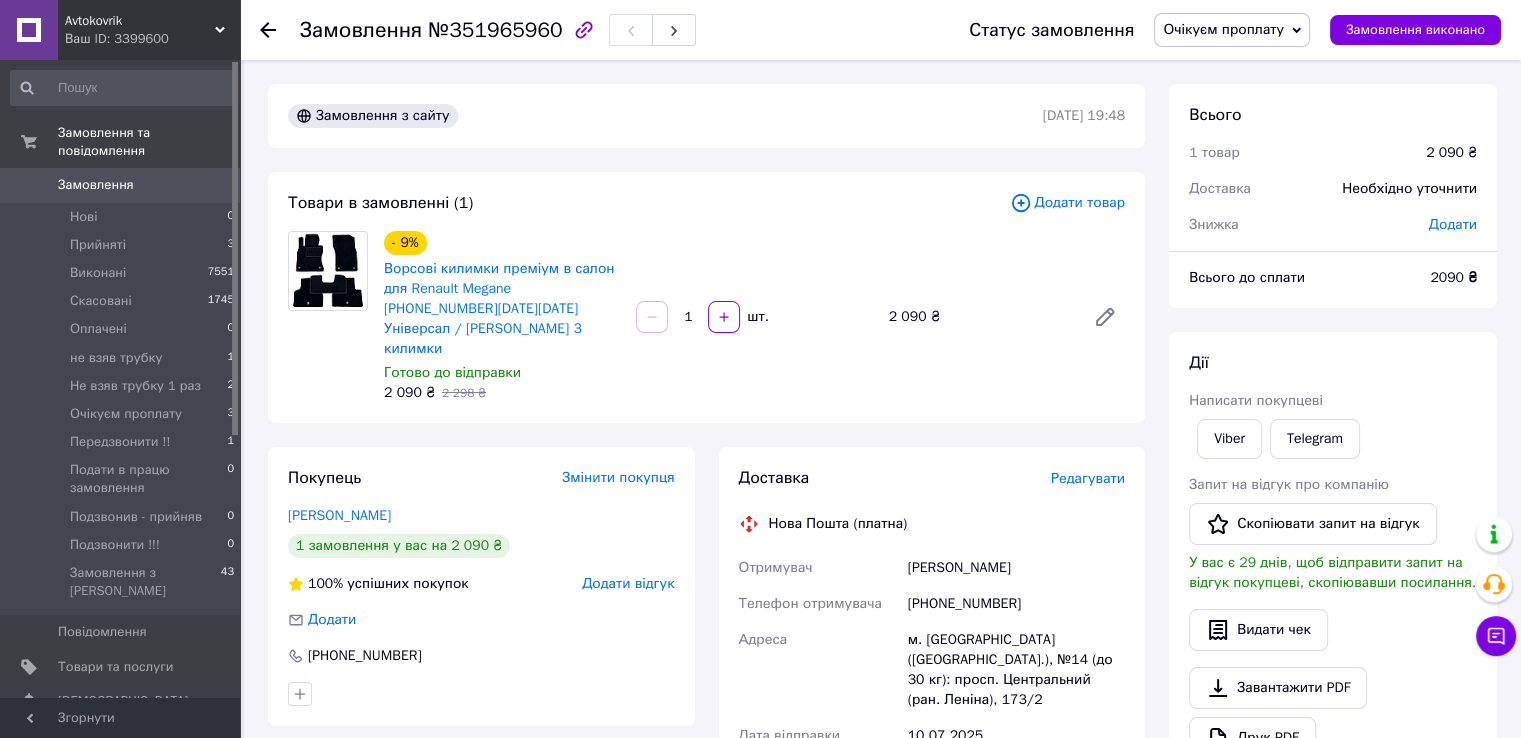 click on "Потемкин Александр" at bounding box center (1016, 568) 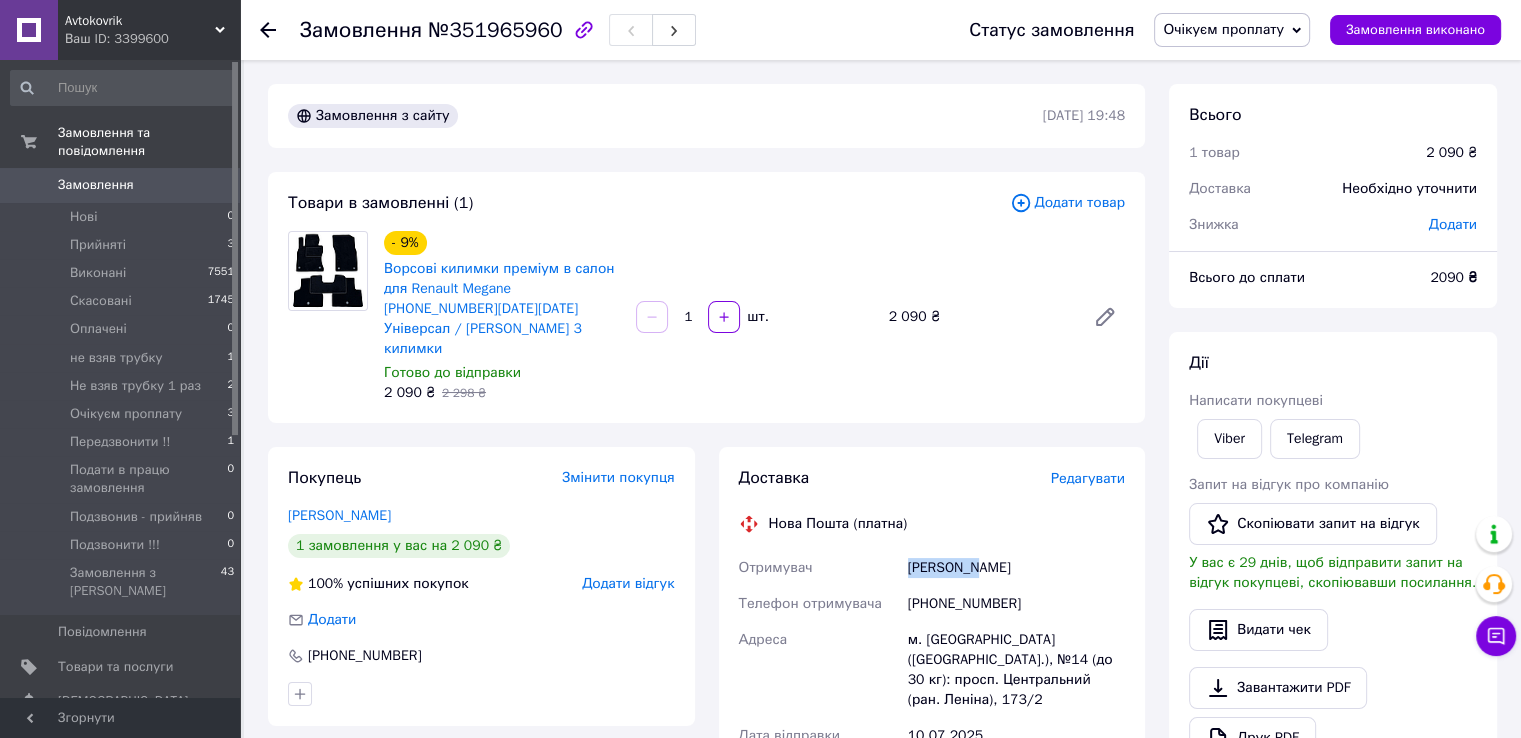 click on "Потемкин Александр" at bounding box center [1016, 568] 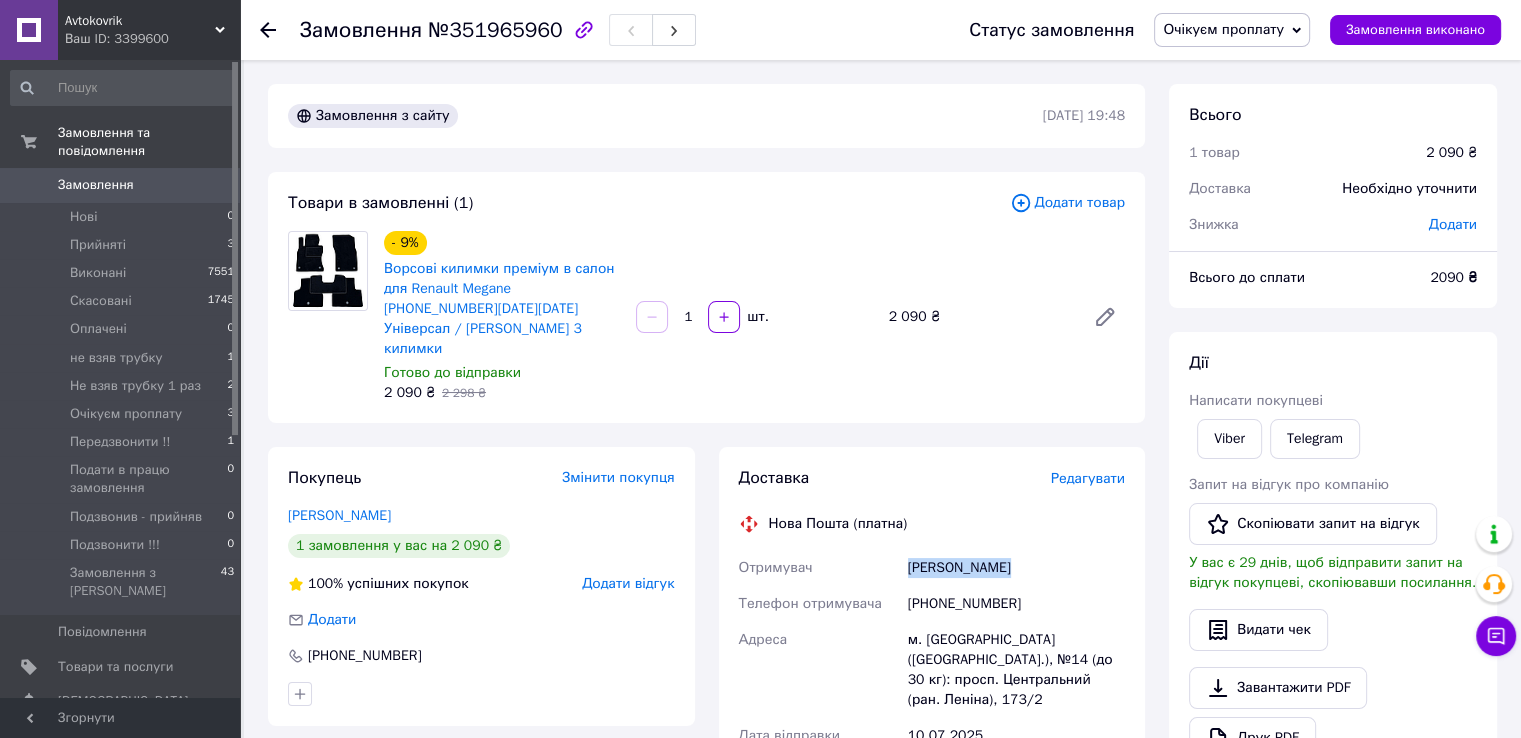 drag, startPoint x: 930, startPoint y: 533, endPoint x: 921, endPoint y: 525, distance: 12.0415945 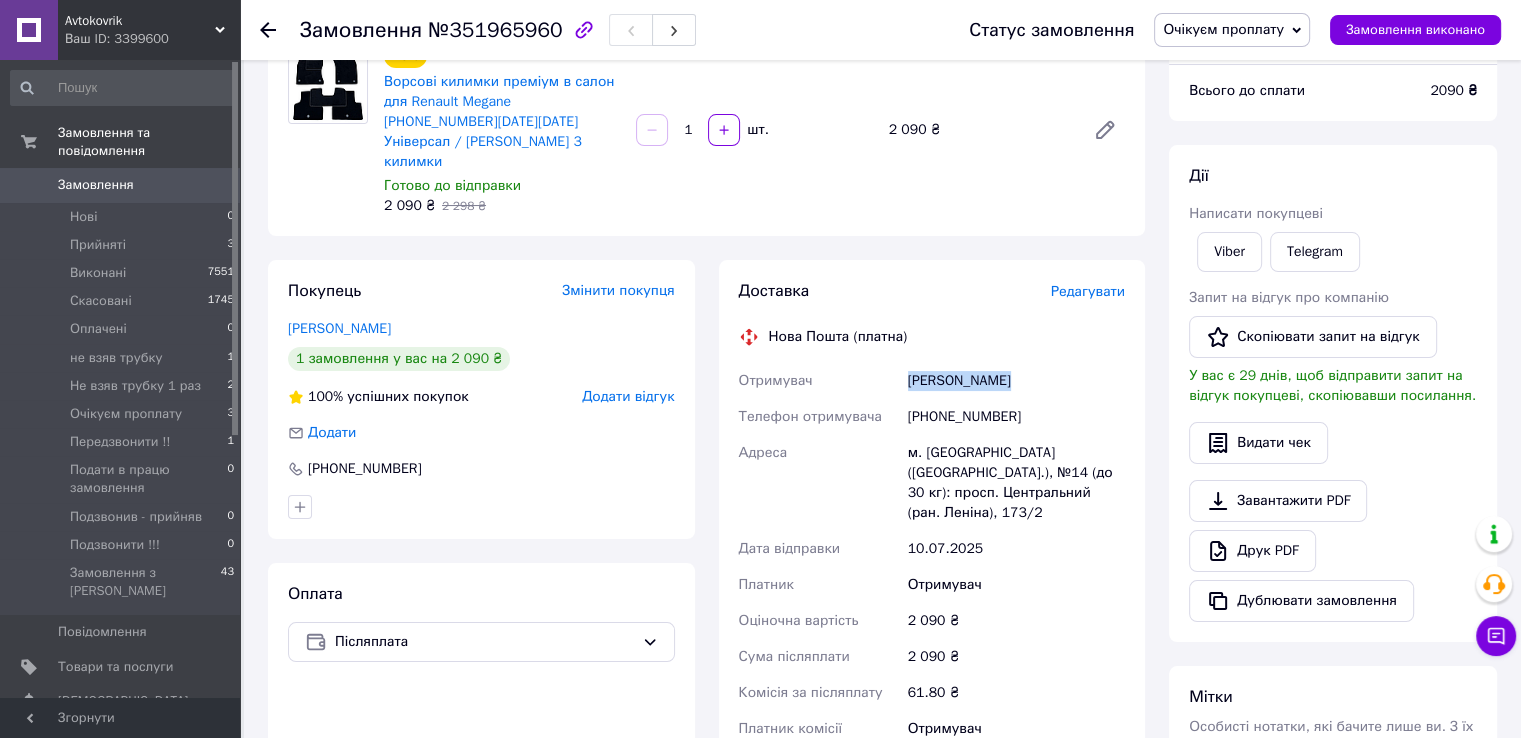 scroll, scrollTop: 300, scrollLeft: 0, axis: vertical 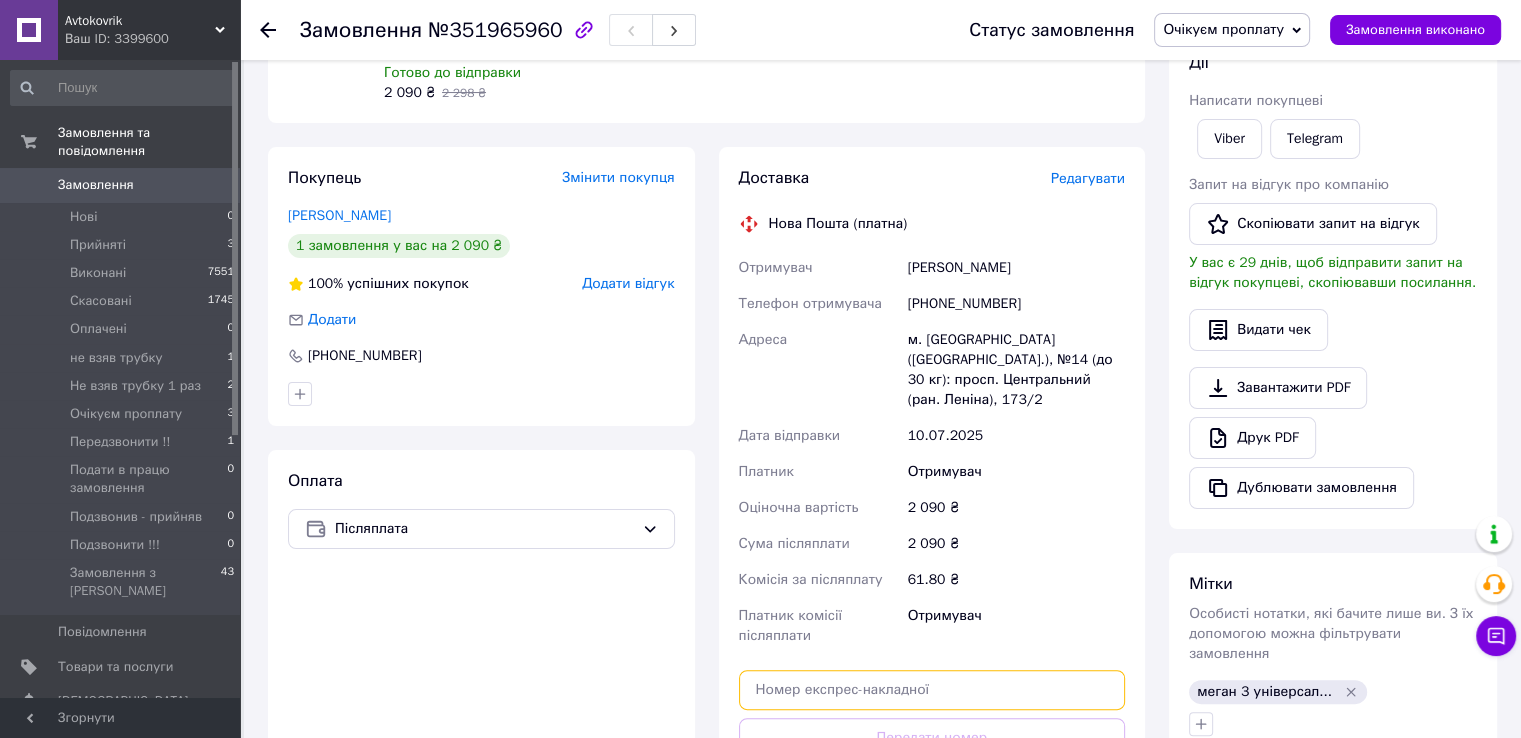 click at bounding box center (932, 690) 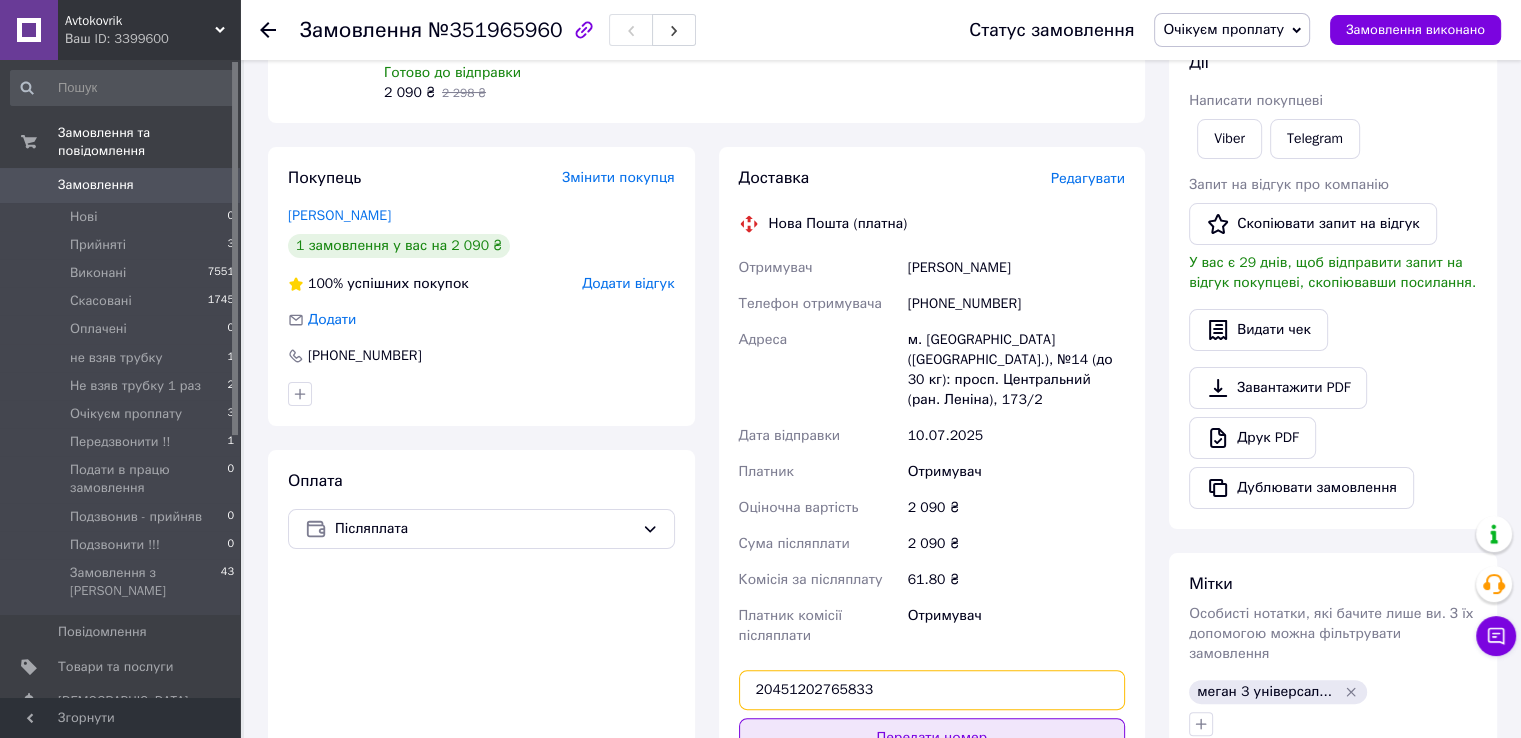 type on "20451202765833" 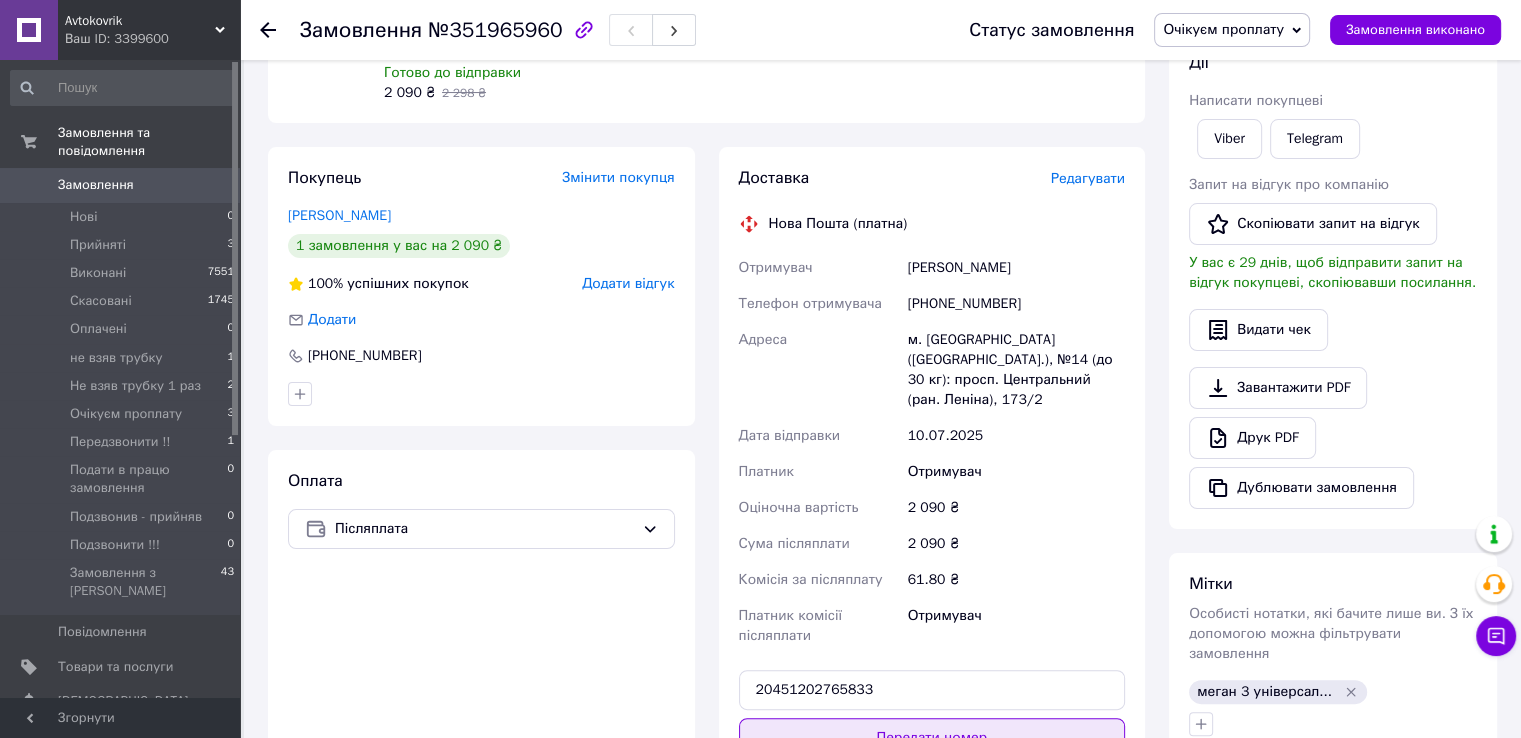 click on "Передати номер" at bounding box center (932, 738) 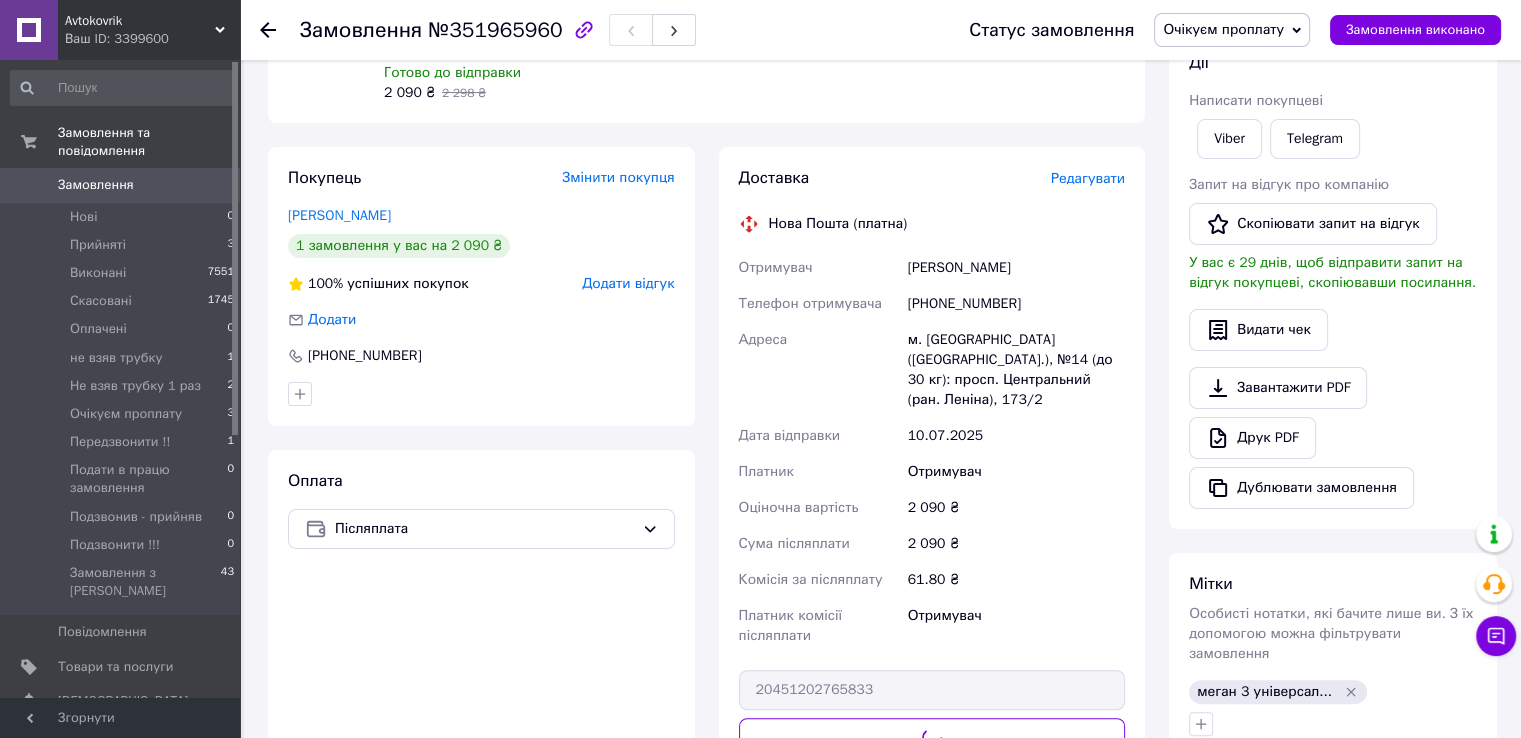 click on "Очікуєм проплату" at bounding box center (1232, 30) 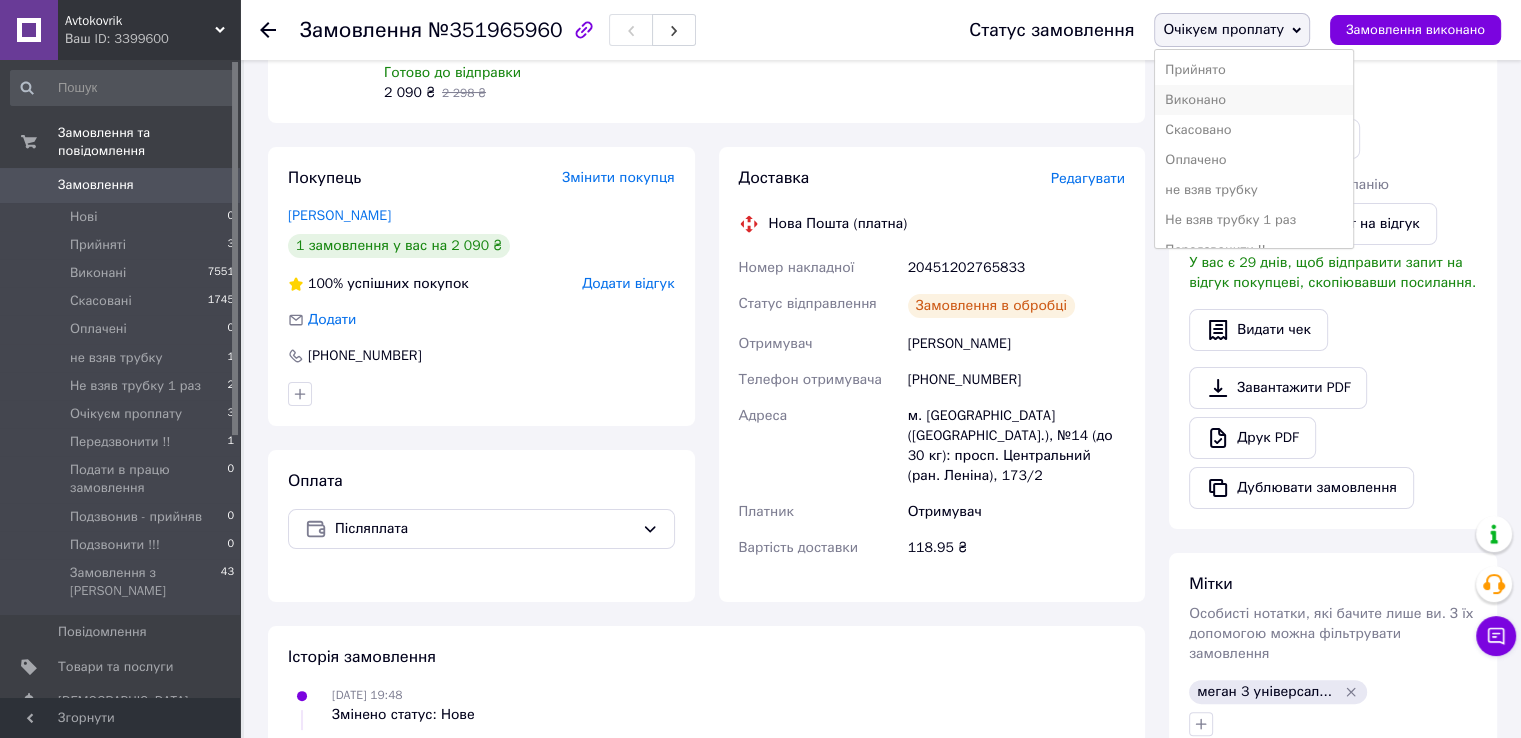 click on "Виконано" at bounding box center (1254, 100) 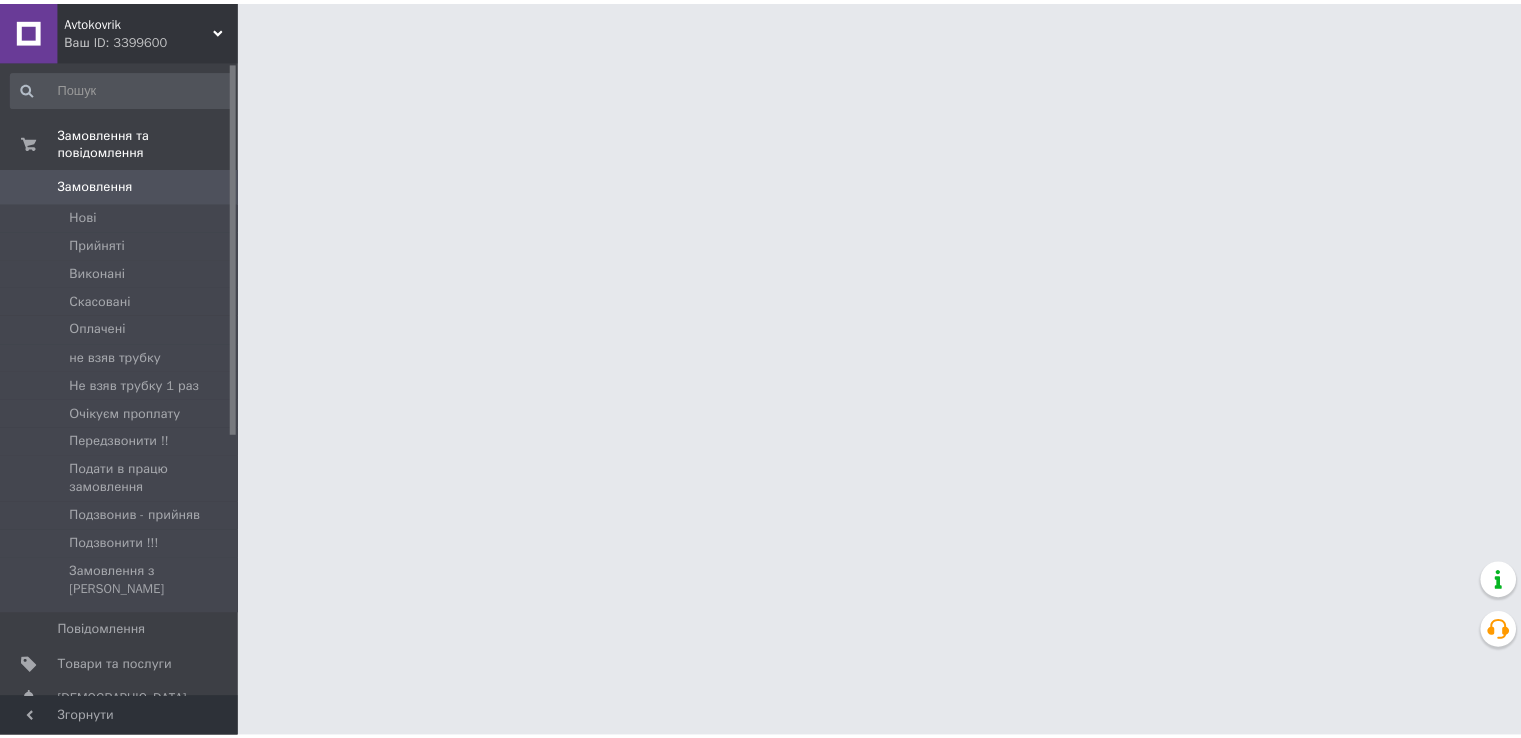 scroll, scrollTop: 0, scrollLeft: 0, axis: both 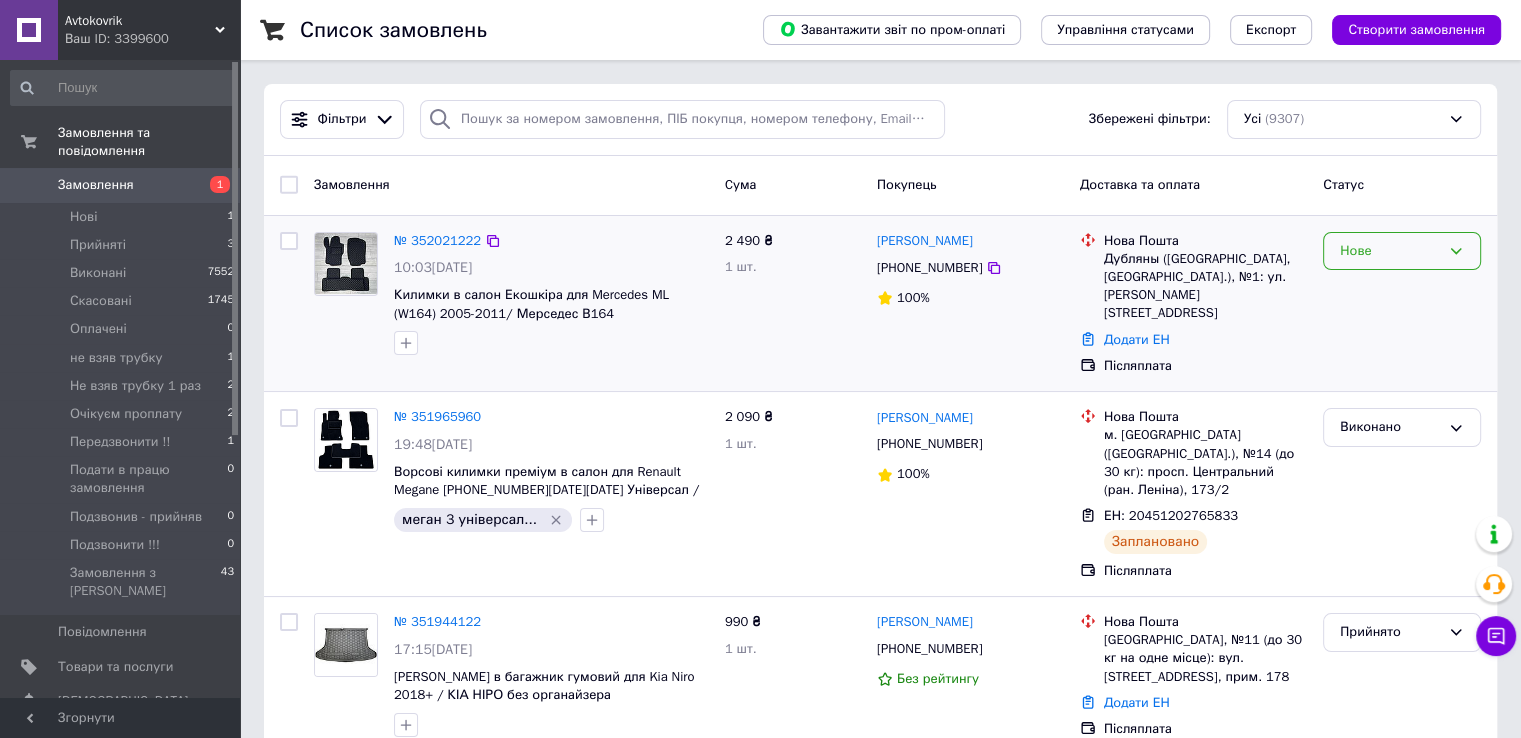 click on "Нове" at bounding box center (1402, 251) 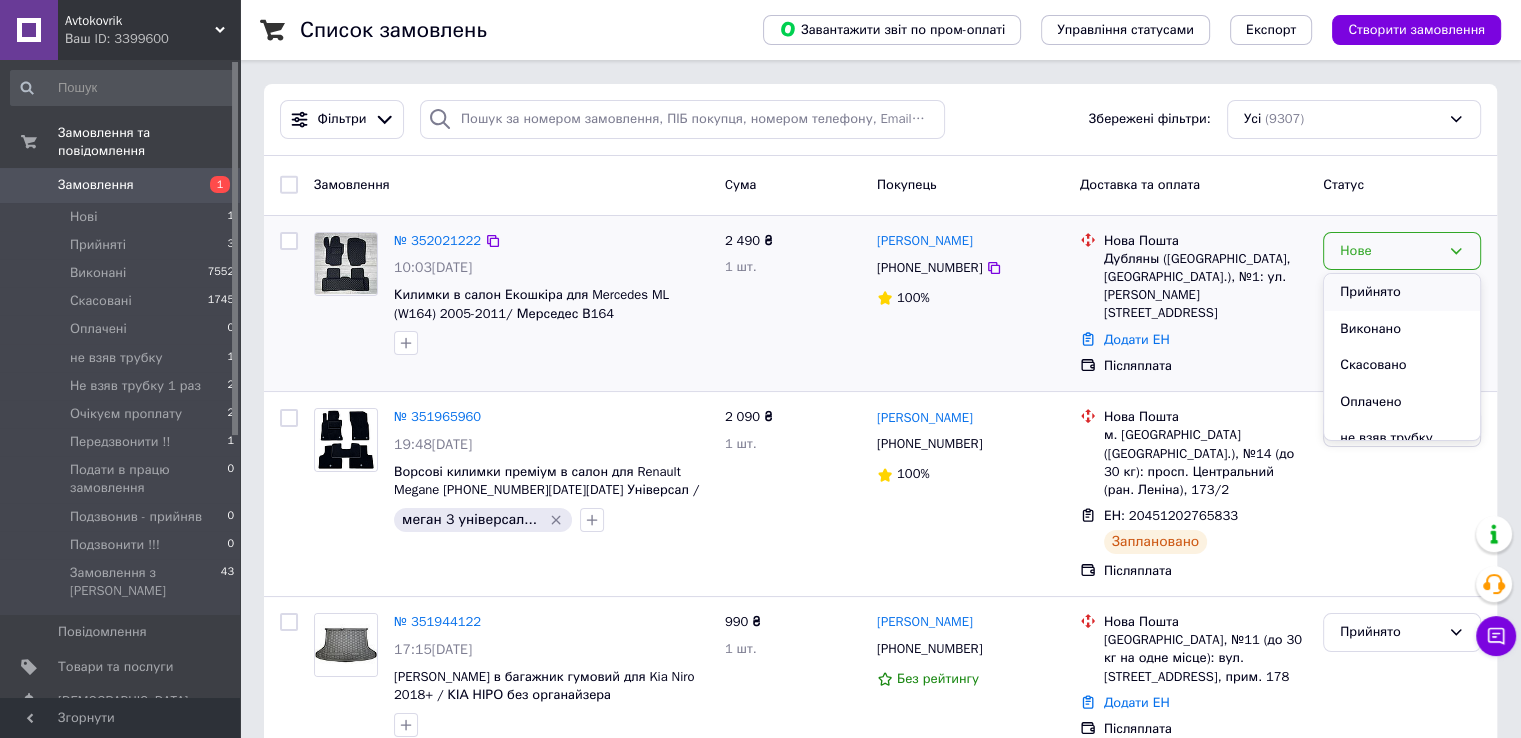 click on "Прийнято" at bounding box center [1402, 292] 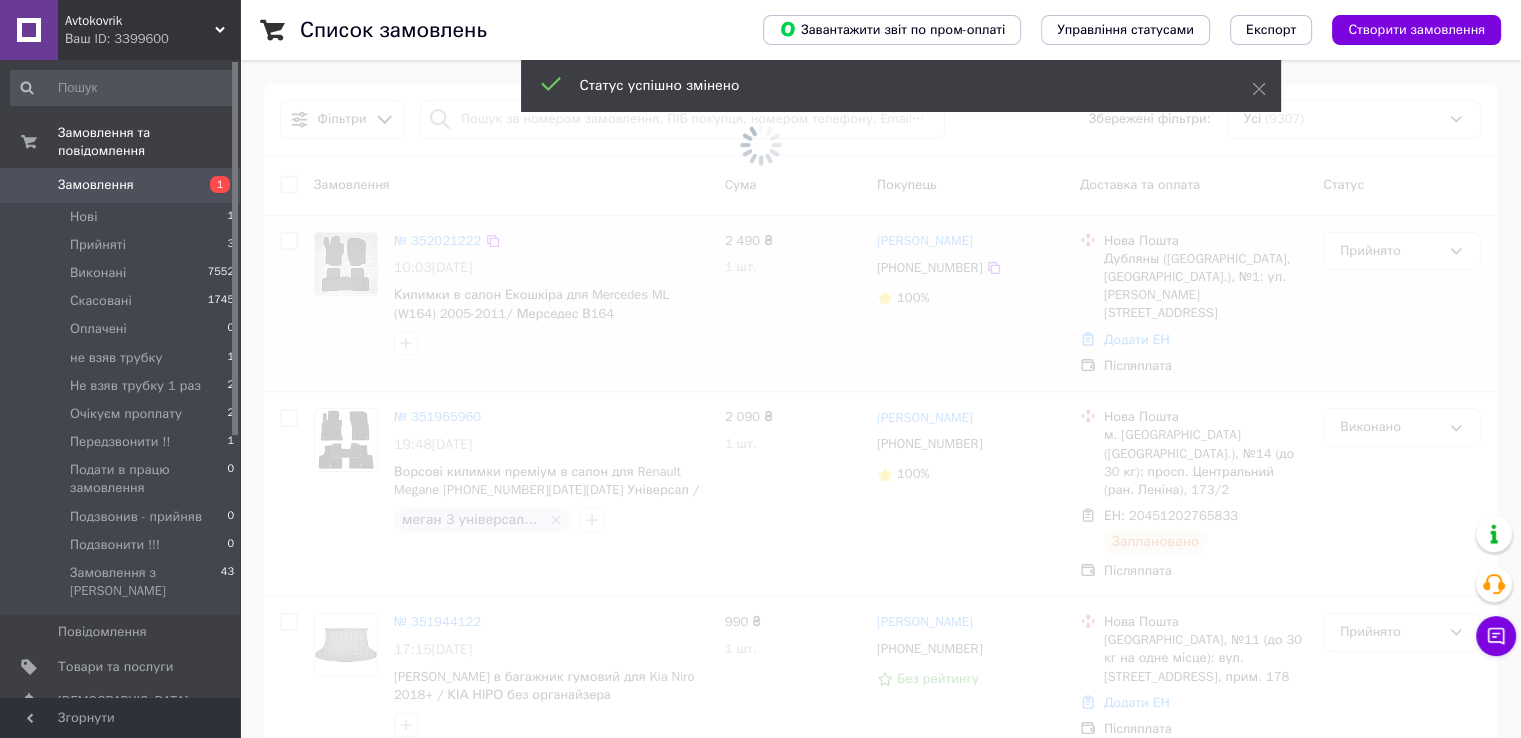 click at bounding box center [760, 369] 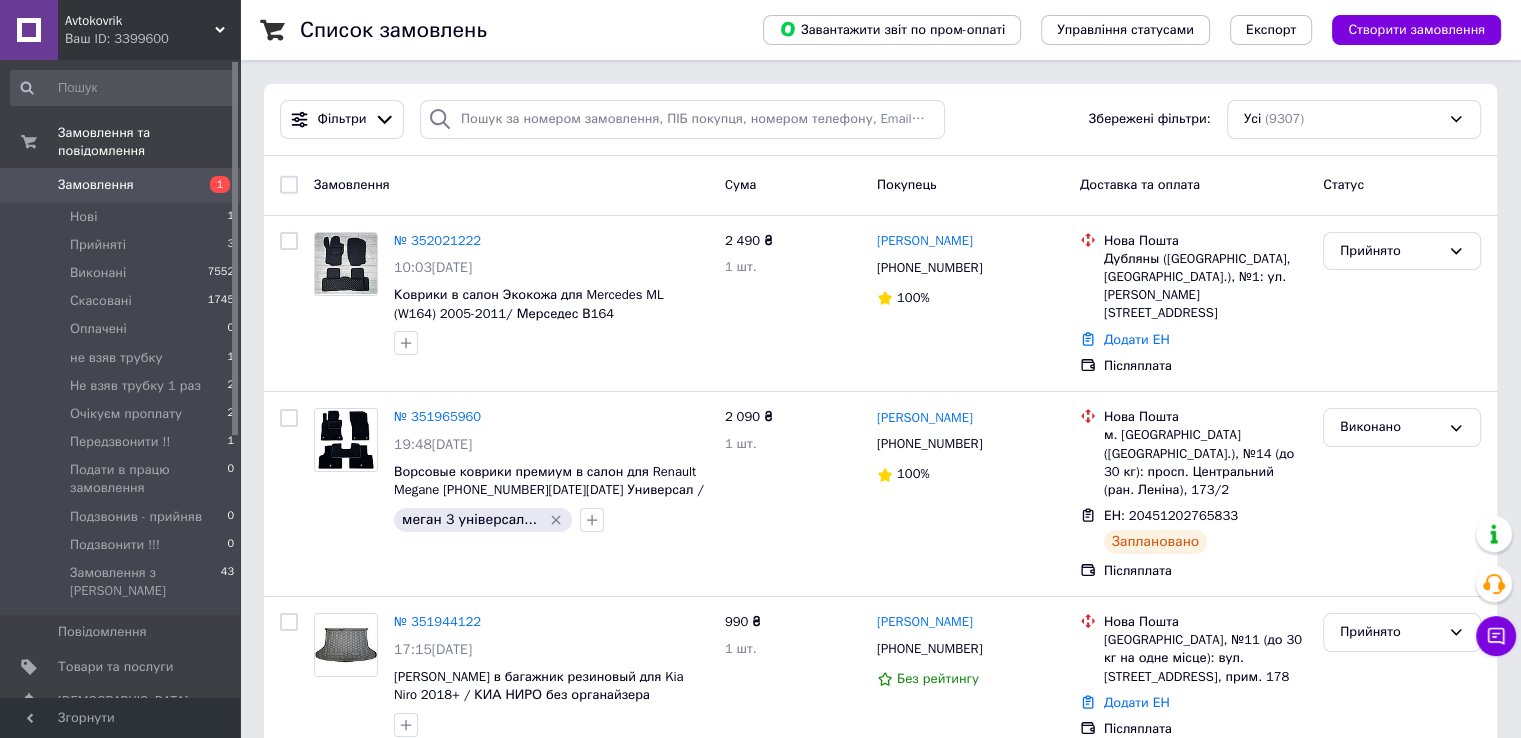 click 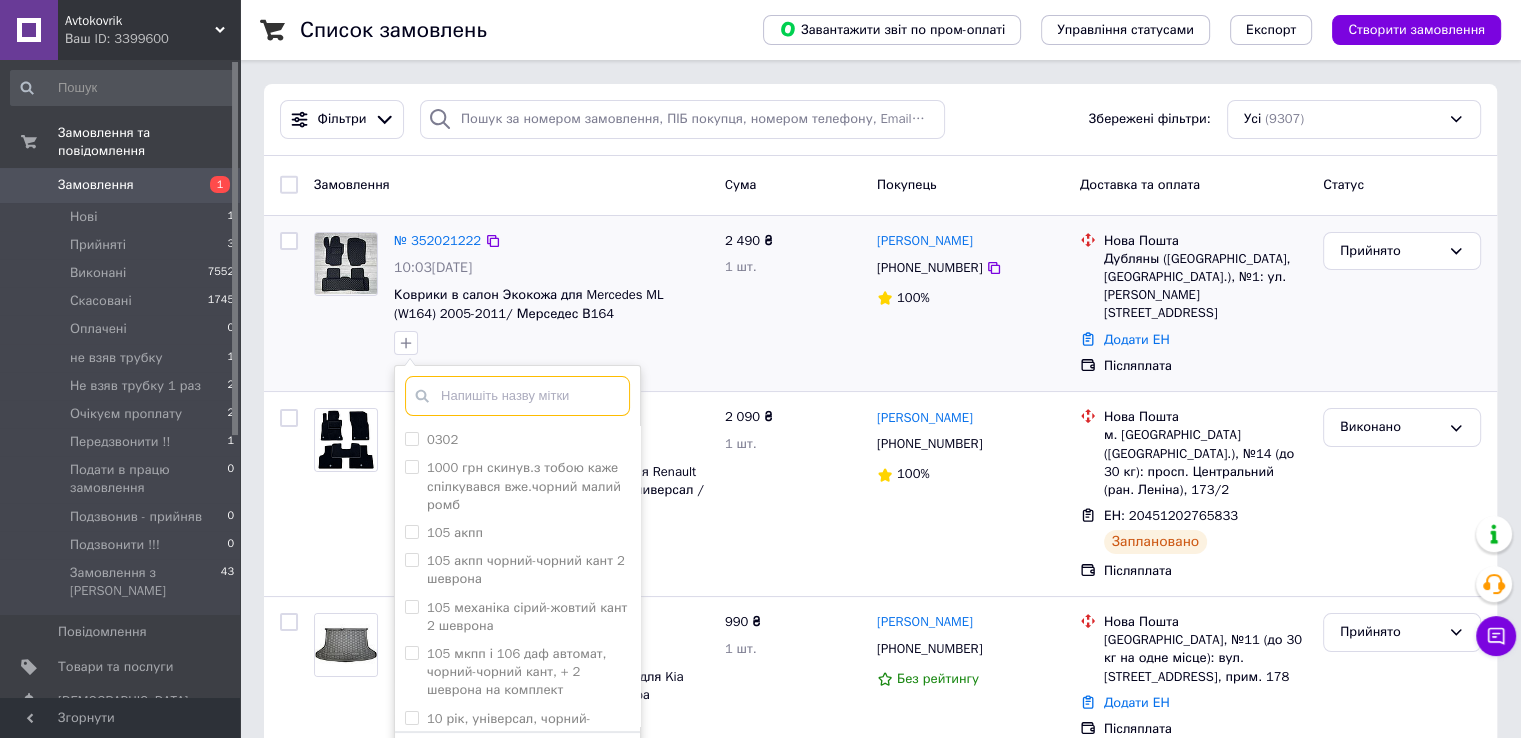 click at bounding box center (517, 396) 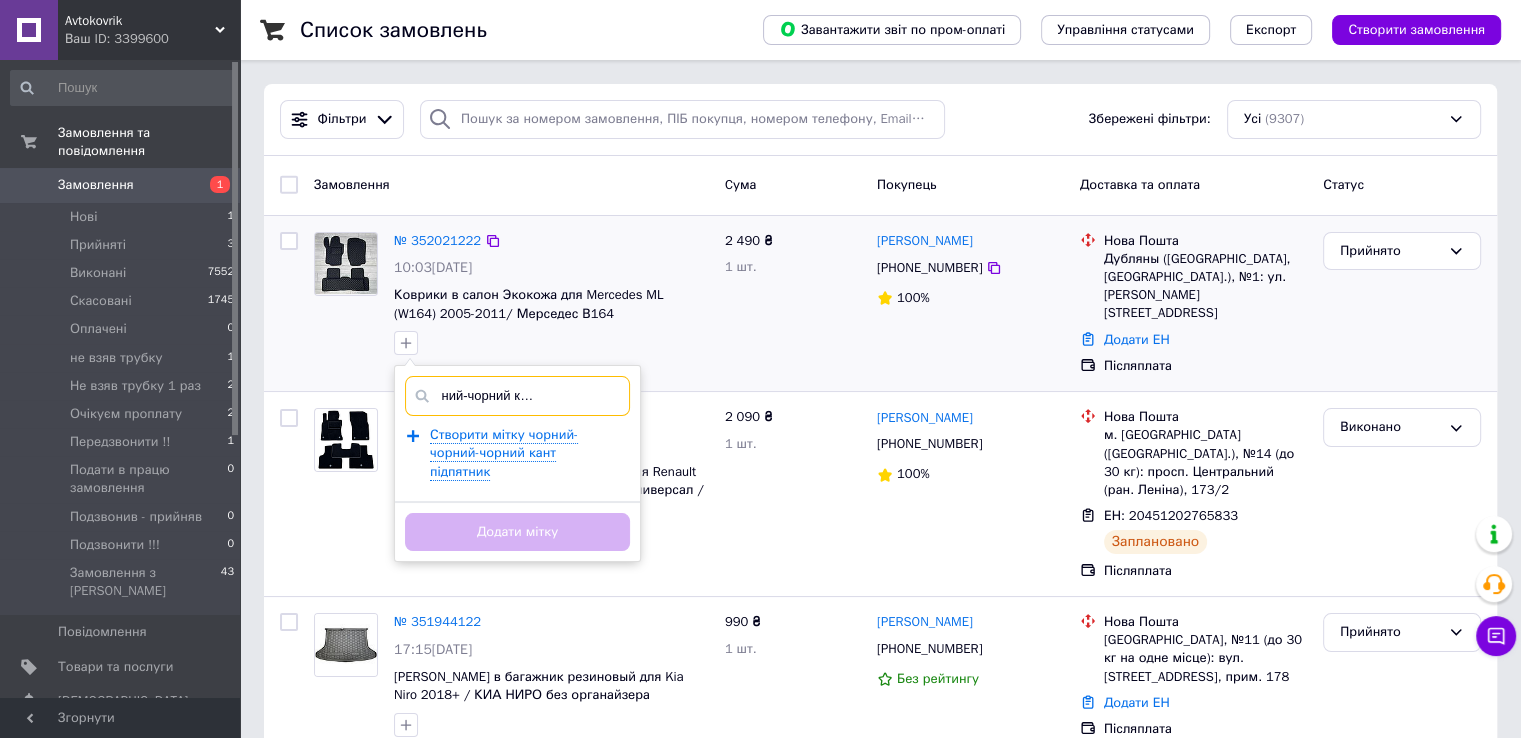 scroll, scrollTop: 0, scrollLeft: 75, axis: horizontal 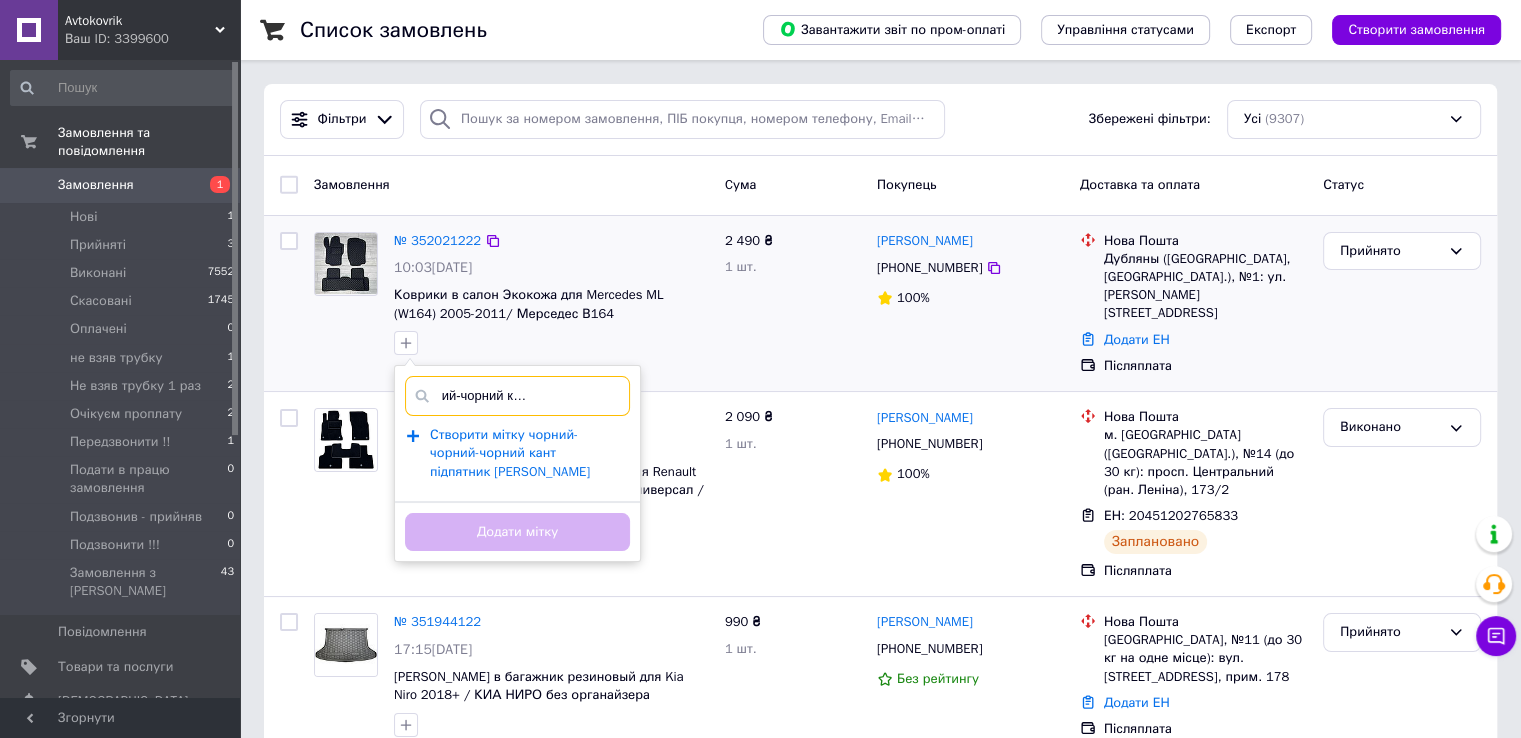 type on "чорний-чорний-чорний кант підпятник є" 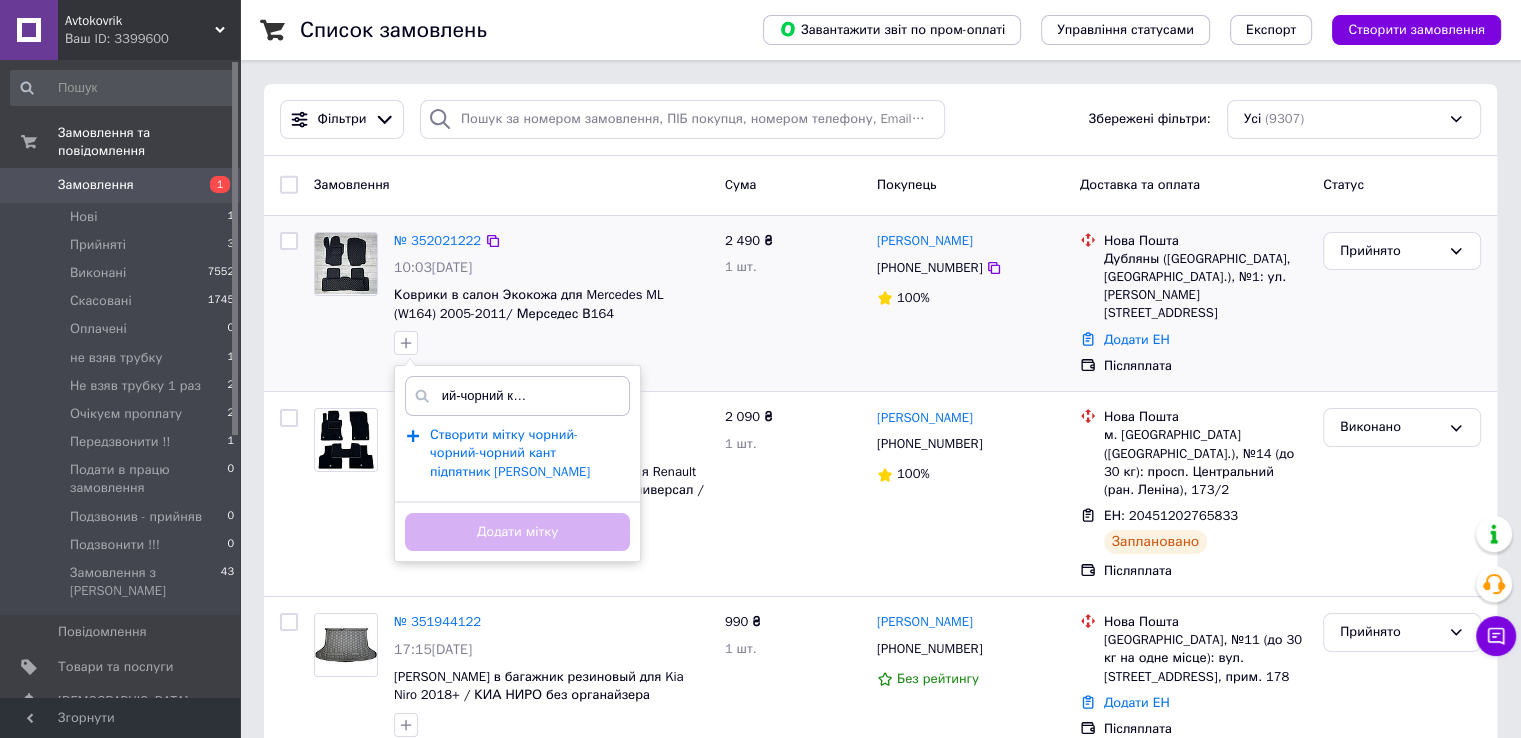 click on "Створити мітку   чорний-чорний-чорний кант підпятник є" at bounding box center [510, 453] 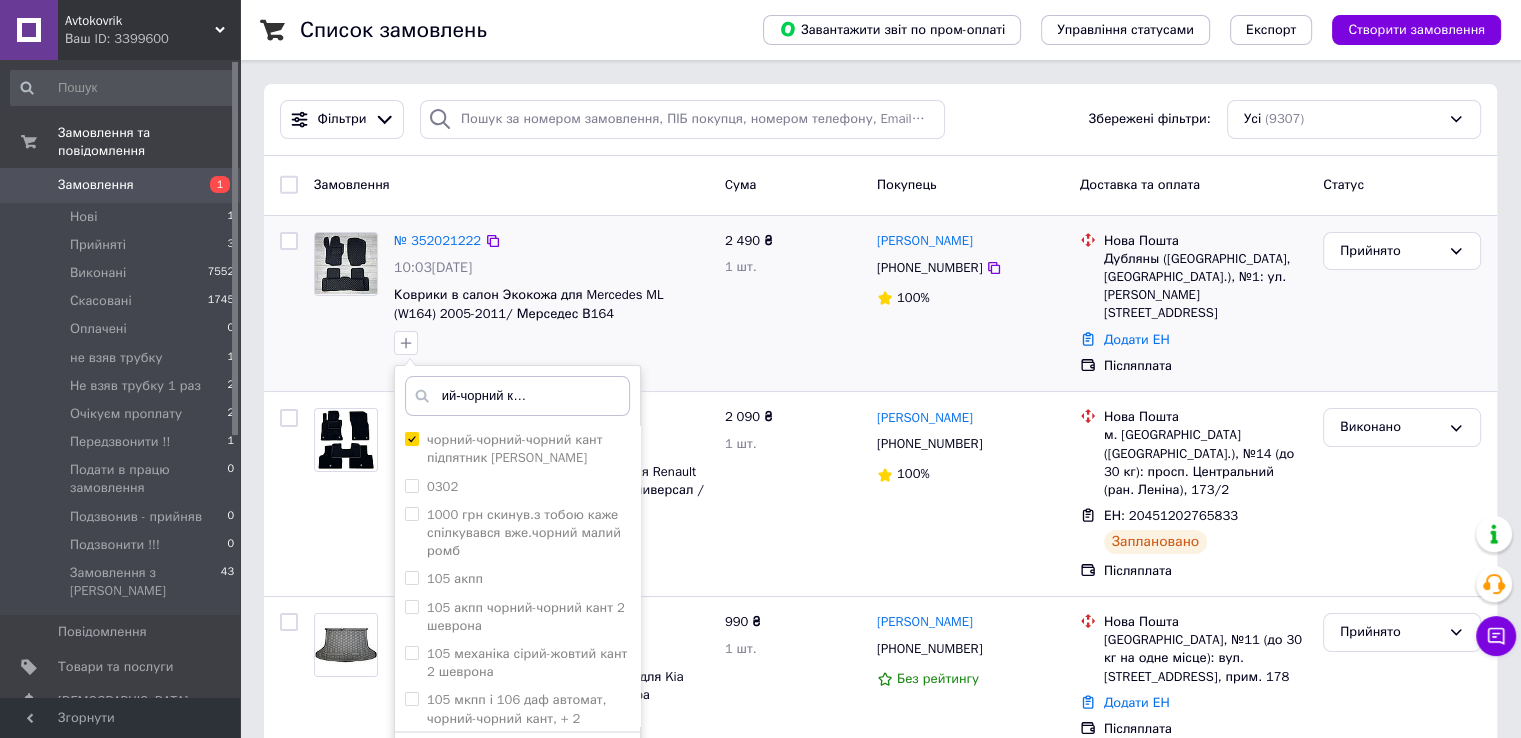 type 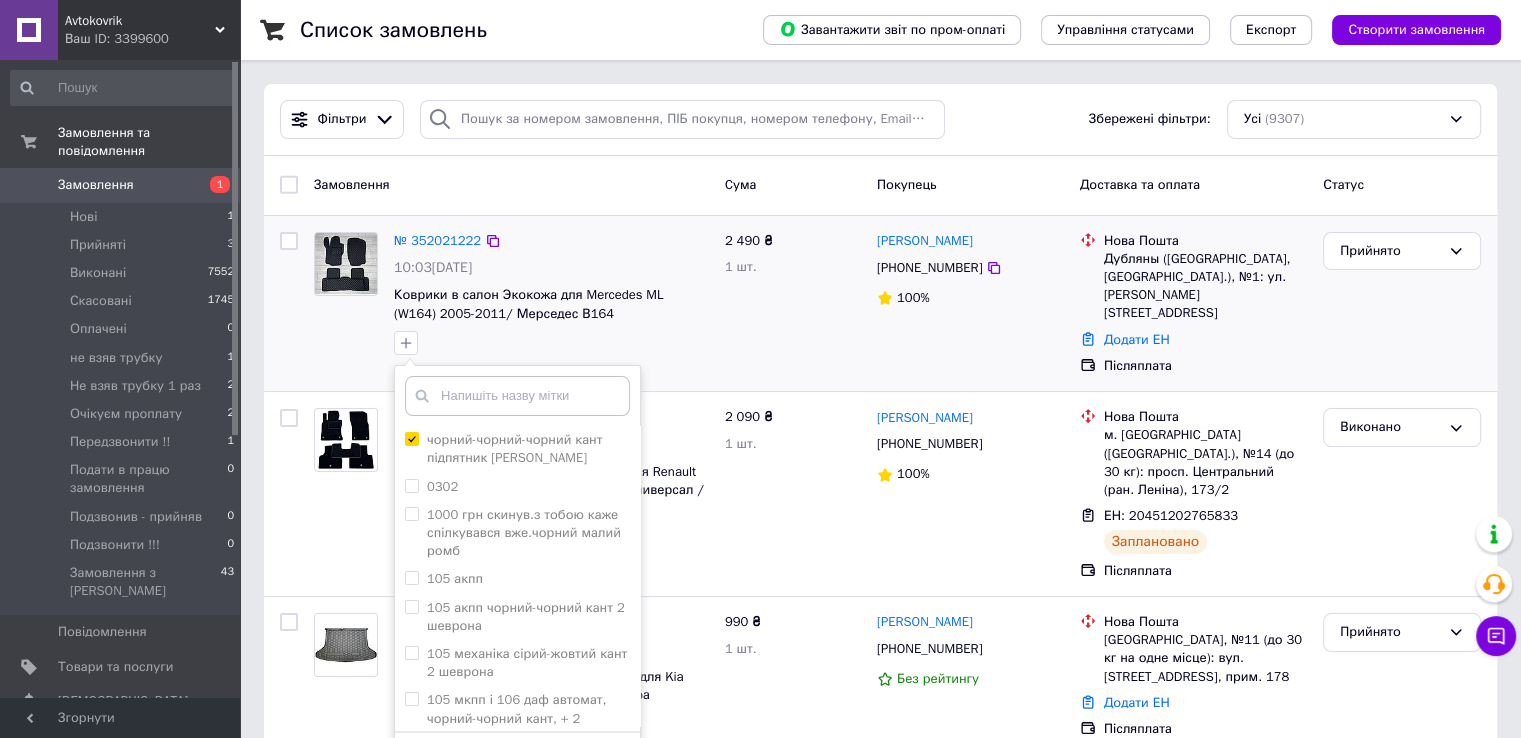 scroll, scrollTop: 0, scrollLeft: 0, axis: both 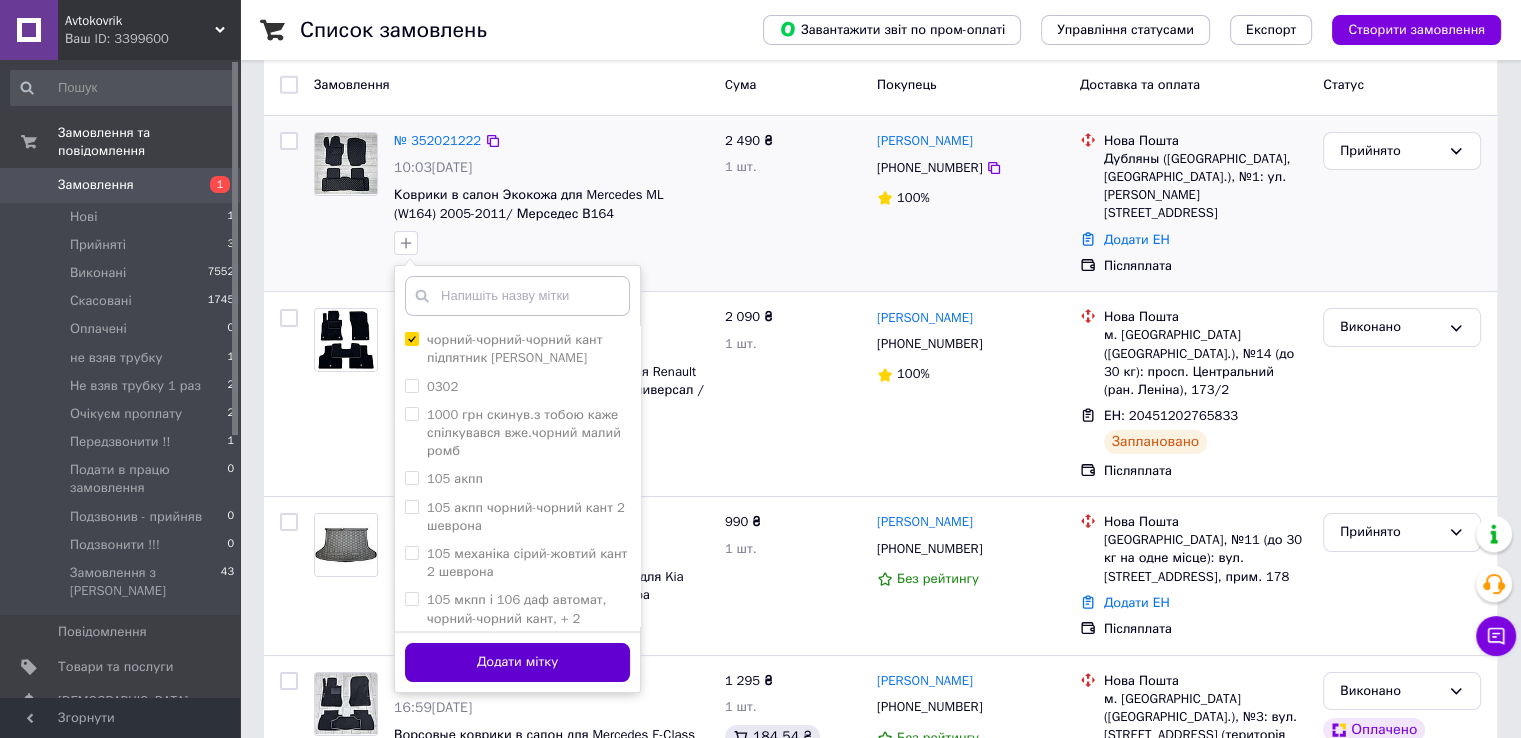 click on "Додати мітку" at bounding box center [517, 662] 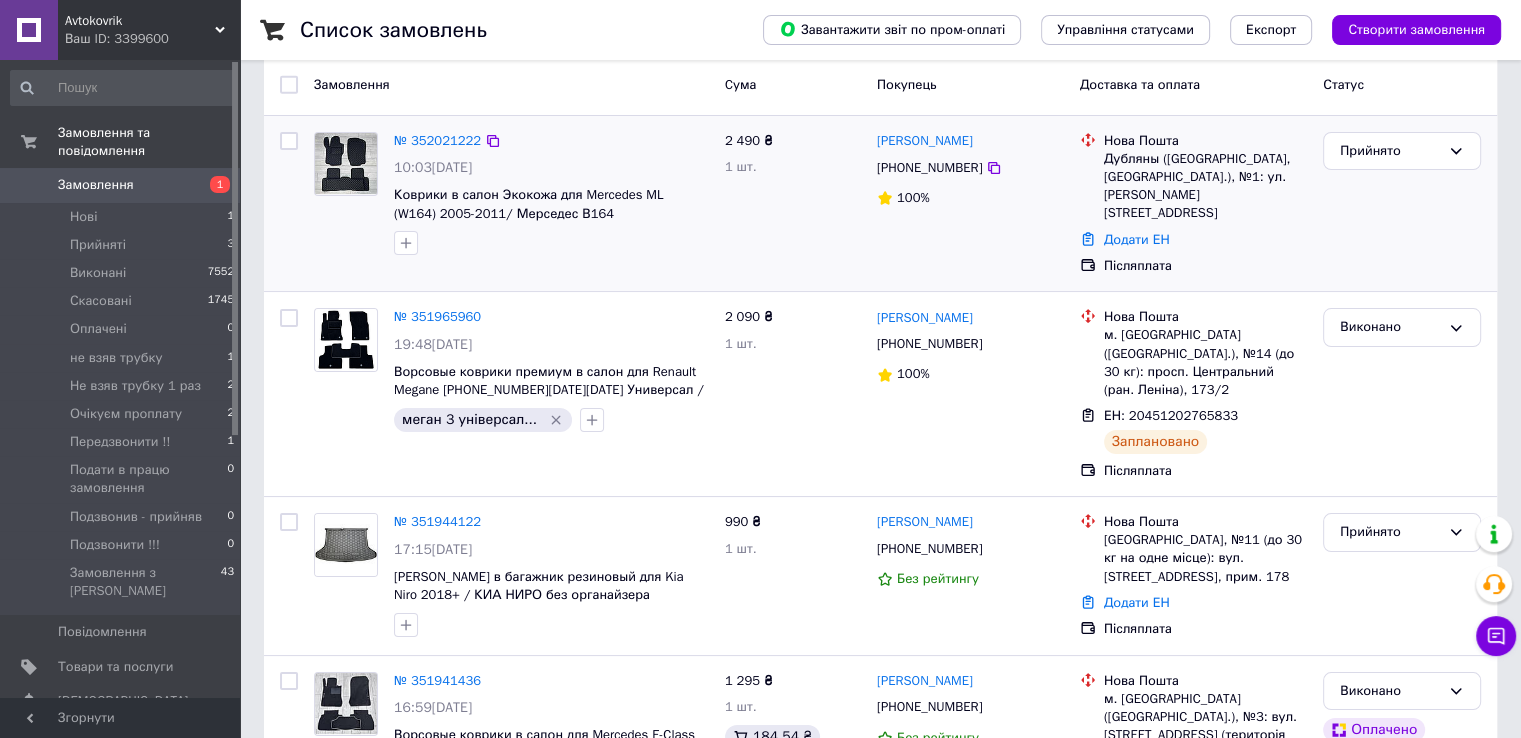 click on "[PHONE_NUMBER]" at bounding box center [929, 168] 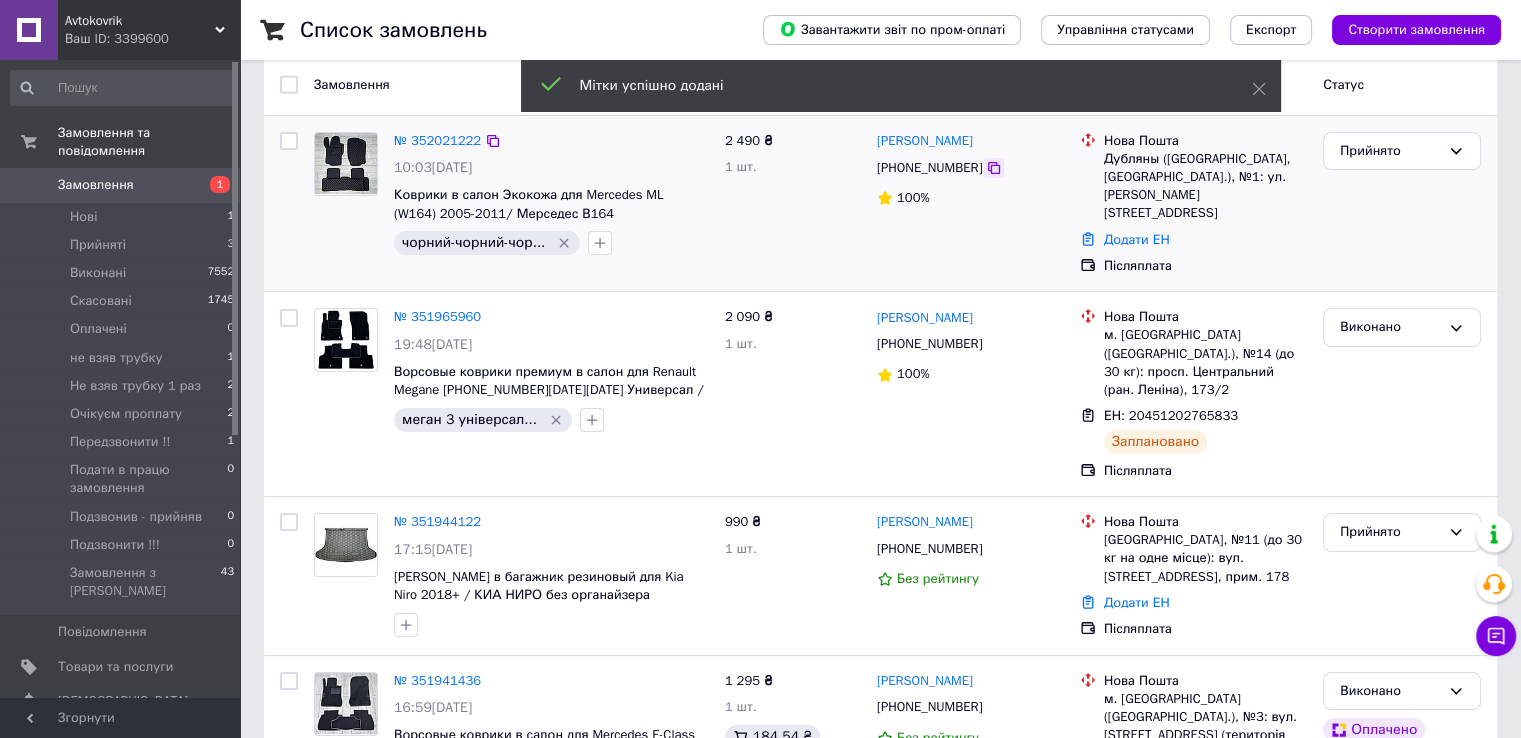click 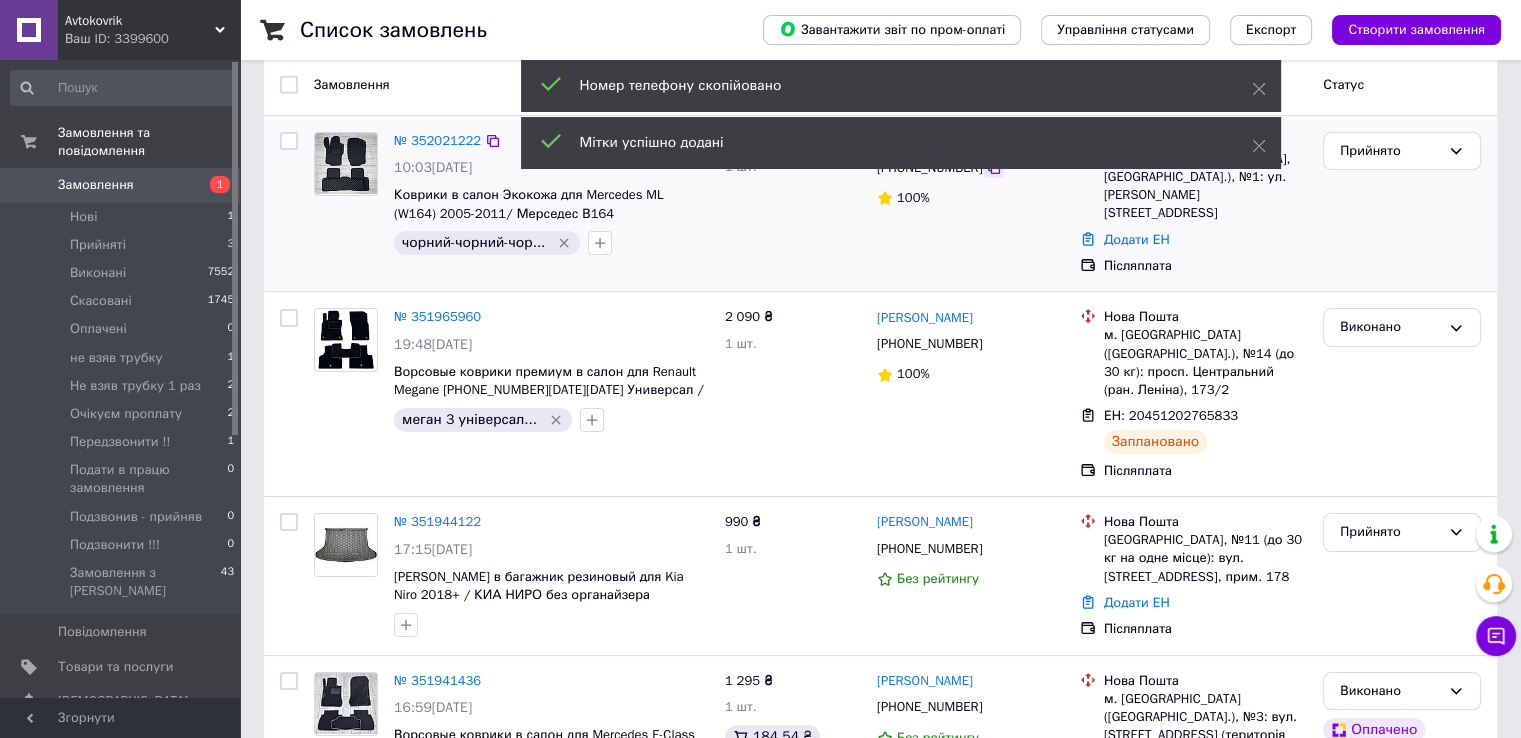 click 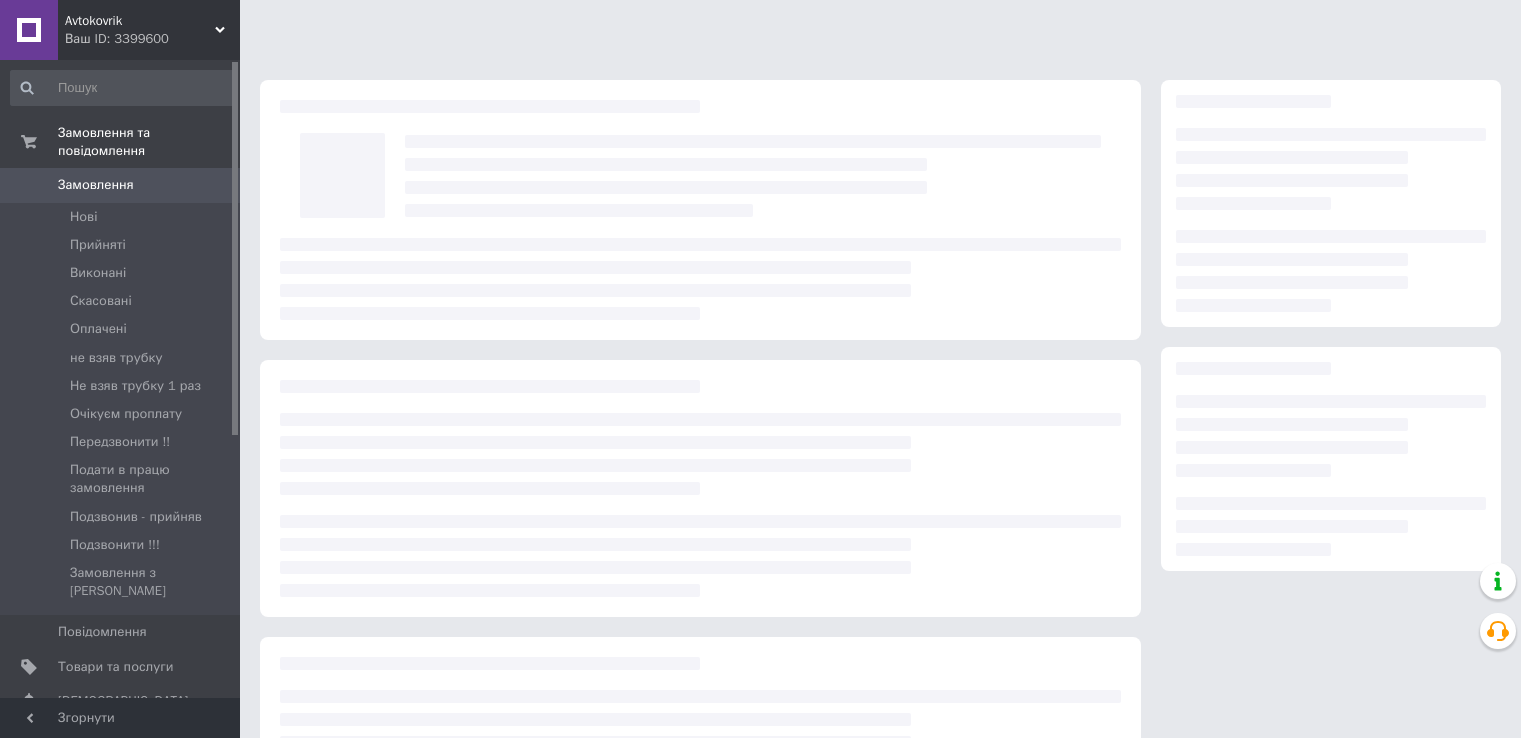 scroll, scrollTop: 0, scrollLeft: 0, axis: both 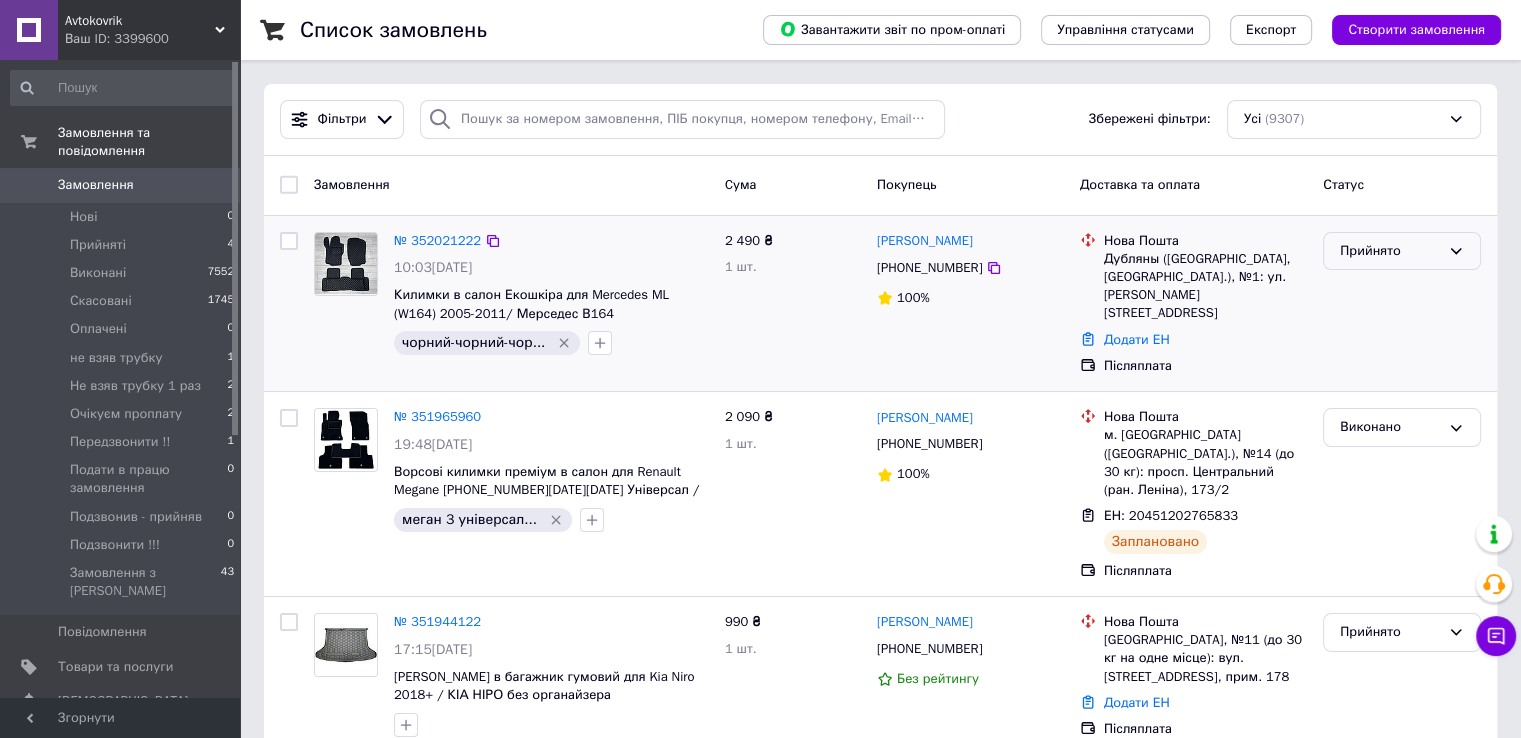 click on "Прийнято" at bounding box center (1402, 251) 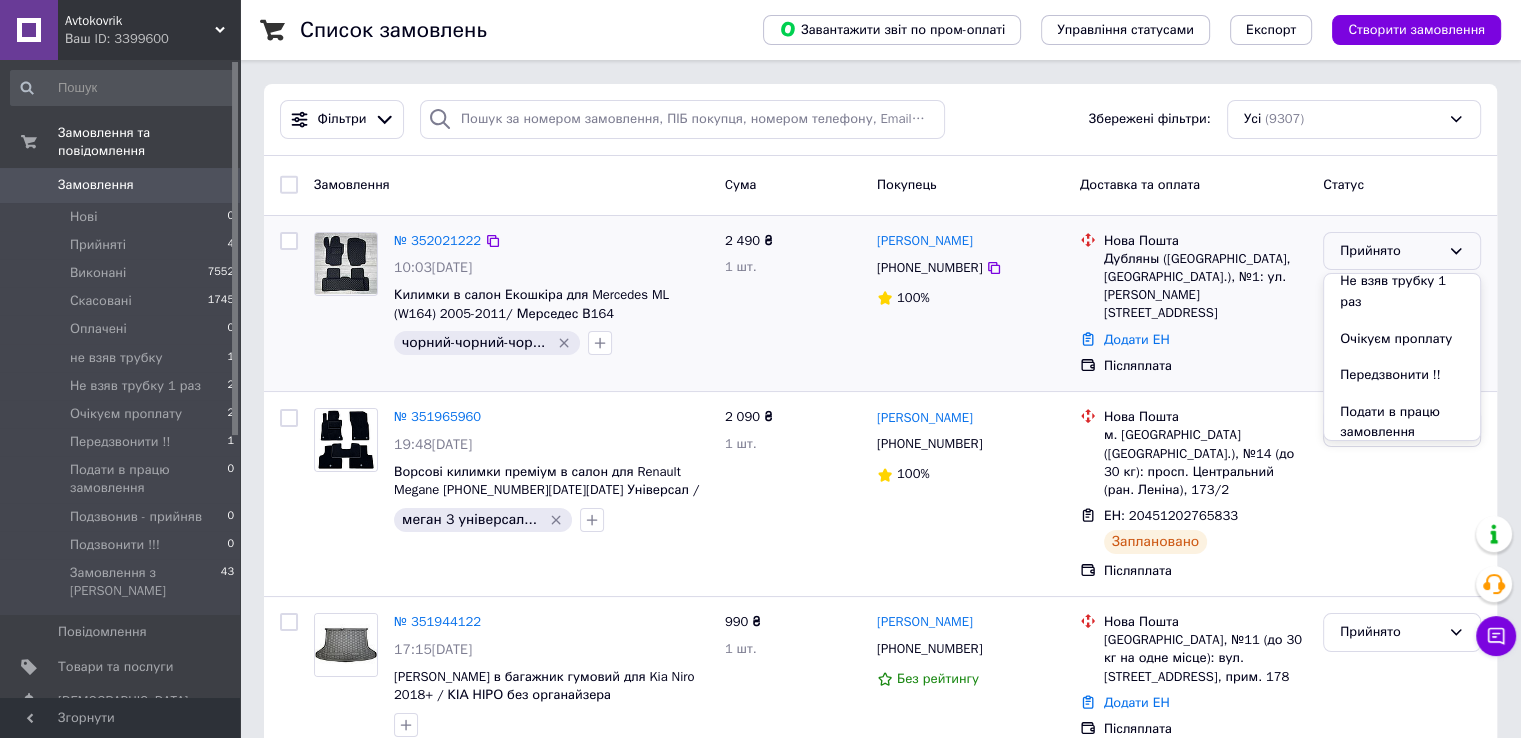 scroll, scrollTop: 200, scrollLeft: 0, axis: vertical 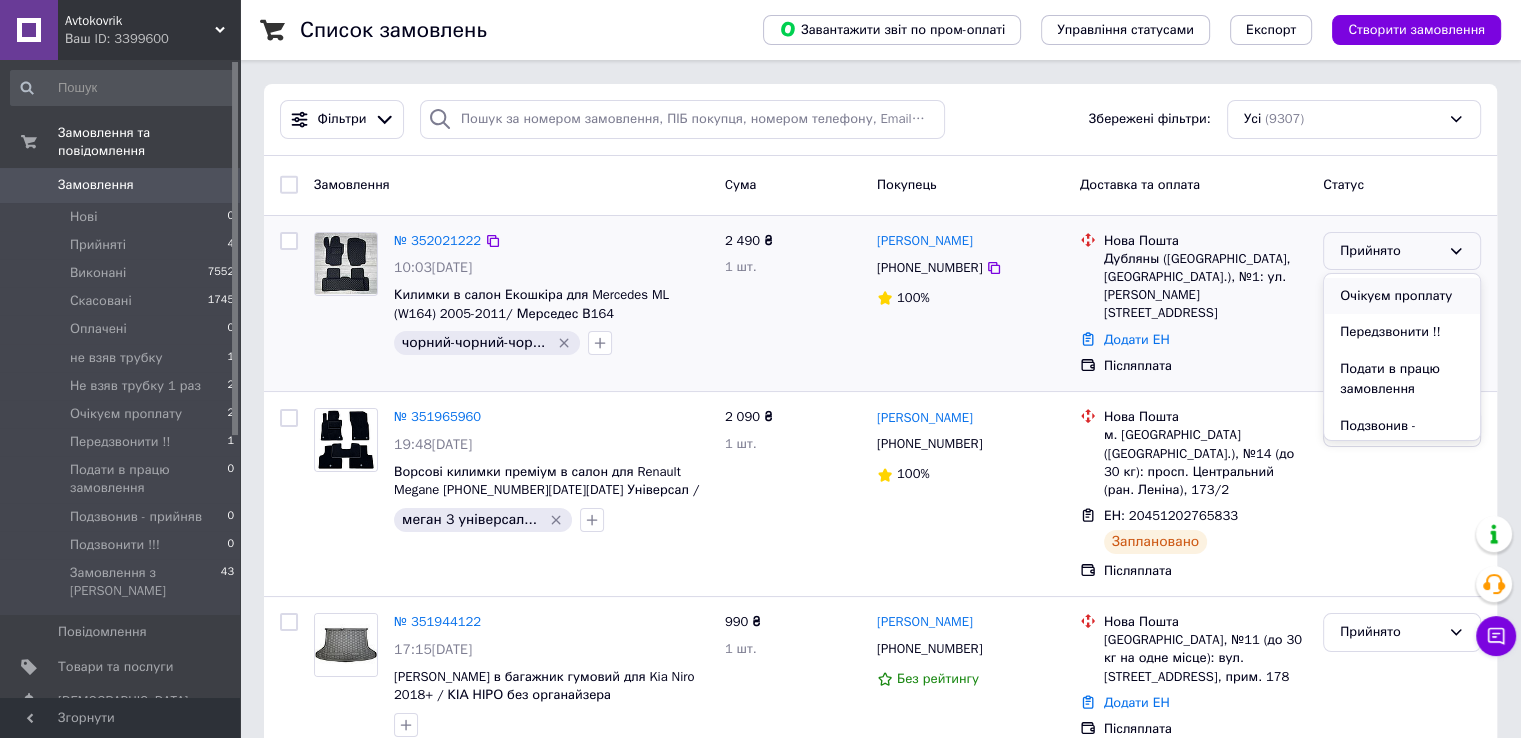 click on "Очікуєм проплату" at bounding box center (1402, 296) 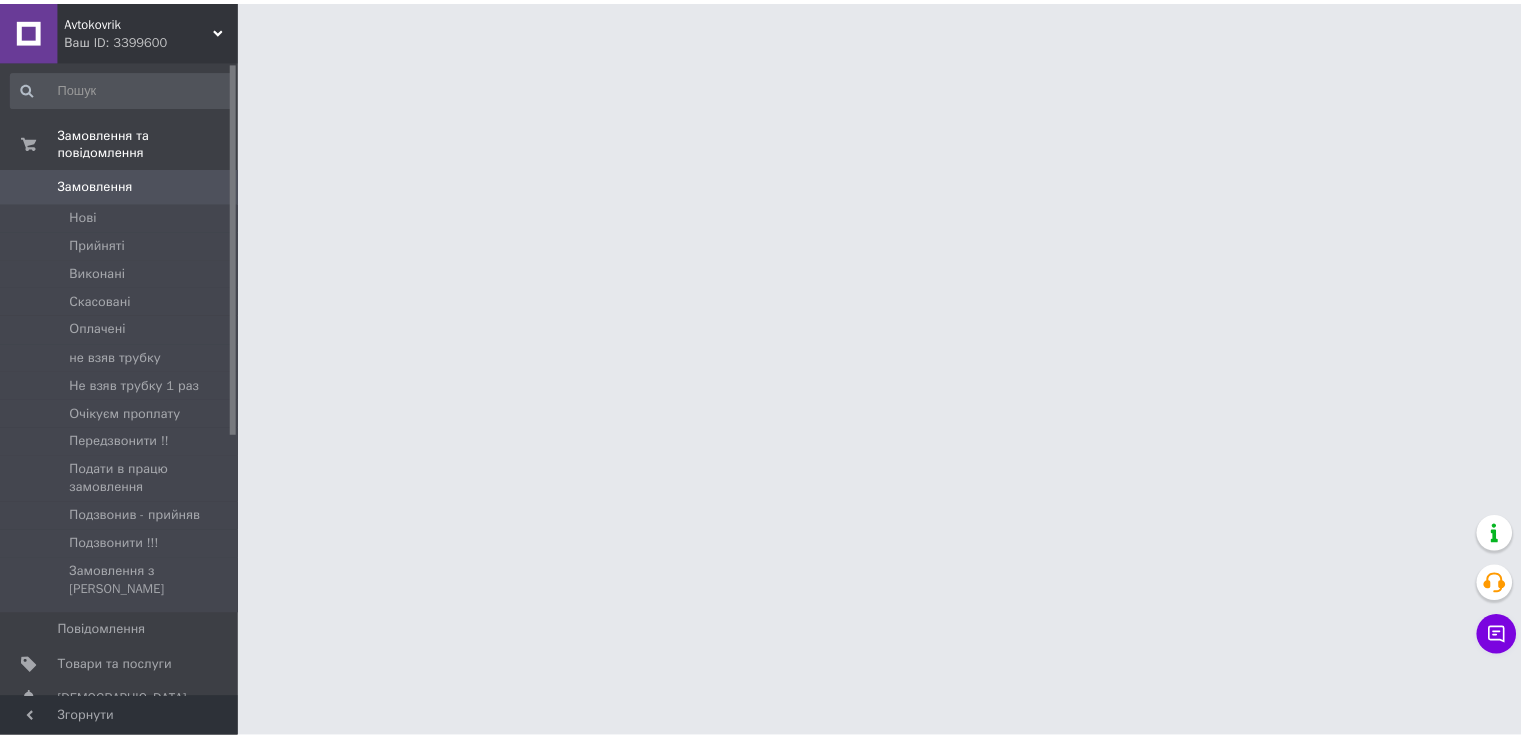 scroll, scrollTop: 0, scrollLeft: 0, axis: both 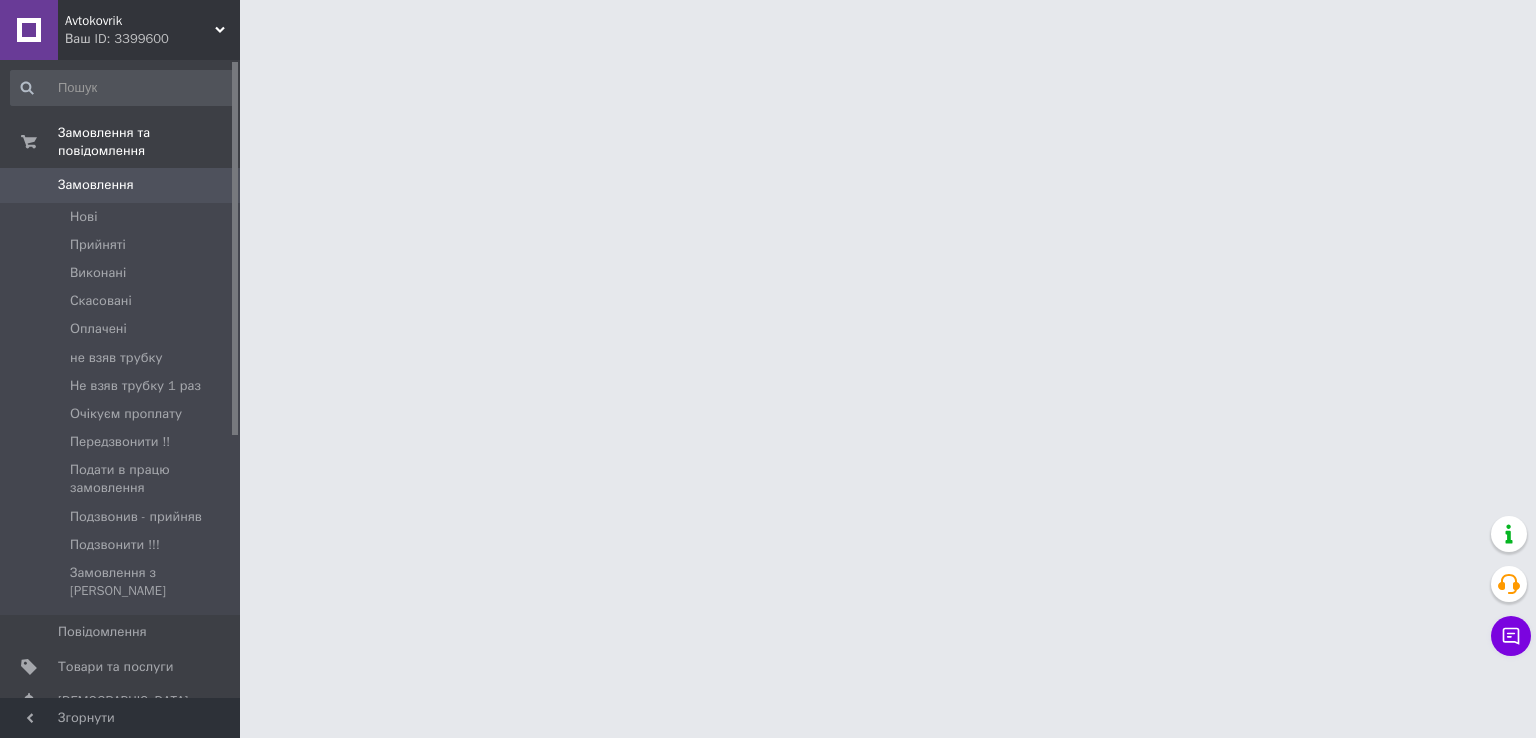 click on "Avtokovrik Ваш ID: 3399600 Сайт Avtokovrik Кабінет покупця Перевірити стан системи Сторінка на порталі Довідка Вийти Замовлення та повідомлення Замовлення 0 Нові Прийняті Виконані Скасовані Оплачені не взяв трубку  Не взяв трубку 1 раз  Очікуєм проплату  Передзвонити !! Подати в працю замовлення Подзвонив - прийняв Подзвонити !!! Замовлення з Розетки Повідомлення 0 Товари та послуги Сповіщення 0 0 Показники роботи компанії Панель управління Відгуки Клієнти Каталог ProSale Аналітика Інструменти веб-майстра та SEO Маркет" at bounding box center (768, 25) 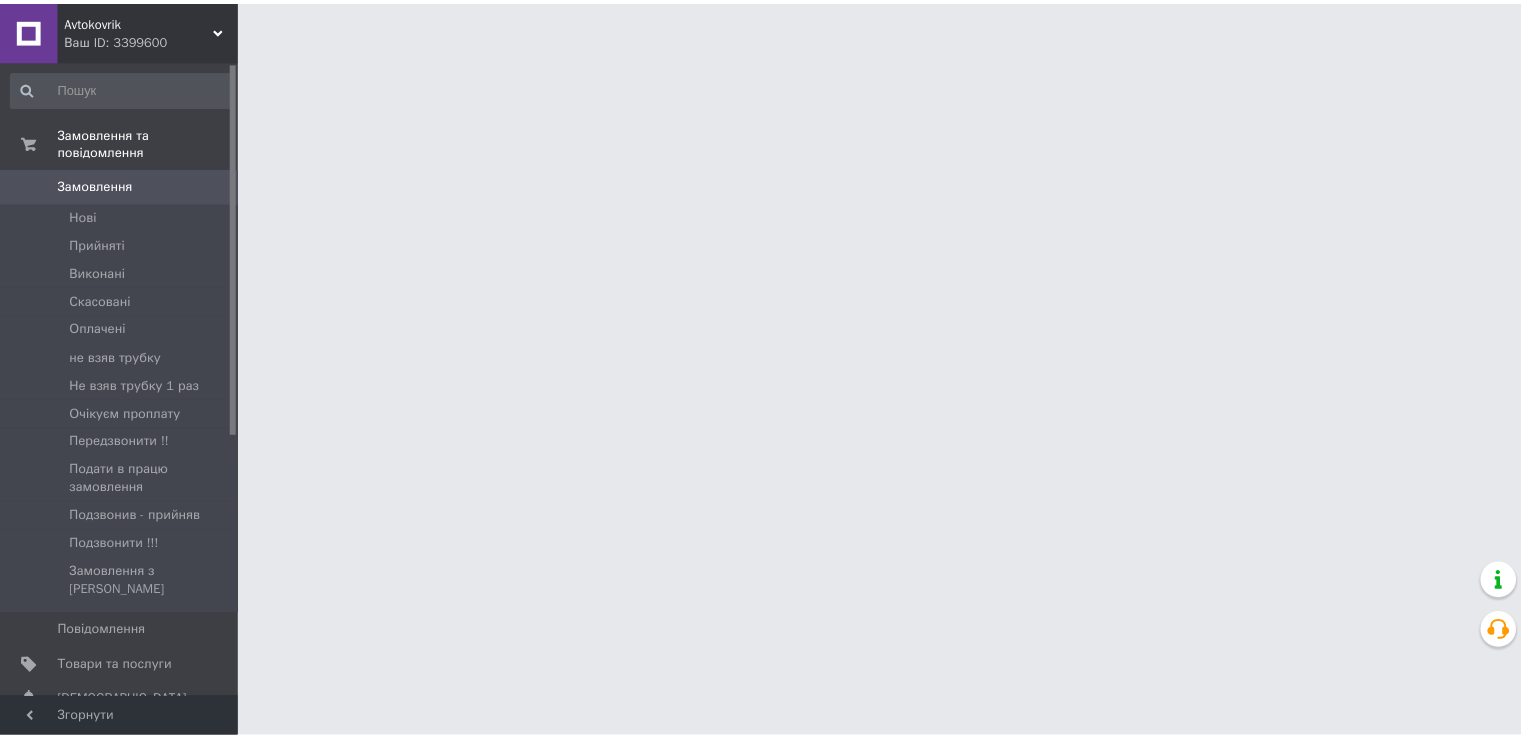 scroll, scrollTop: 0, scrollLeft: 0, axis: both 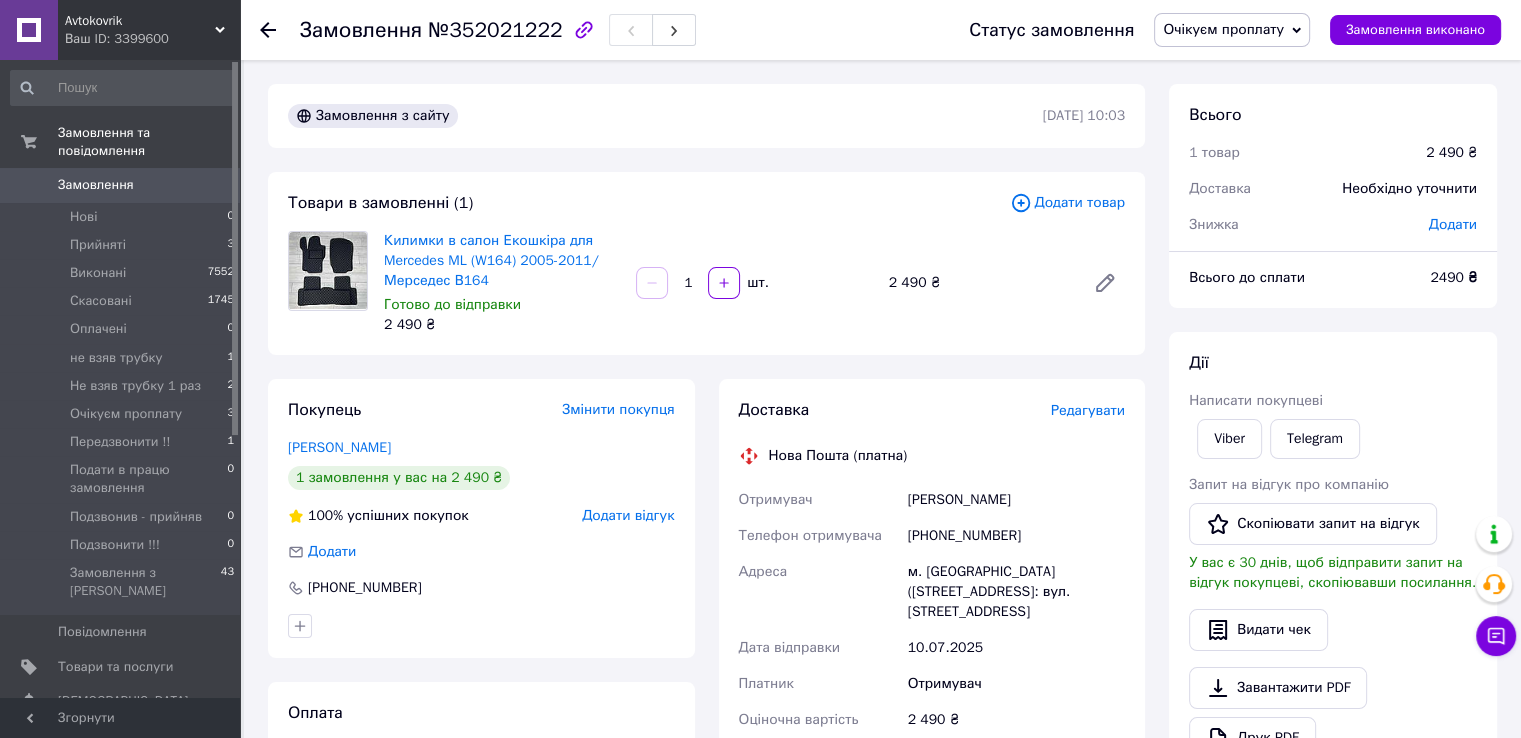 click on "[PHONE_NUMBER]" at bounding box center (1016, 536) 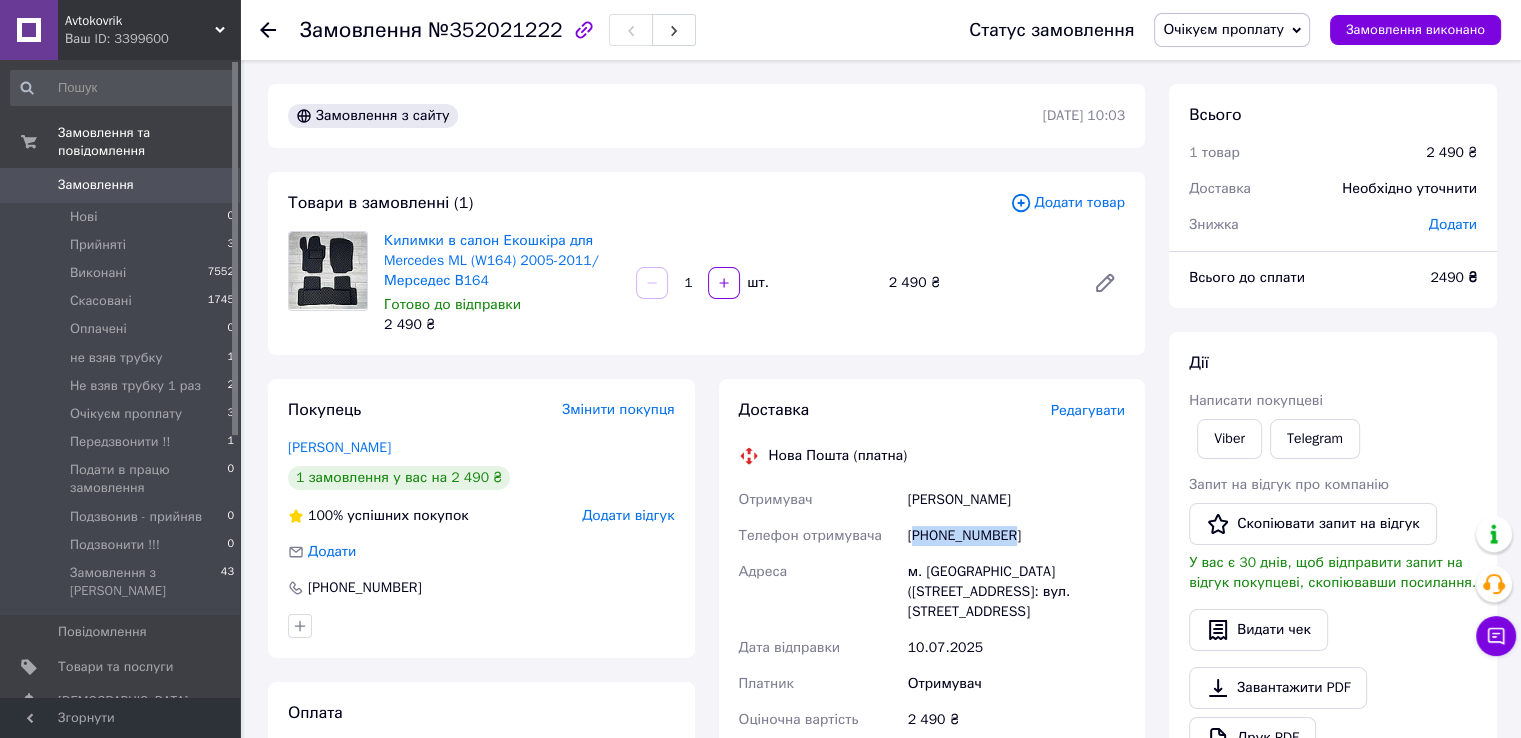 click on "[PHONE_NUMBER]" at bounding box center (1016, 536) 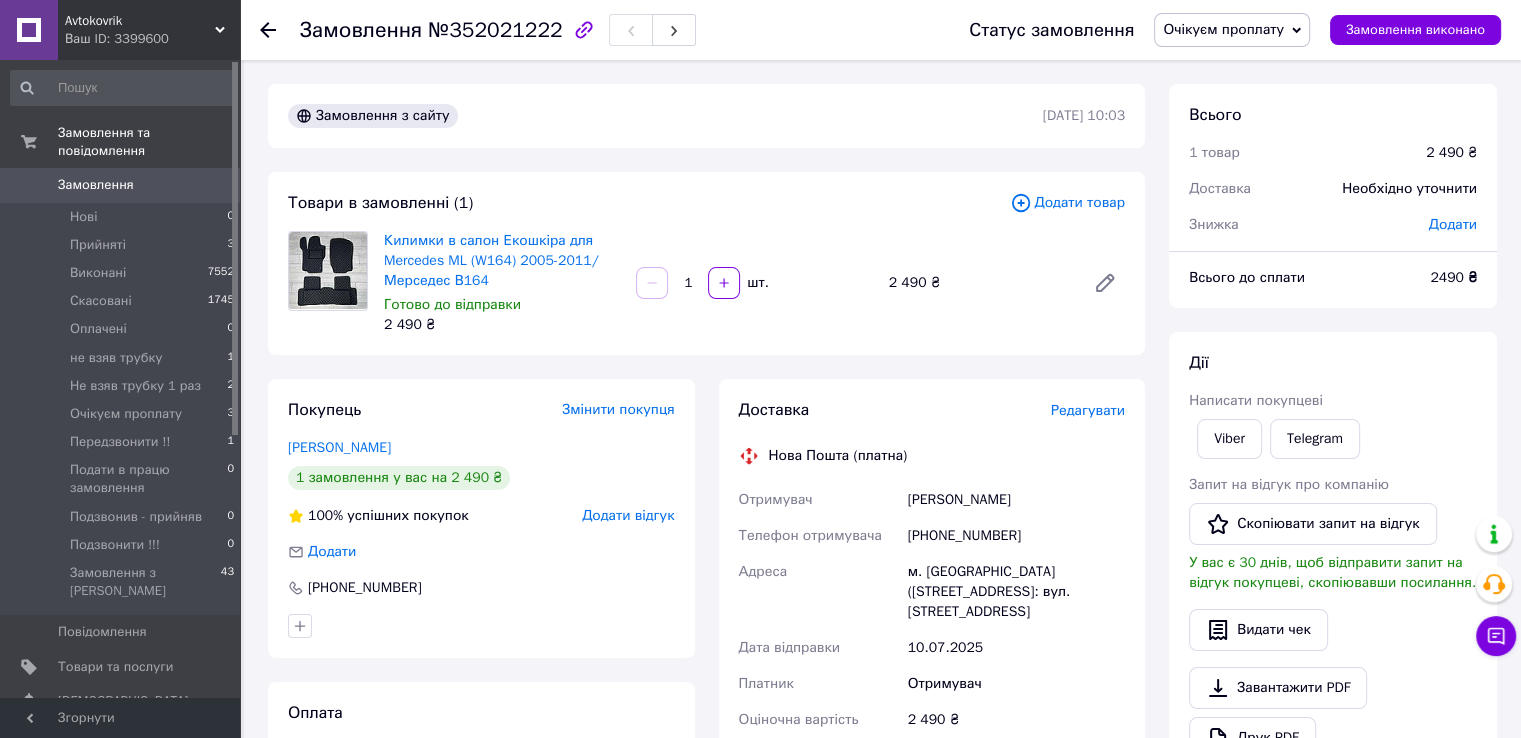 click on "[PERSON_NAME]" at bounding box center [1016, 500] 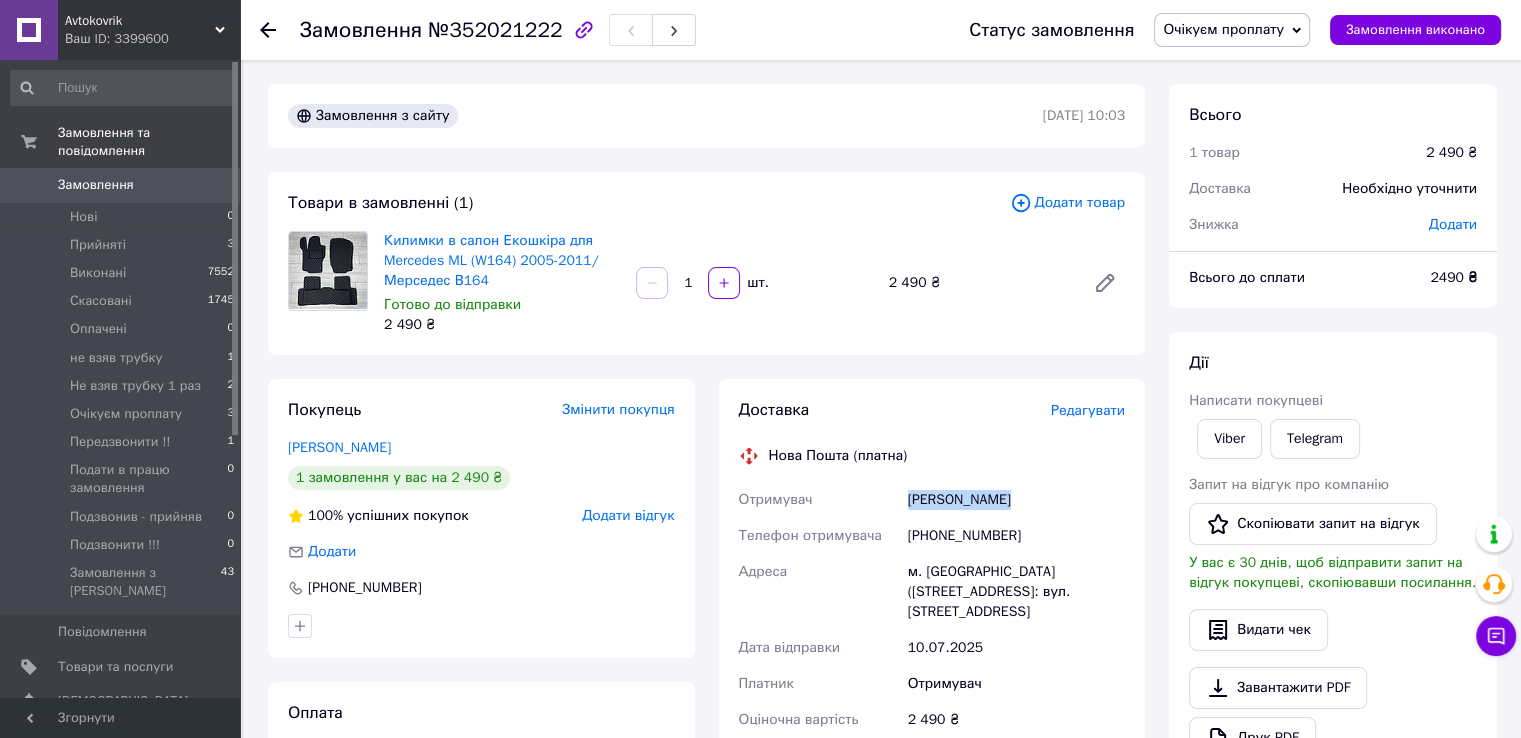click on "[PERSON_NAME]" at bounding box center [1016, 500] 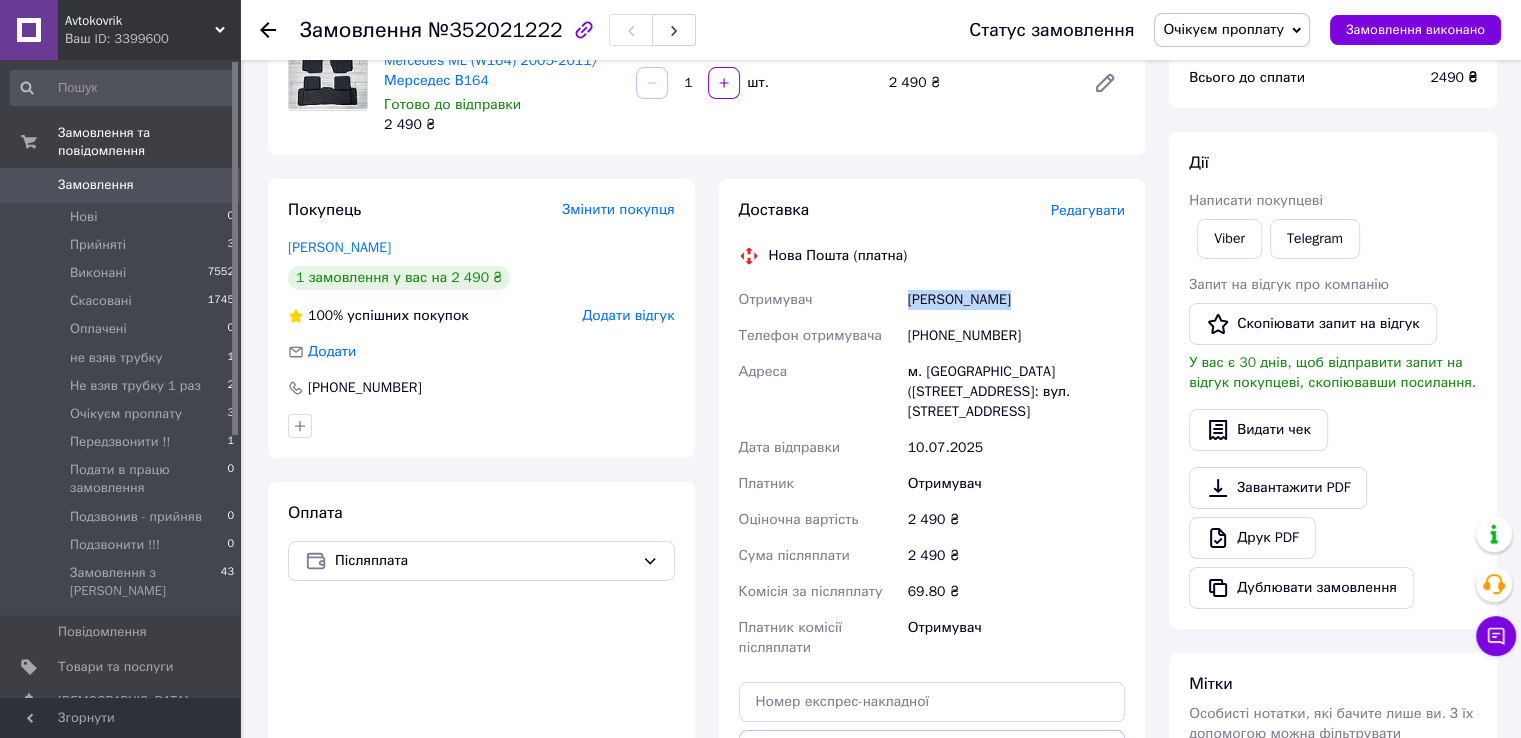scroll, scrollTop: 300, scrollLeft: 0, axis: vertical 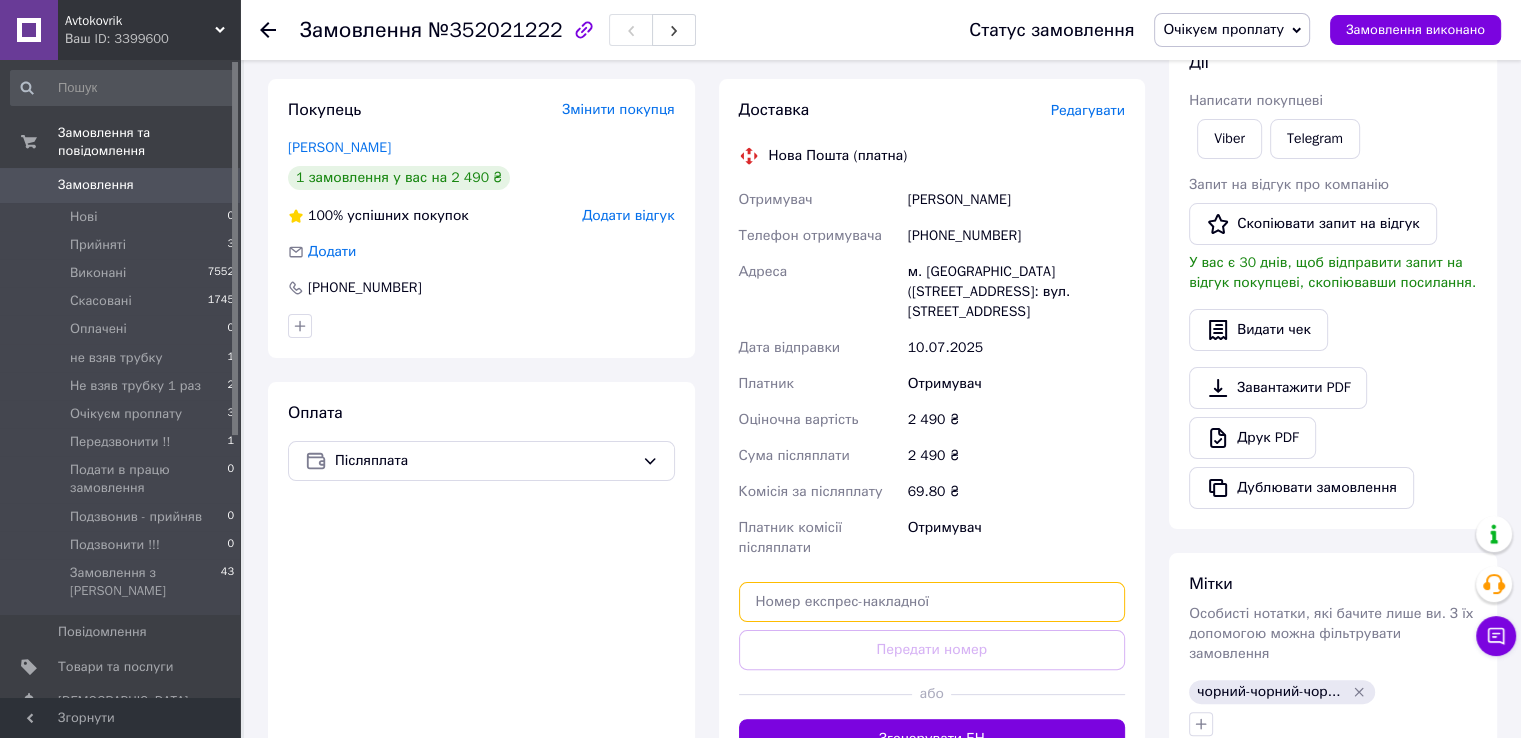 click at bounding box center [932, 602] 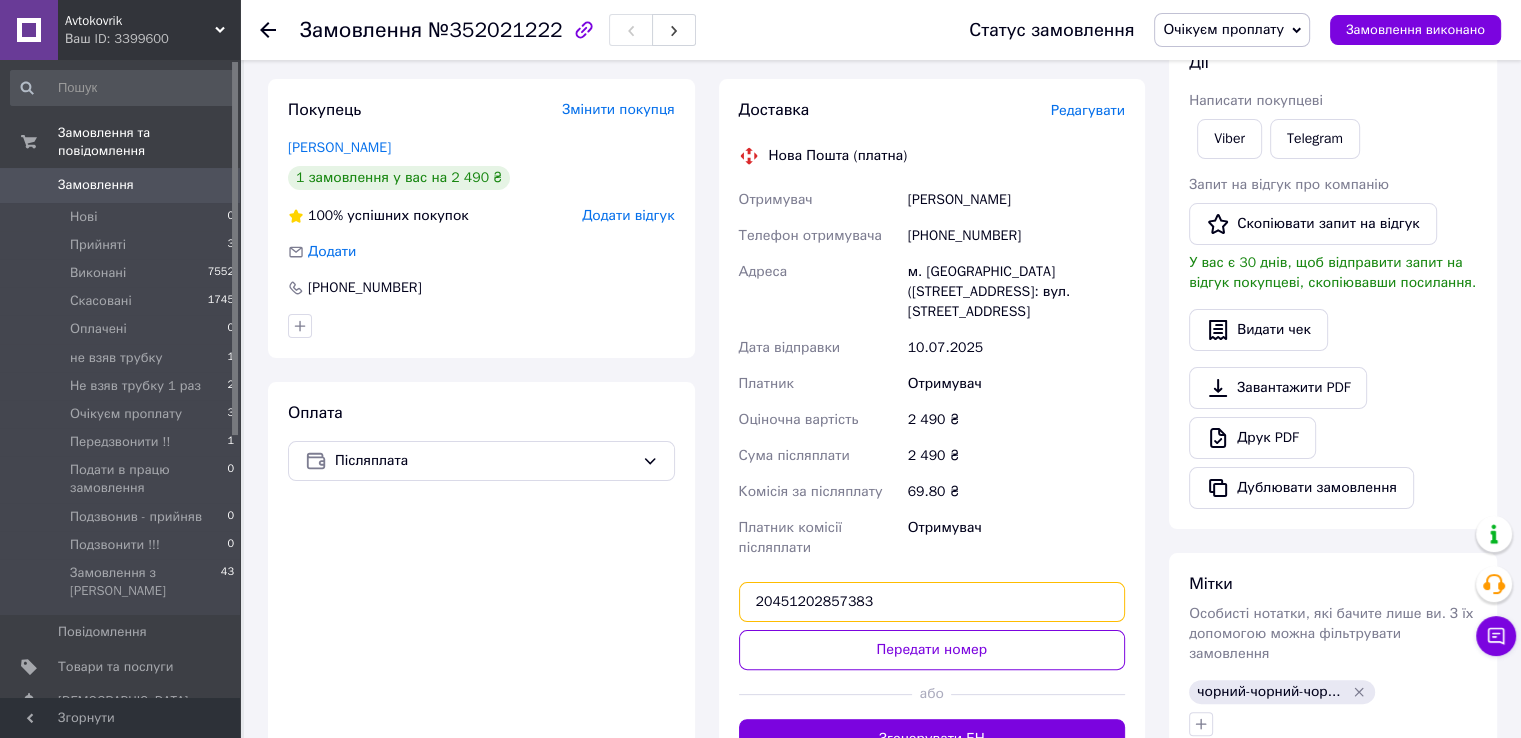 type on "20451202857383" 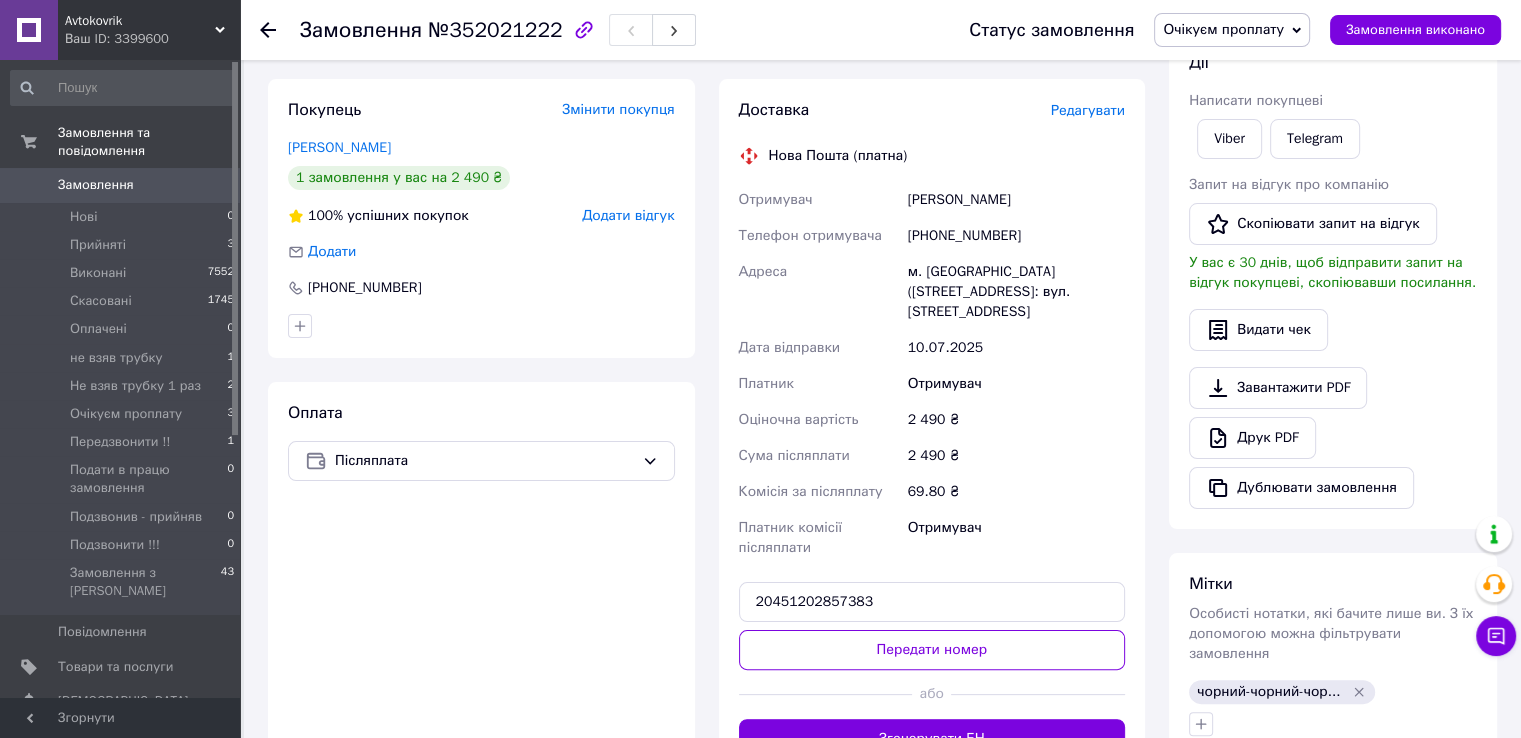 click on "Передати номер" at bounding box center (932, 650) 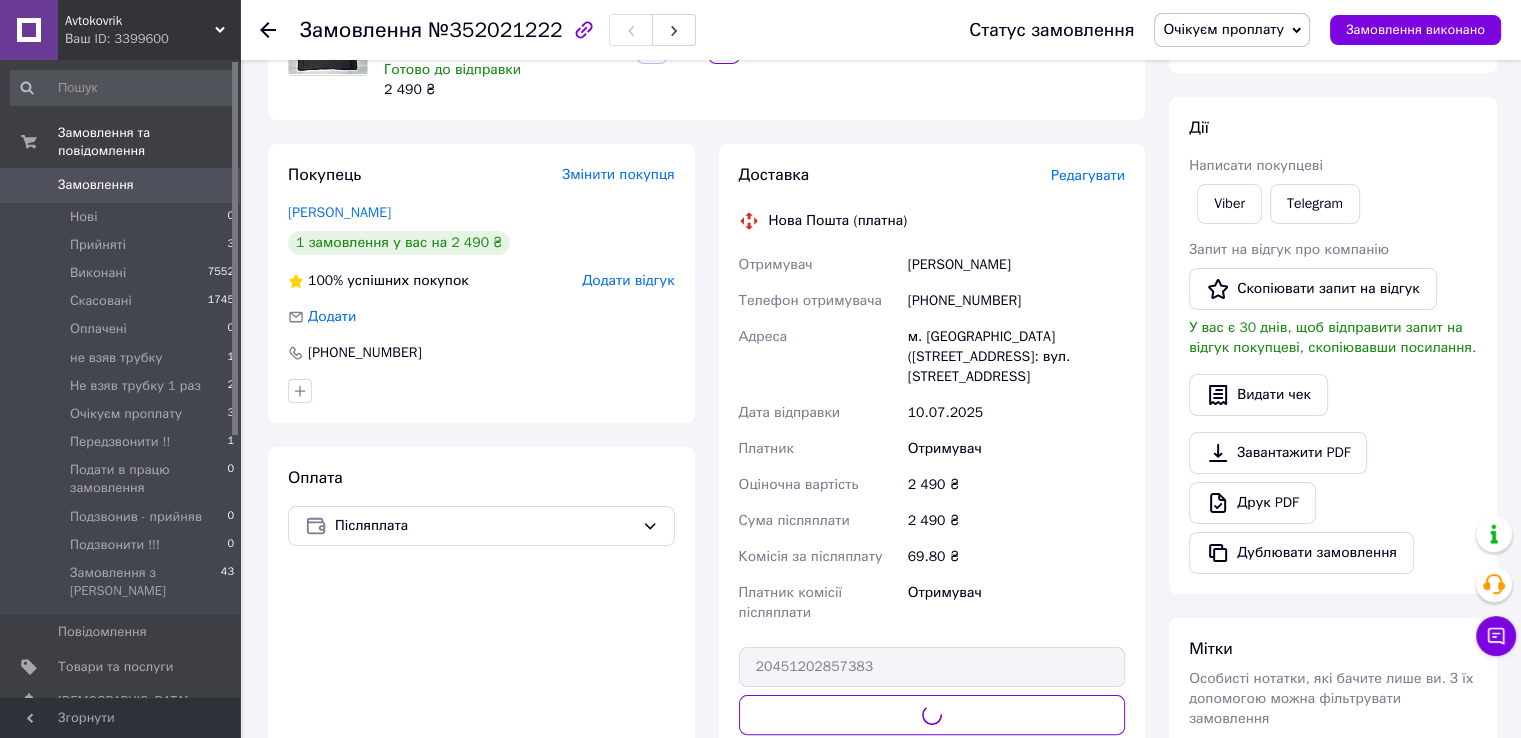 scroll, scrollTop: 200, scrollLeft: 0, axis: vertical 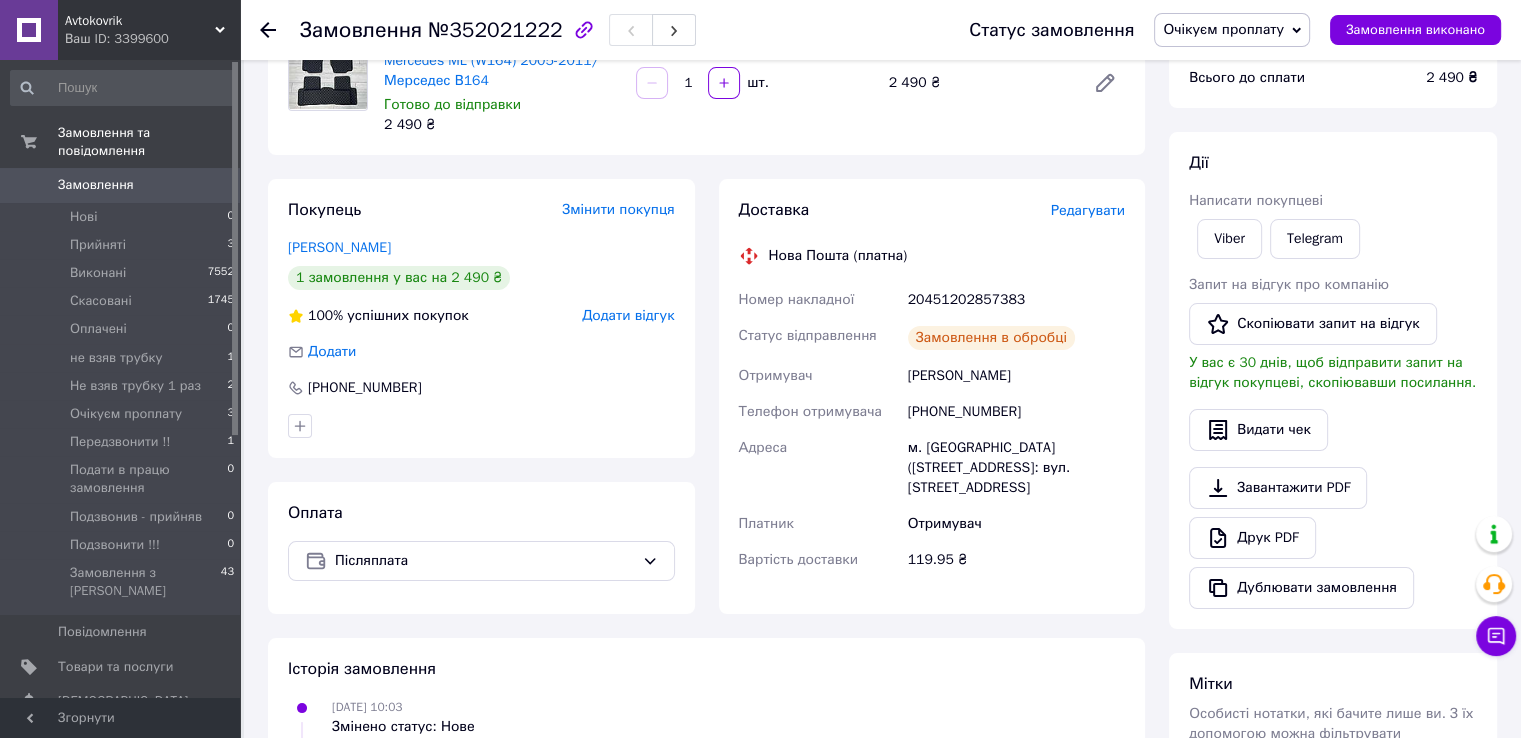 click on "Очікуєм проплату" at bounding box center [1223, 29] 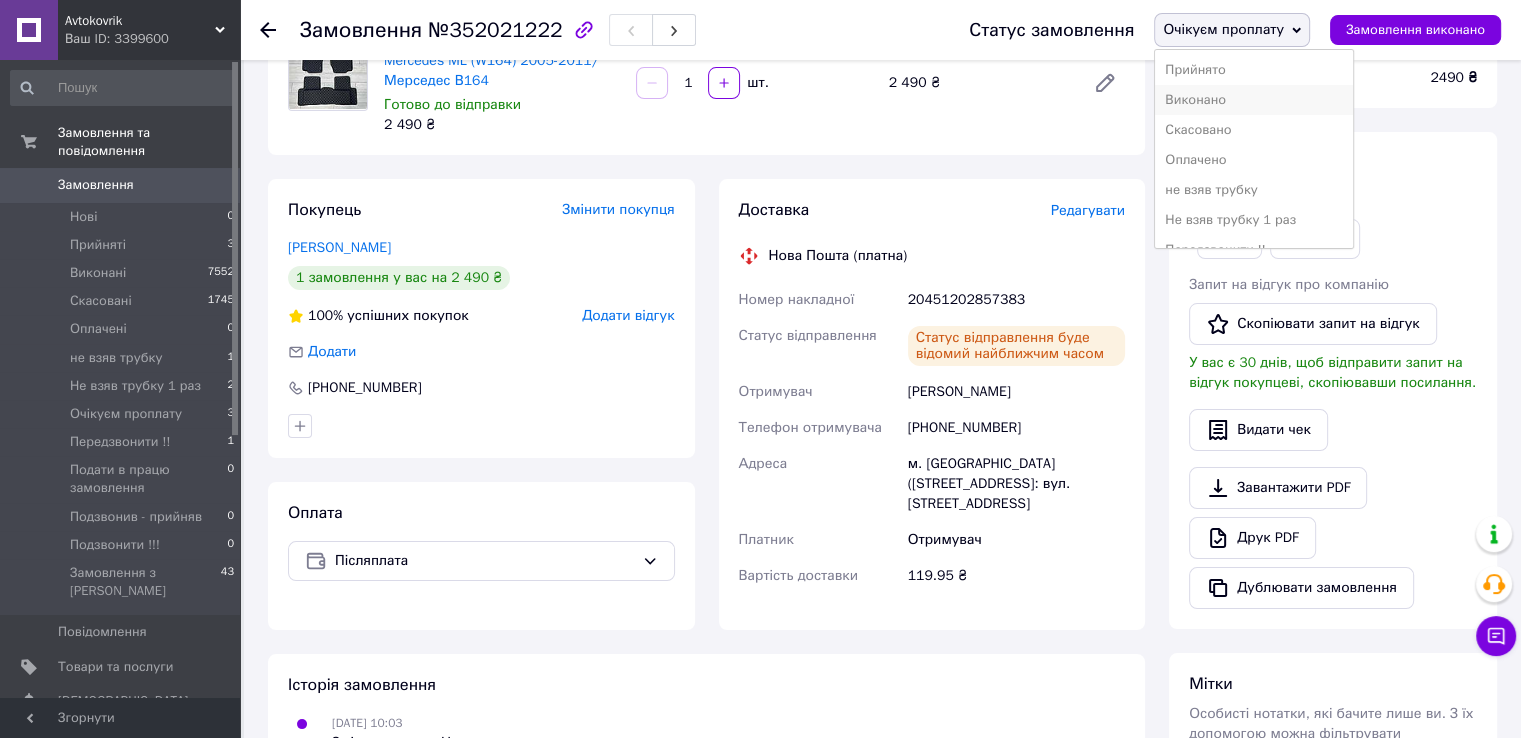 click on "Виконано" at bounding box center [1254, 100] 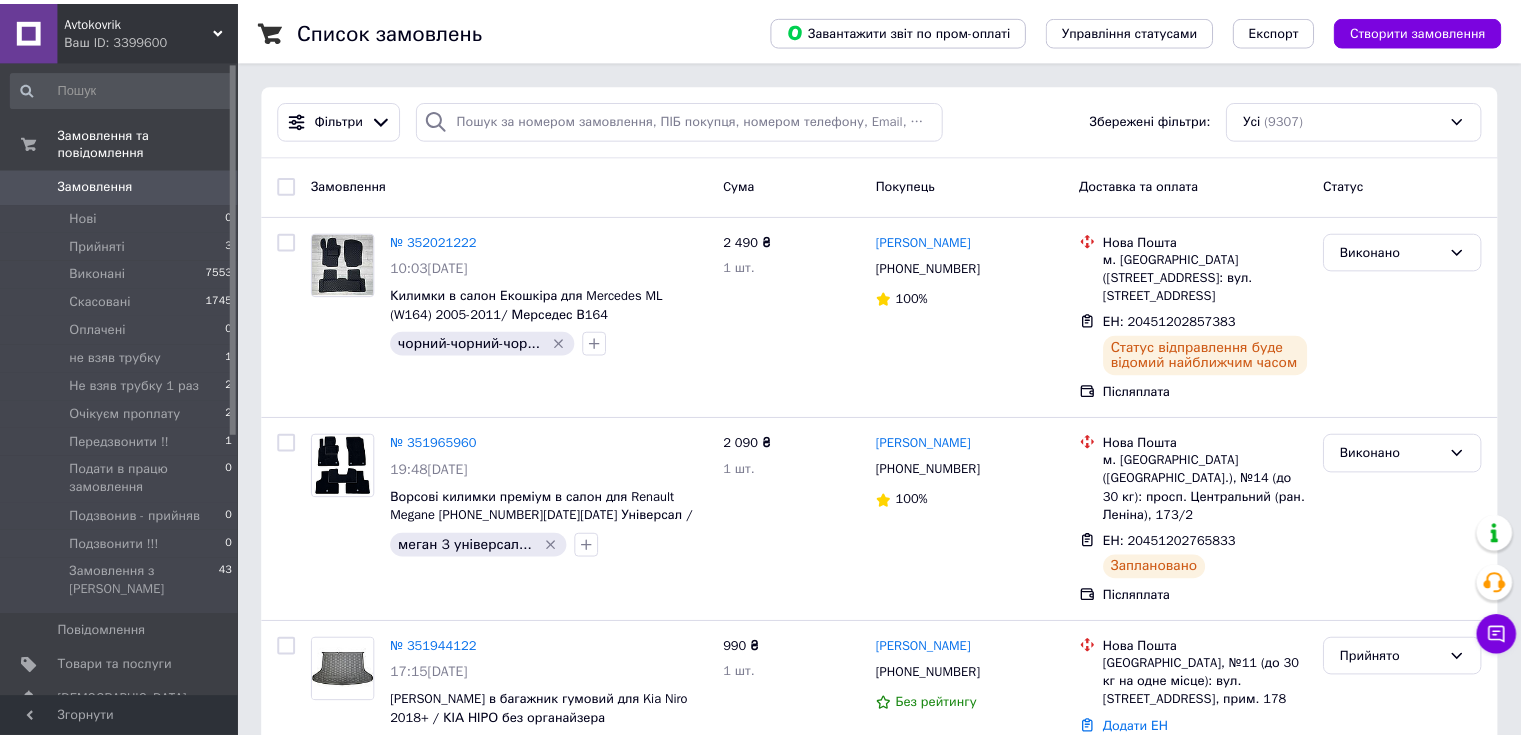 scroll, scrollTop: 0, scrollLeft: 0, axis: both 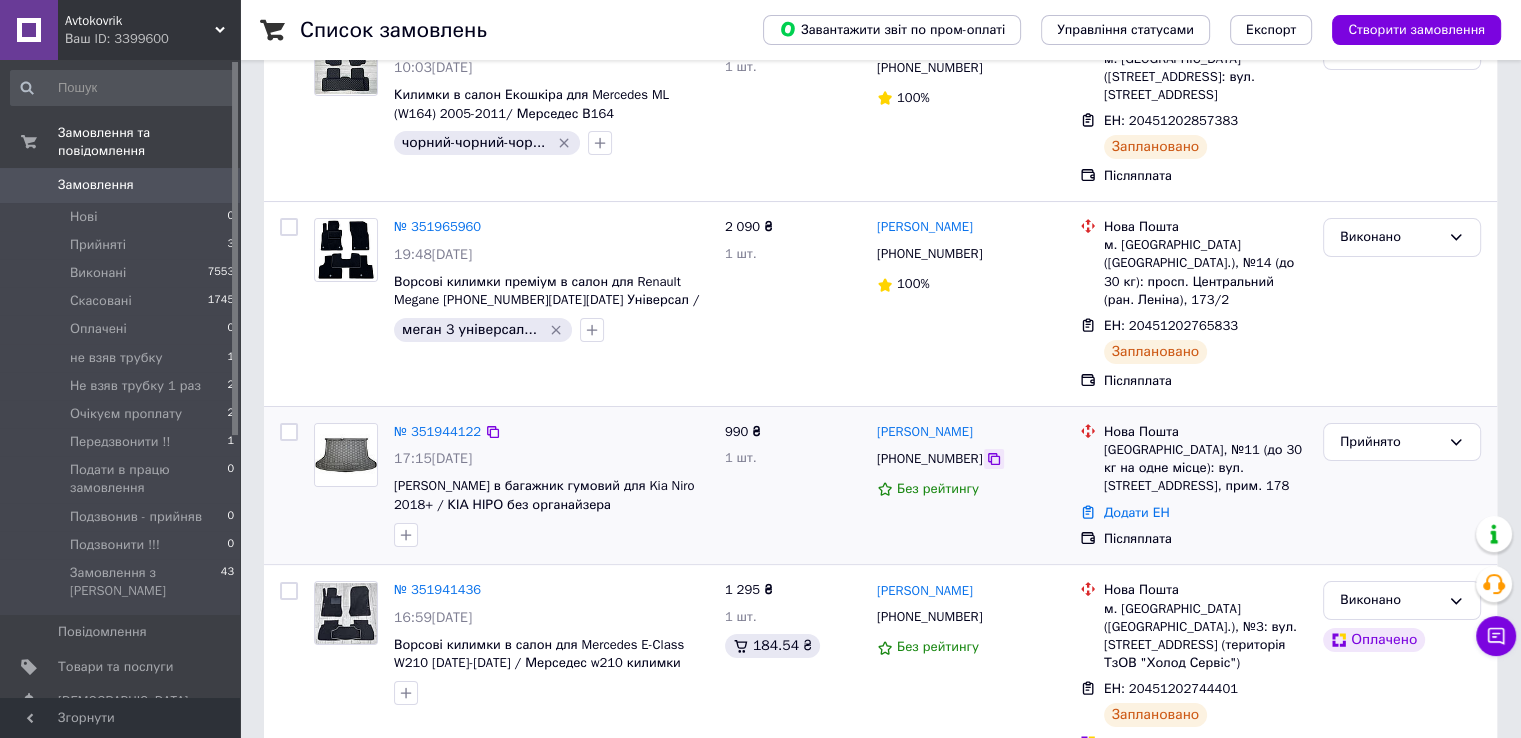 click 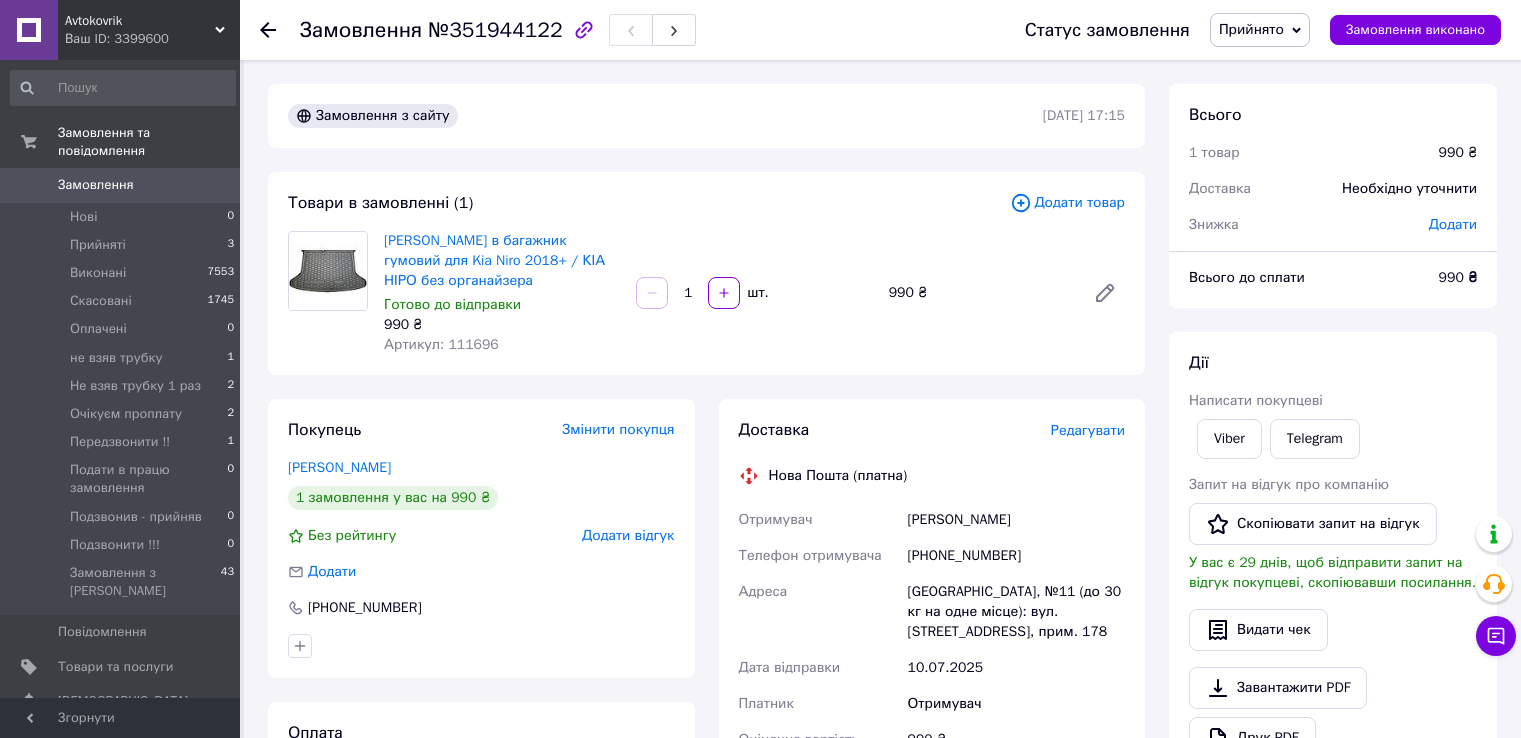 scroll, scrollTop: 0, scrollLeft: 0, axis: both 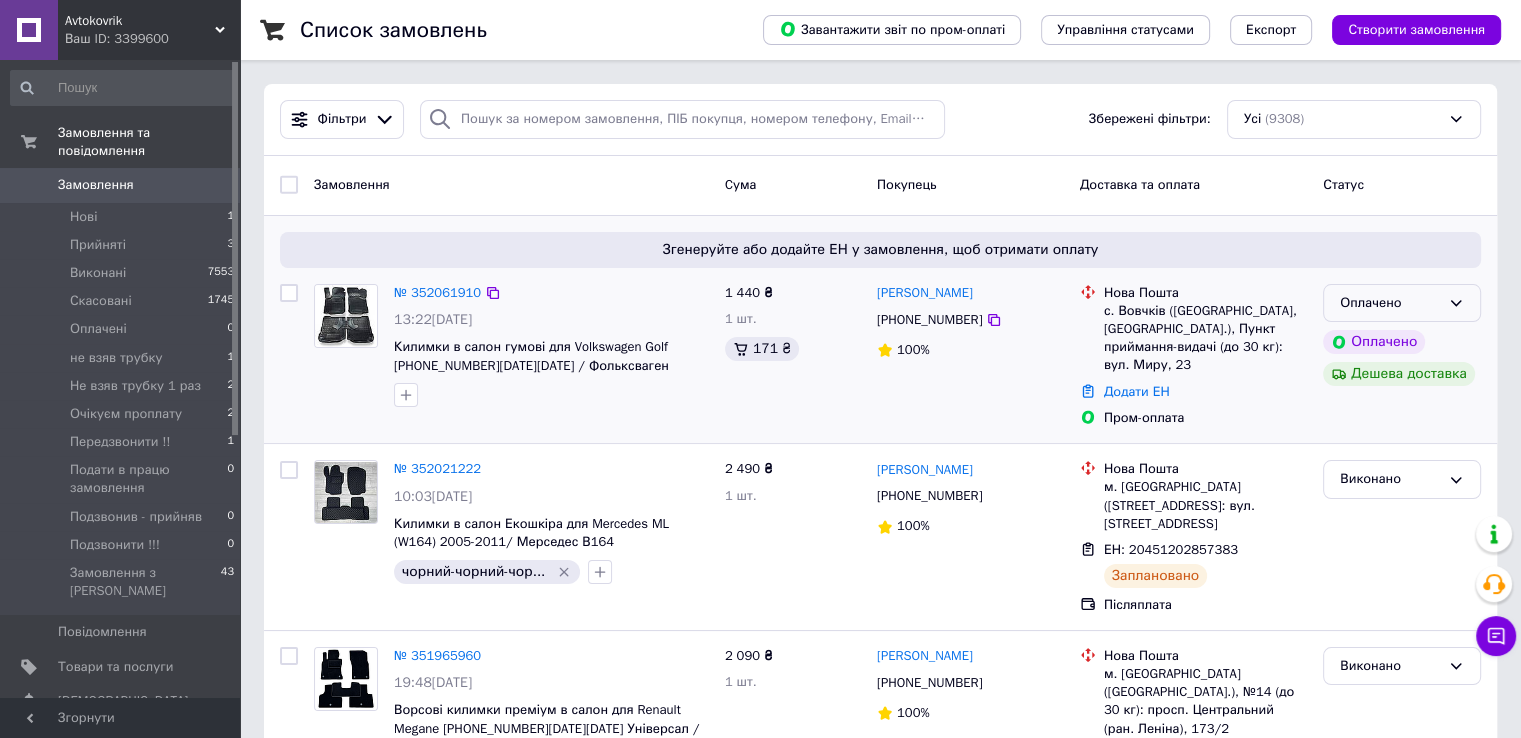 click on "Оплачено" at bounding box center [1390, 303] 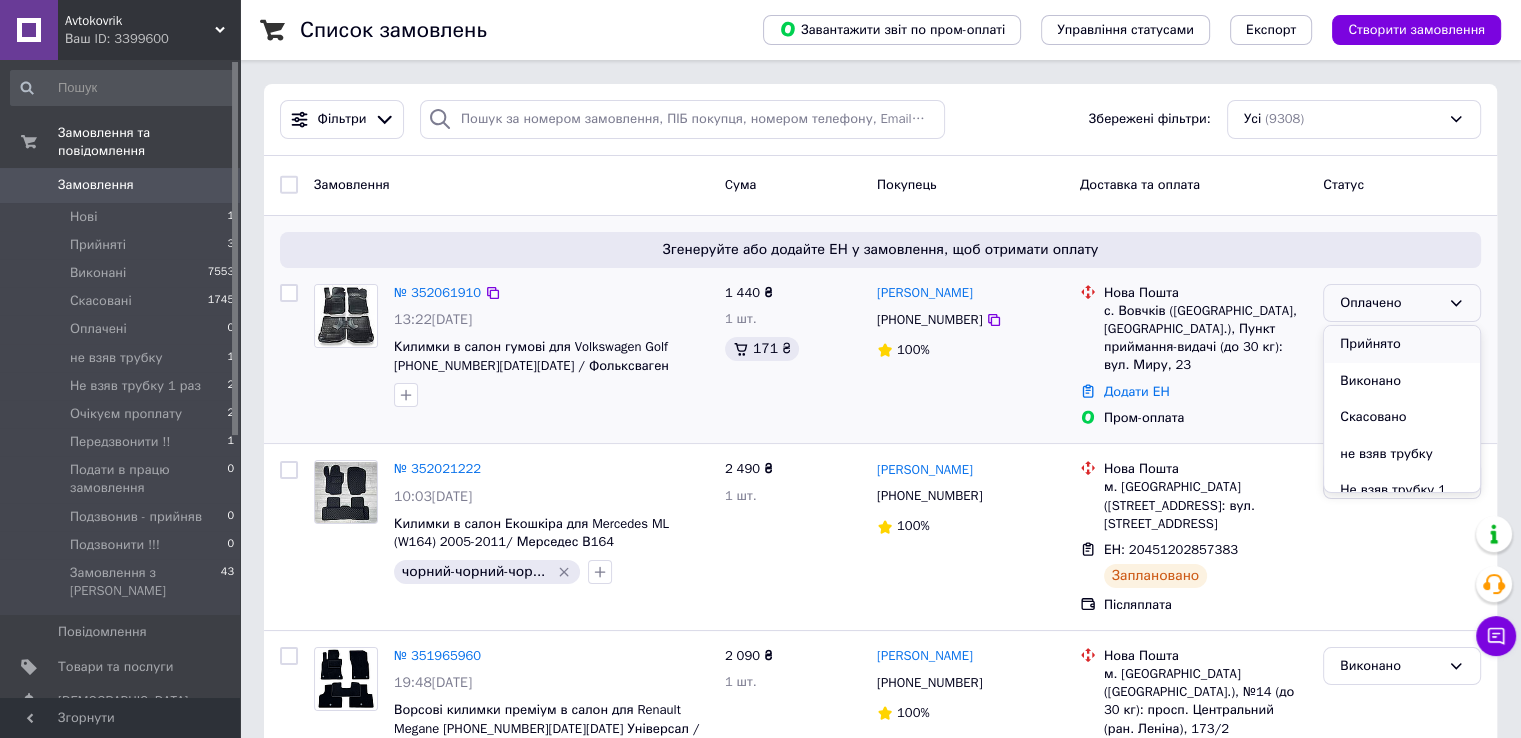 click on "Прийнято" at bounding box center (1402, 344) 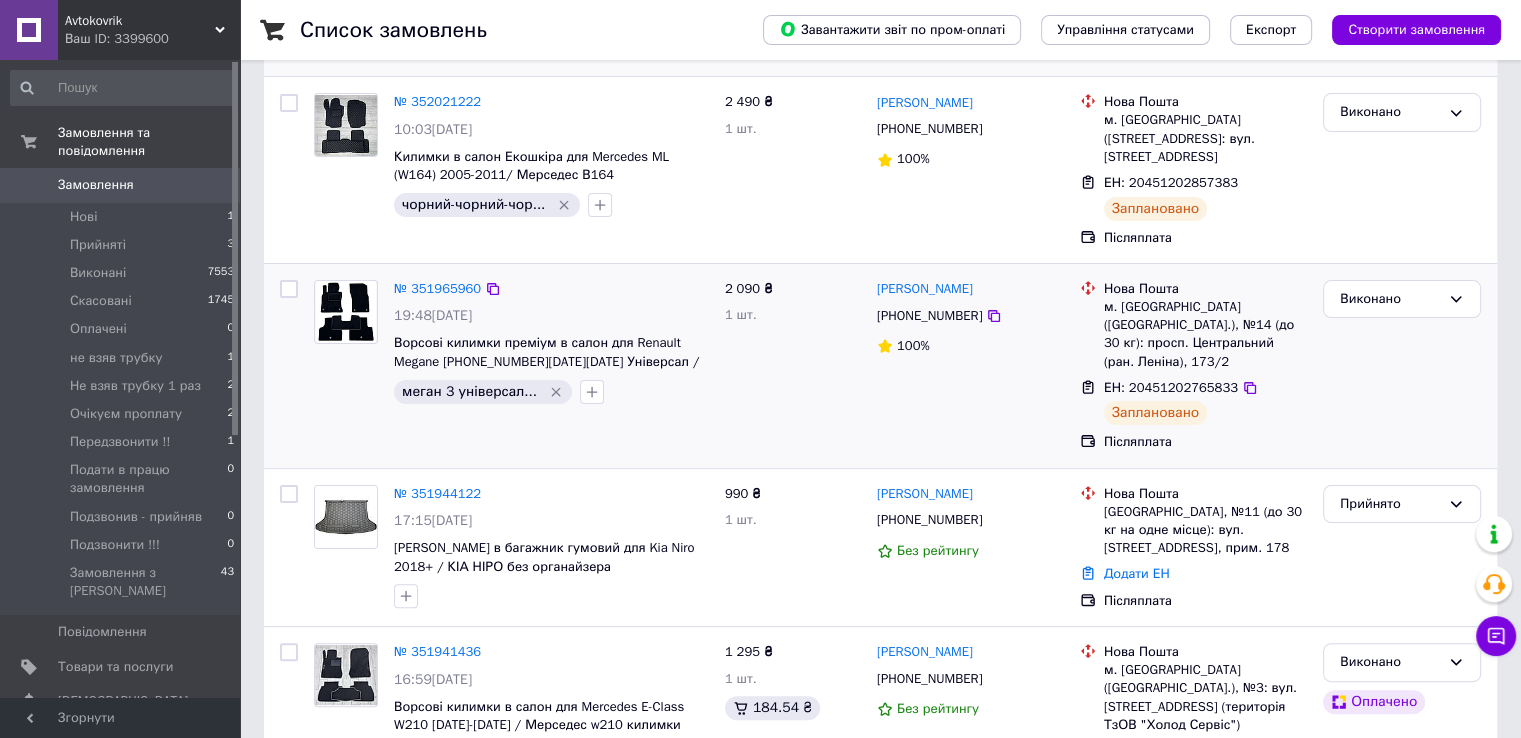 scroll, scrollTop: 400, scrollLeft: 0, axis: vertical 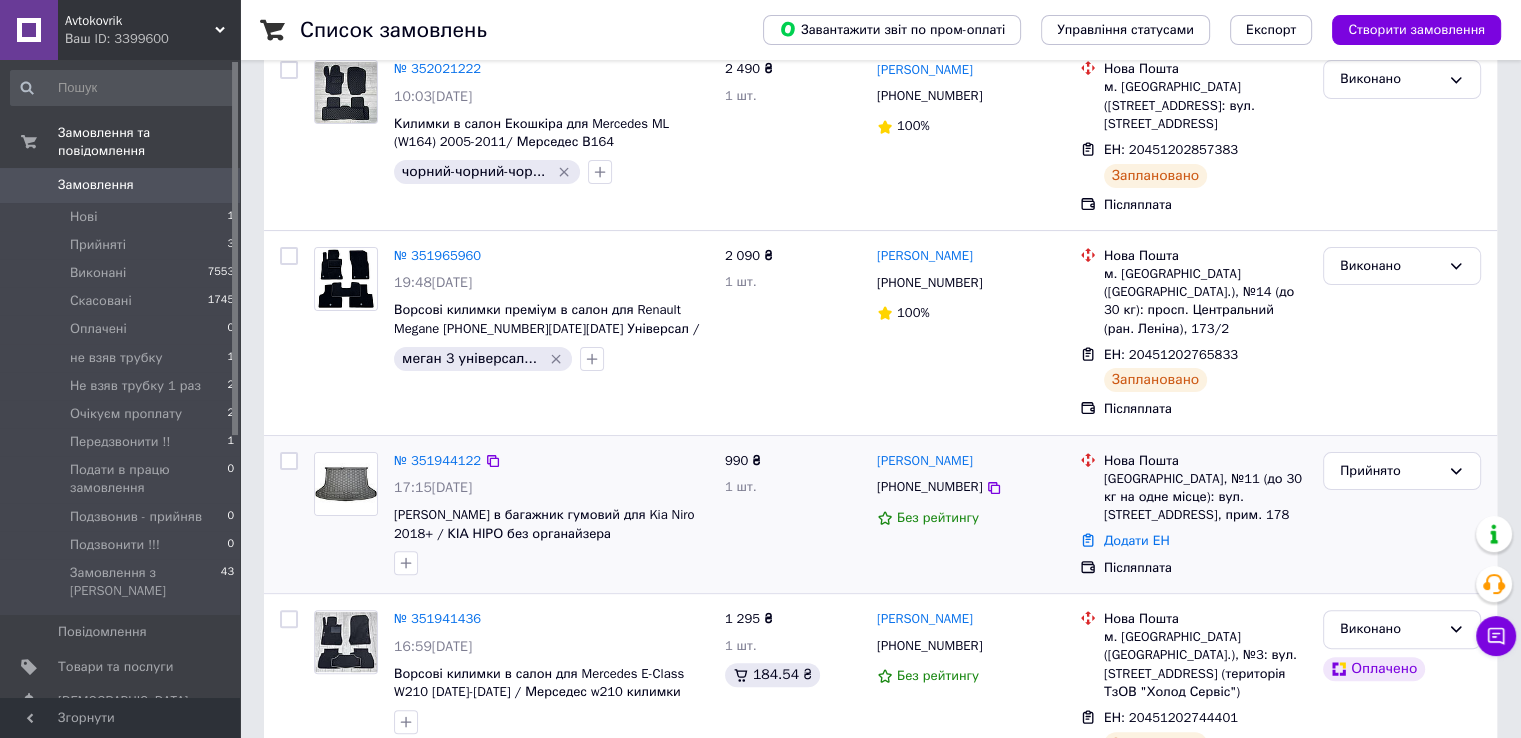 click on "Виконано" at bounding box center (1402, 333) 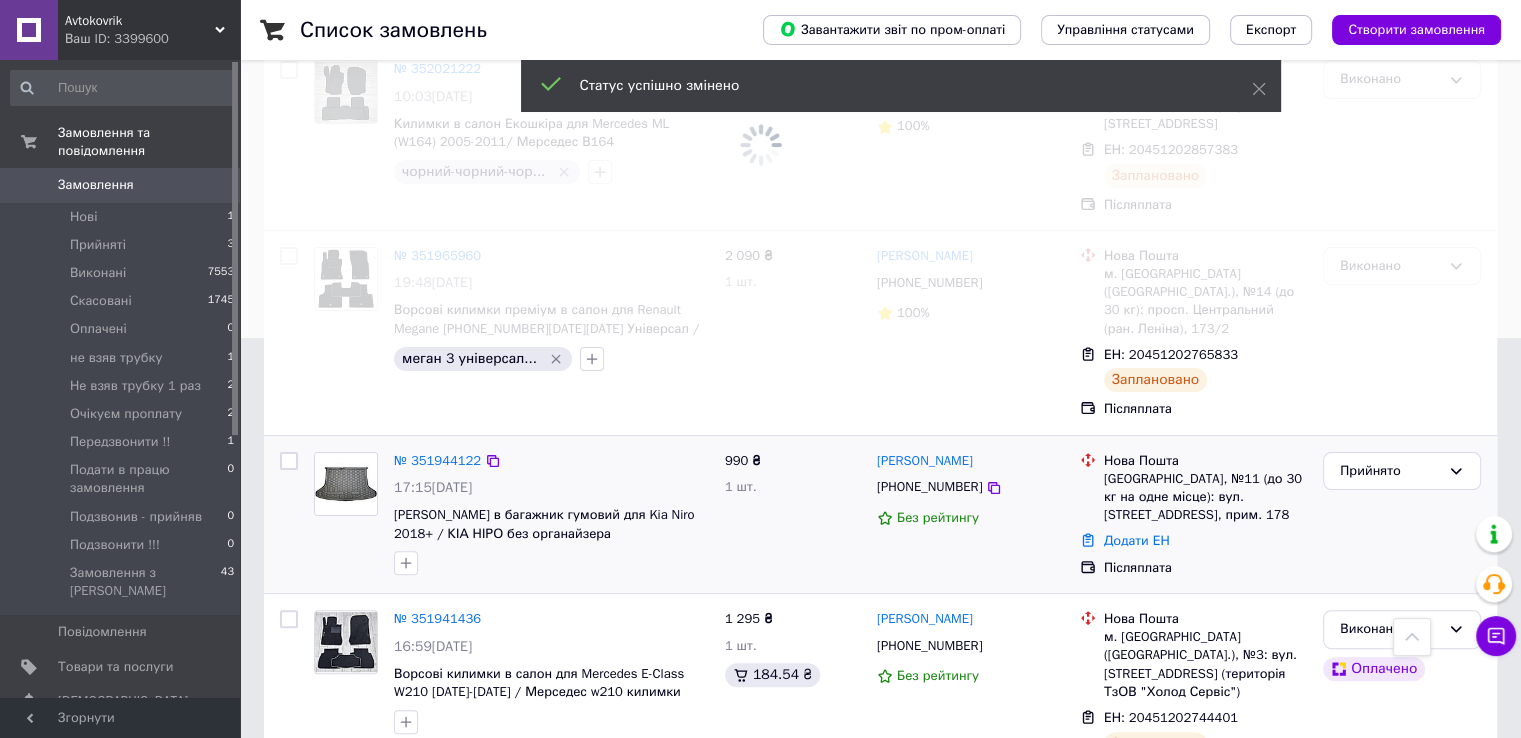 scroll, scrollTop: 600, scrollLeft: 0, axis: vertical 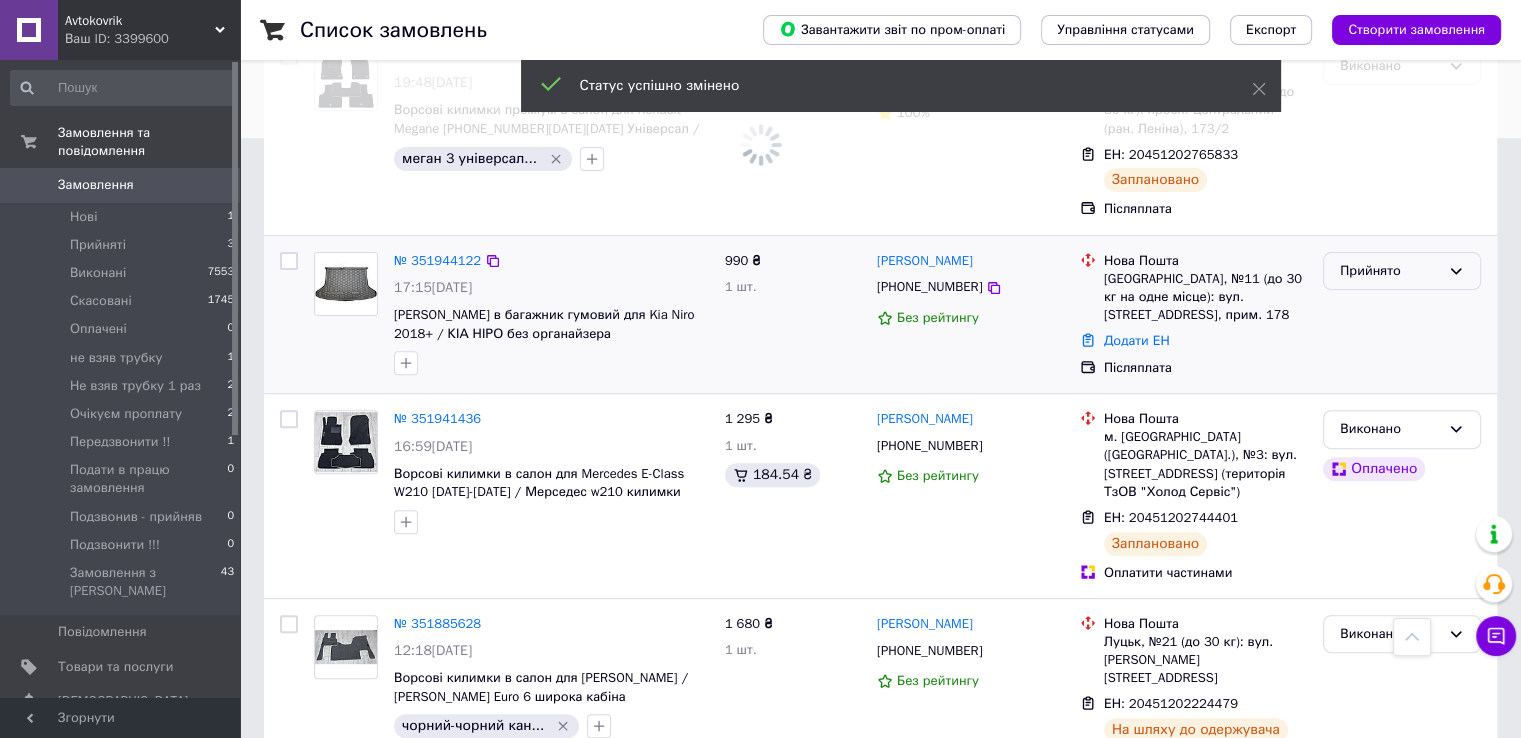 click on "Прийнято" at bounding box center (1390, 271) 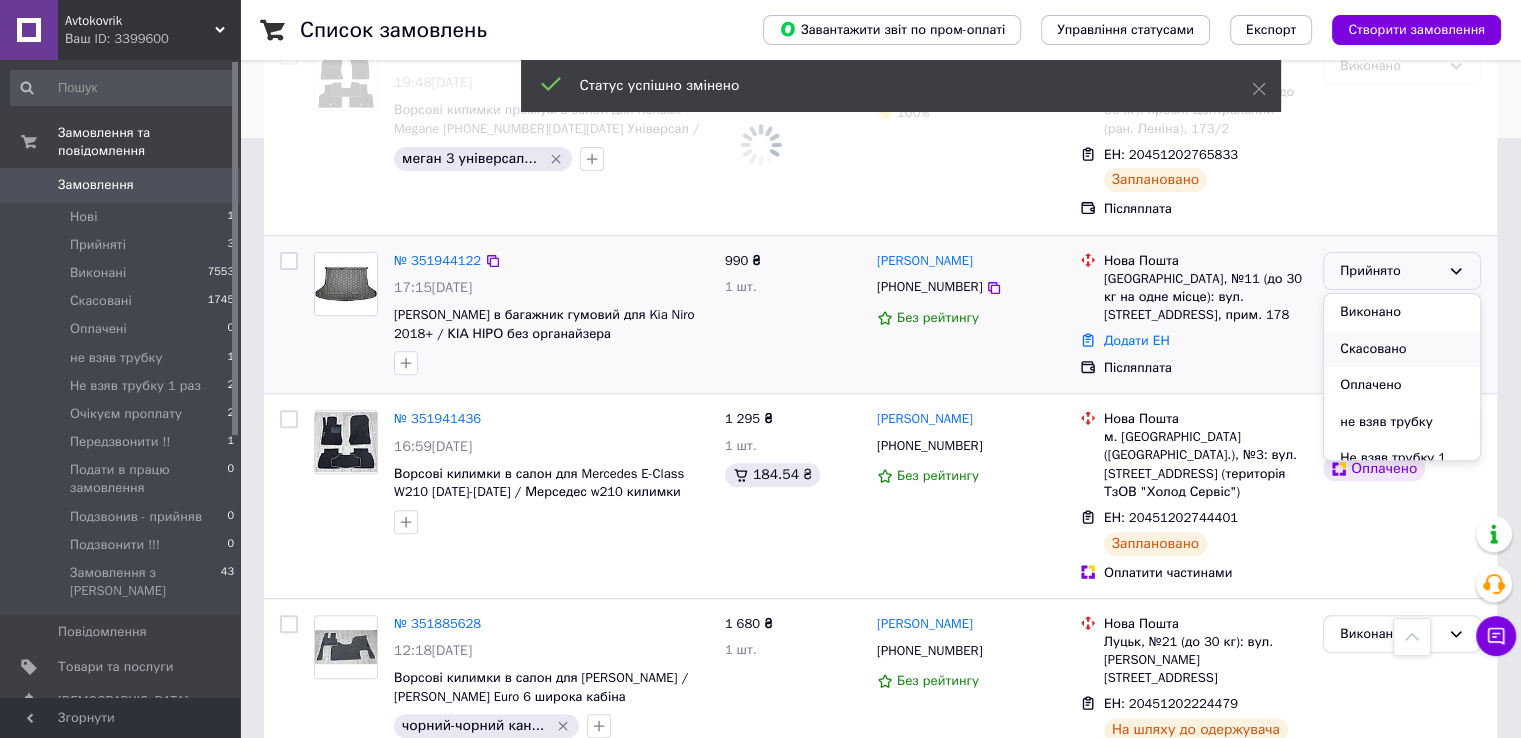 click on "Скасовано" at bounding box center (1402, 349) 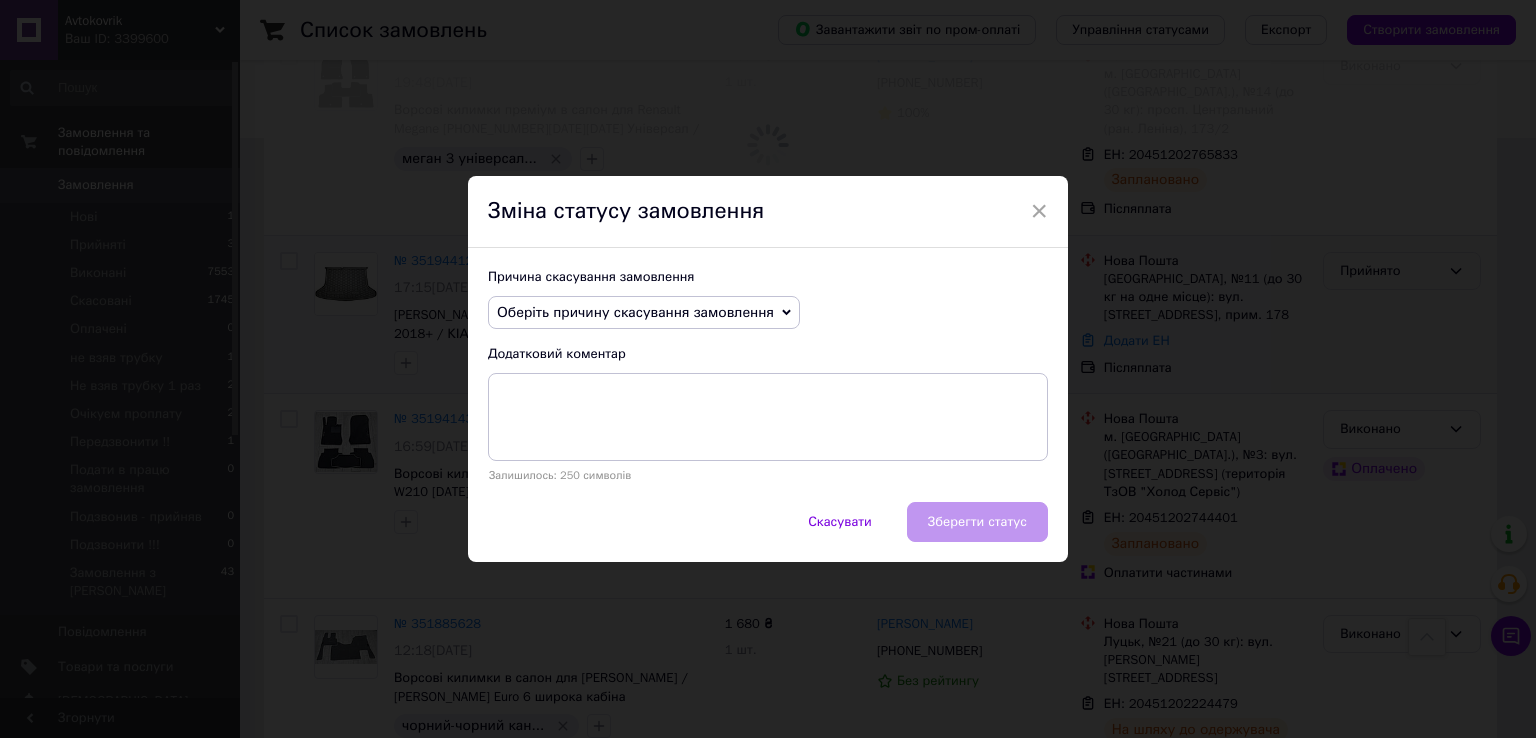 click on "Оберіть причину скасування замовлення" at bounding box center (635, 312) 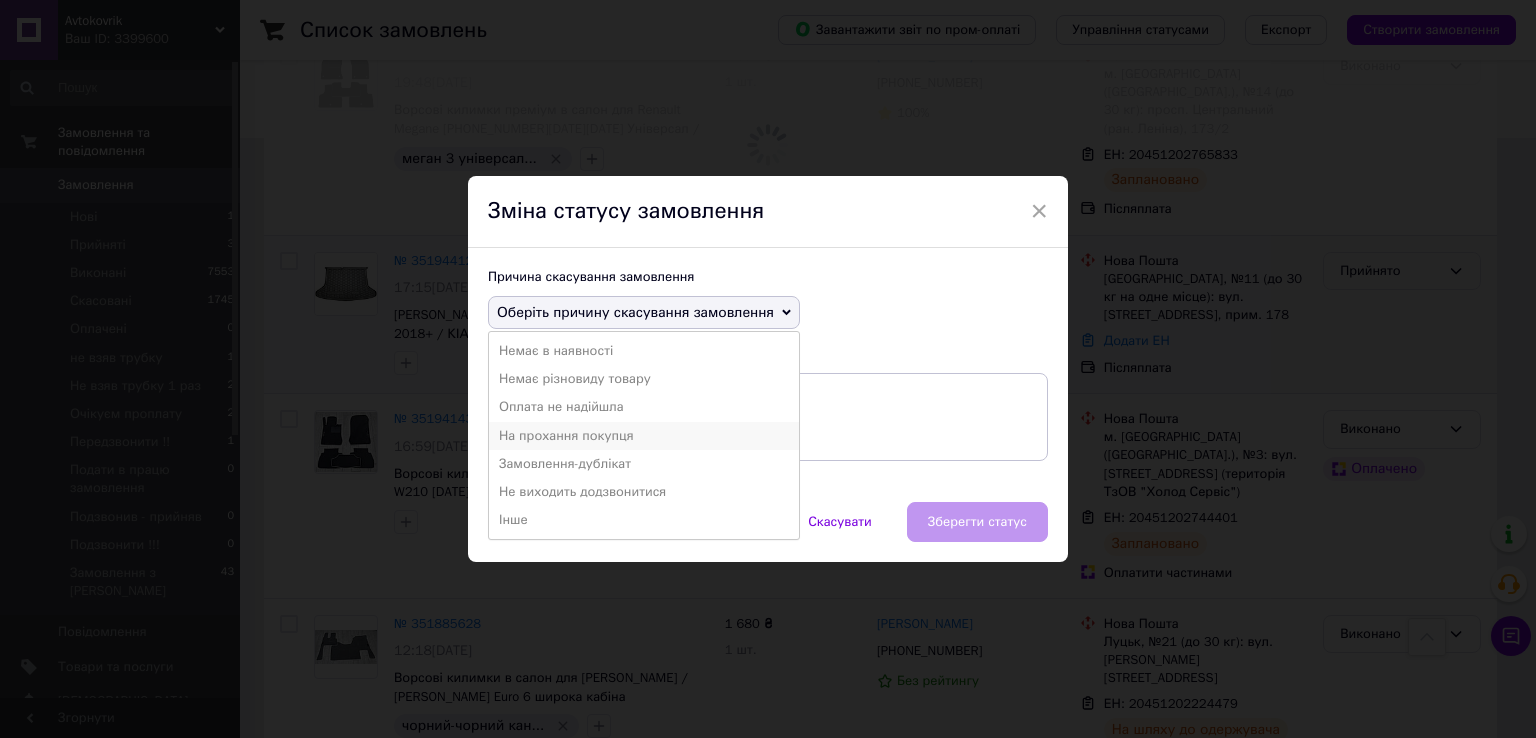 click on "На прохання покупця" at bounding box center [644, 436] 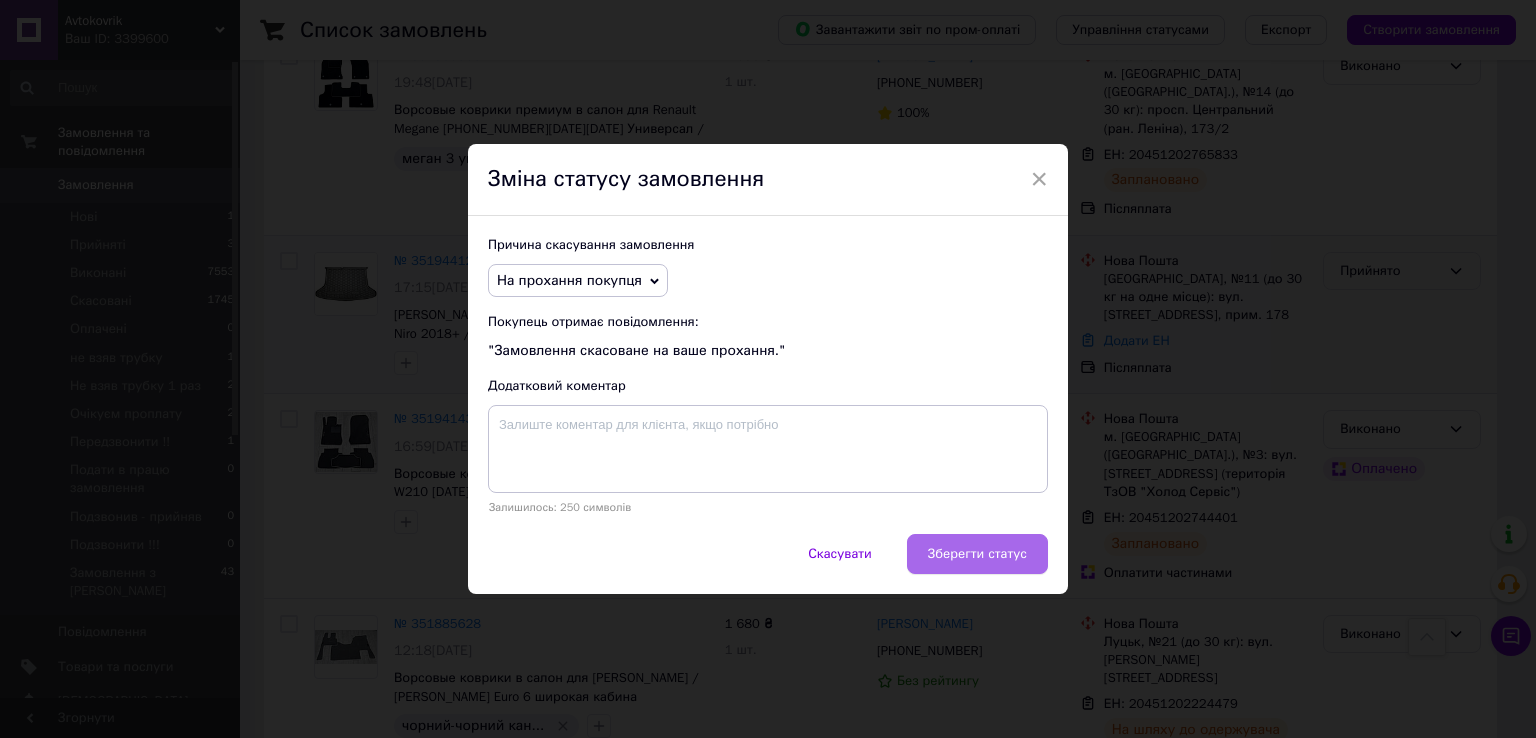 click on "Зберегти статус" at bounding box center (977, 554) 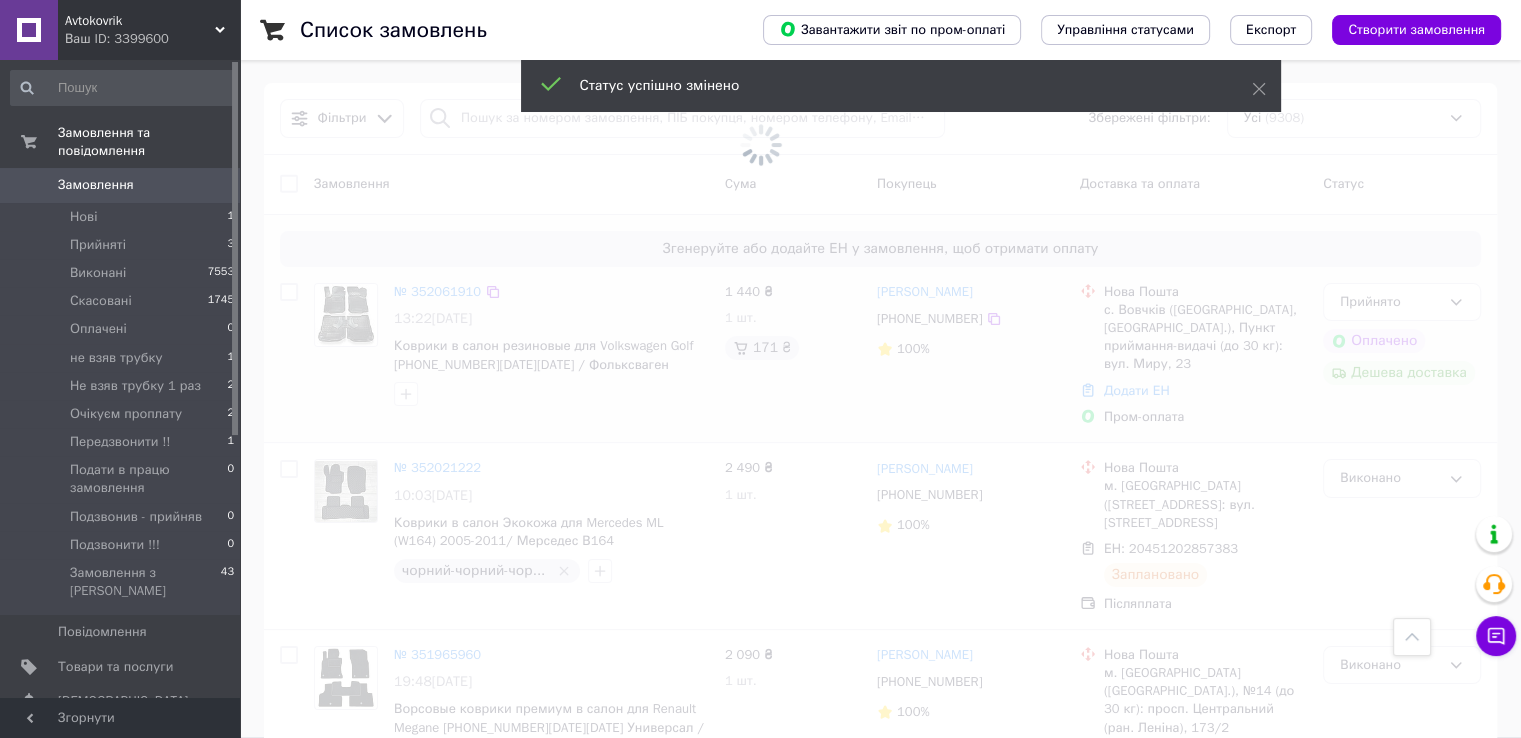 scroll, scrollTop: 0, scrollLeft: 0, axis: both 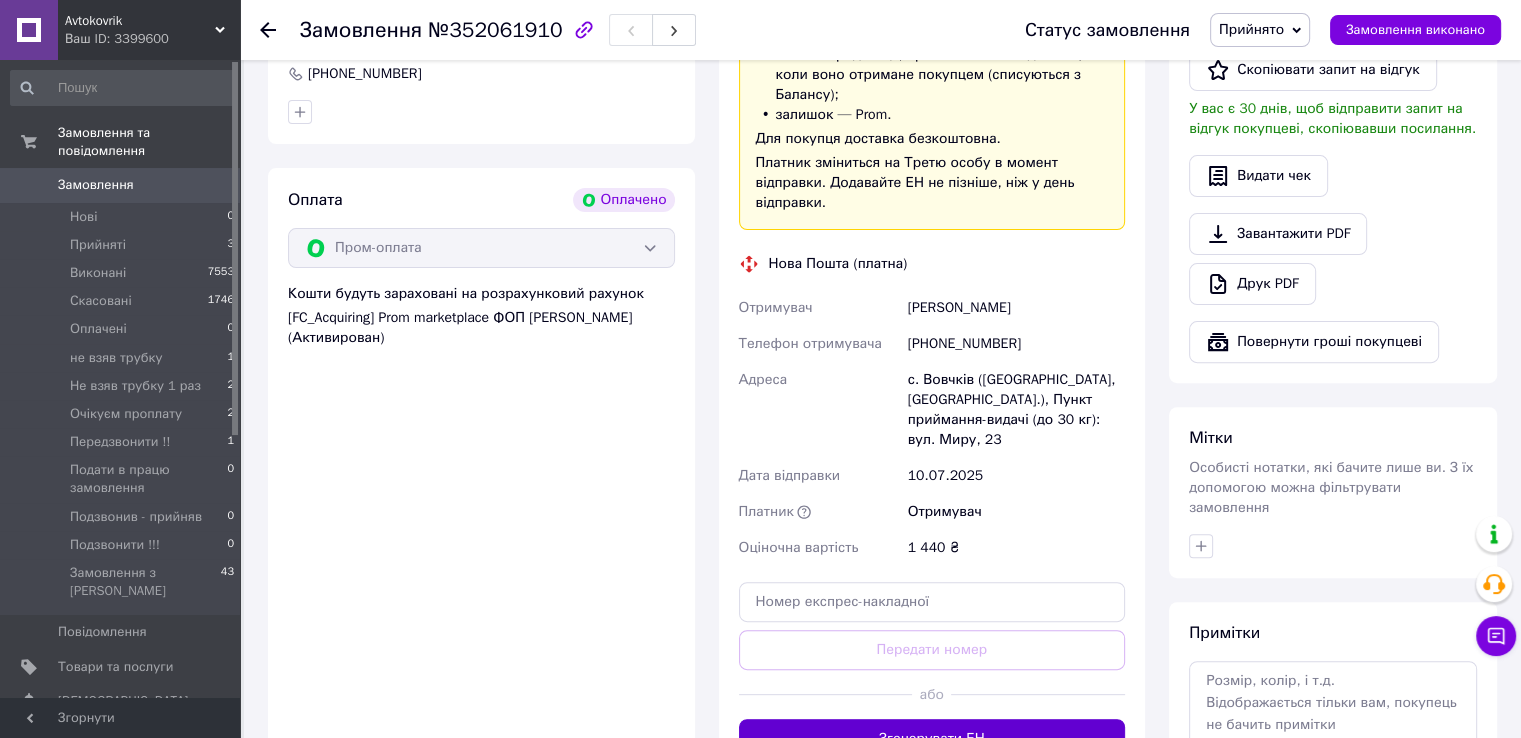 click on "Згенерувати ЕН" at bounding box center [932, 739] 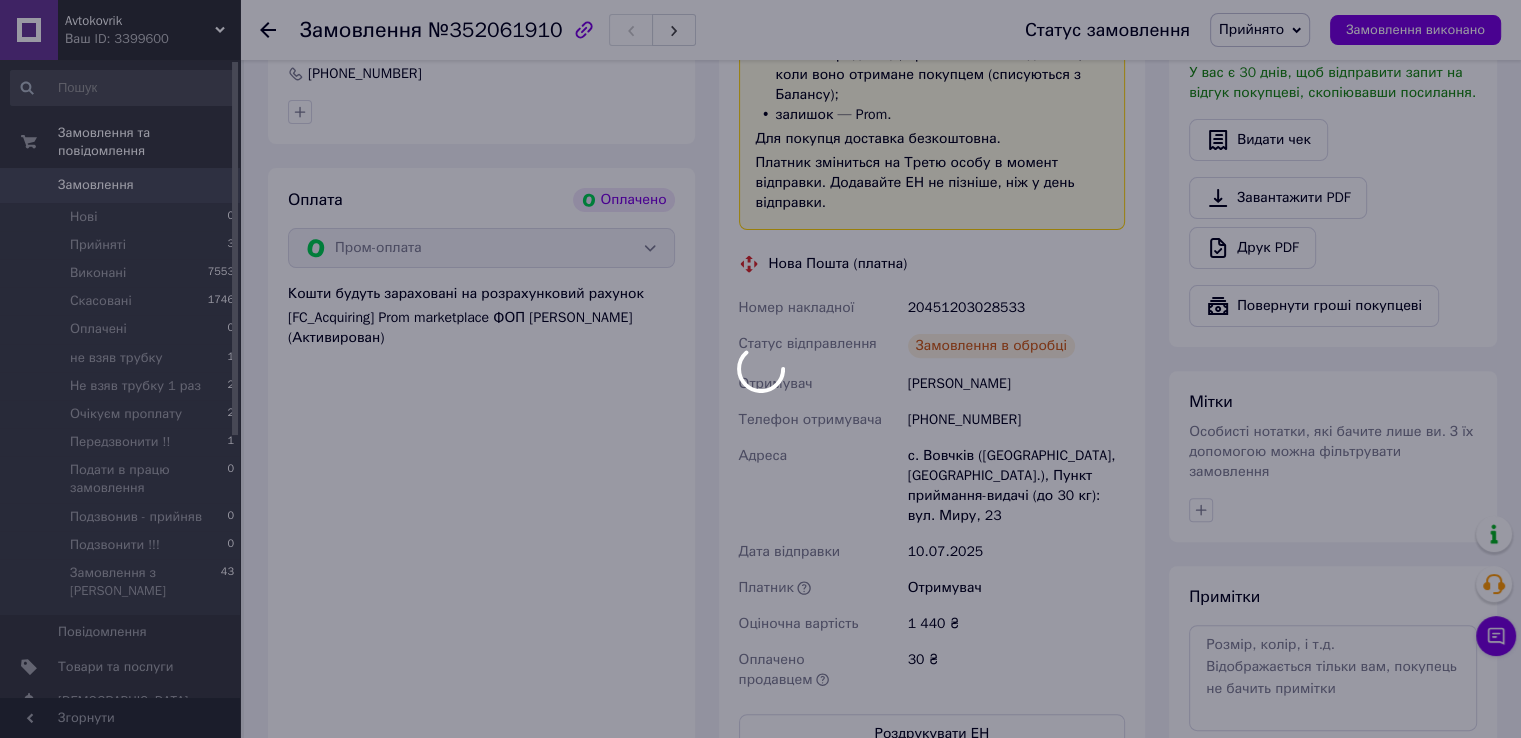 click at bounding box center [760, 369] 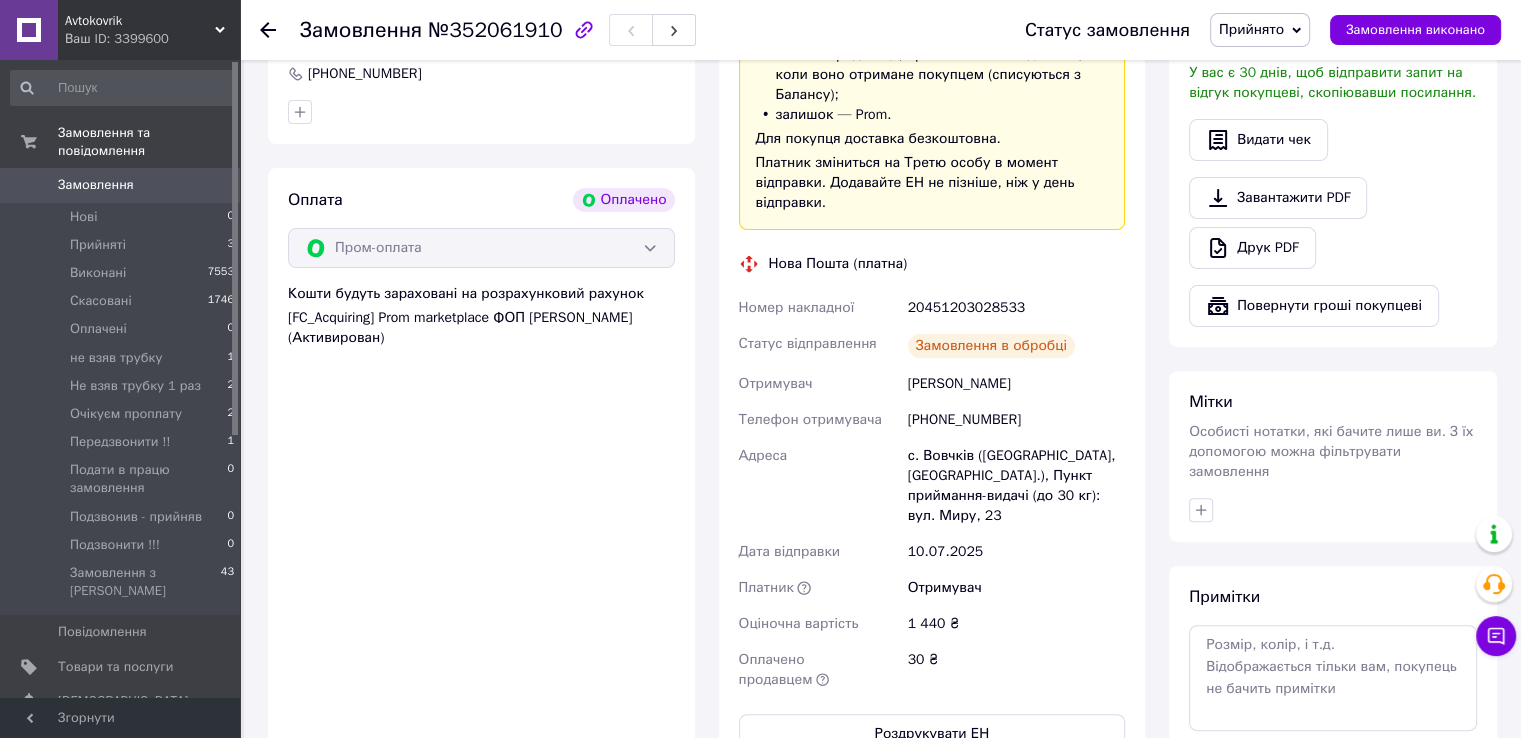 click on "20451203028533" at bounding box center (1016, 308) 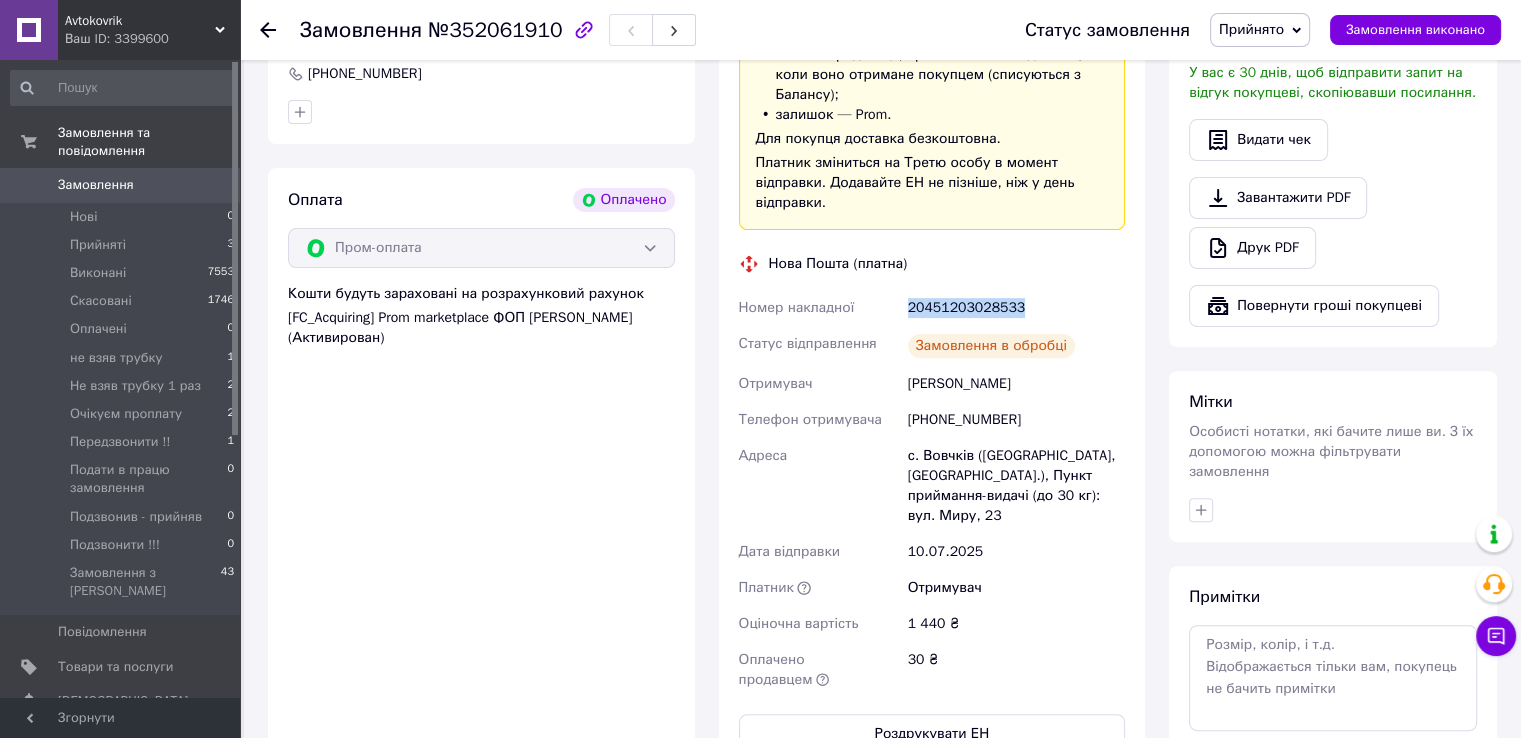 click on "20451203028533" at bounding box center [1016, 308] 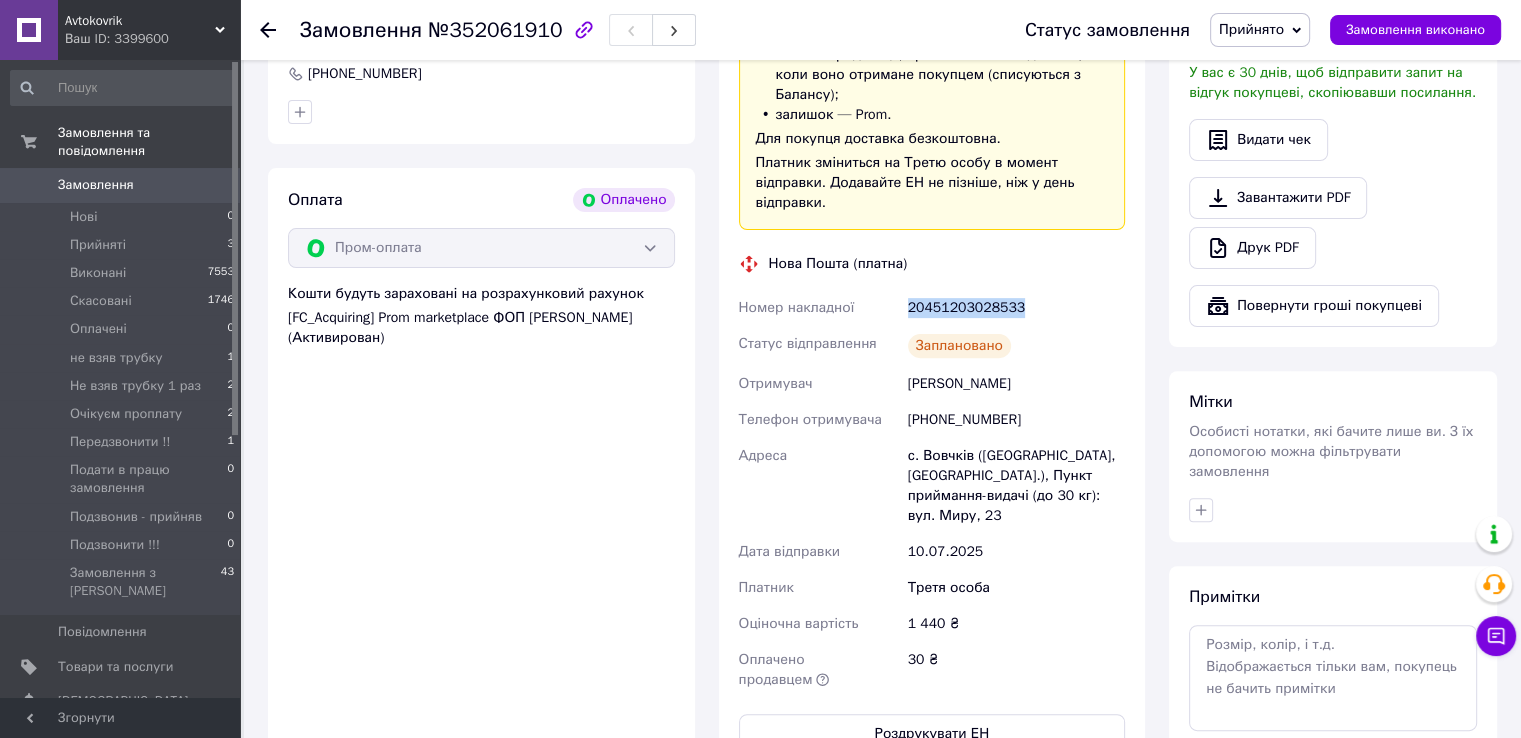 copy on "20451203028533" 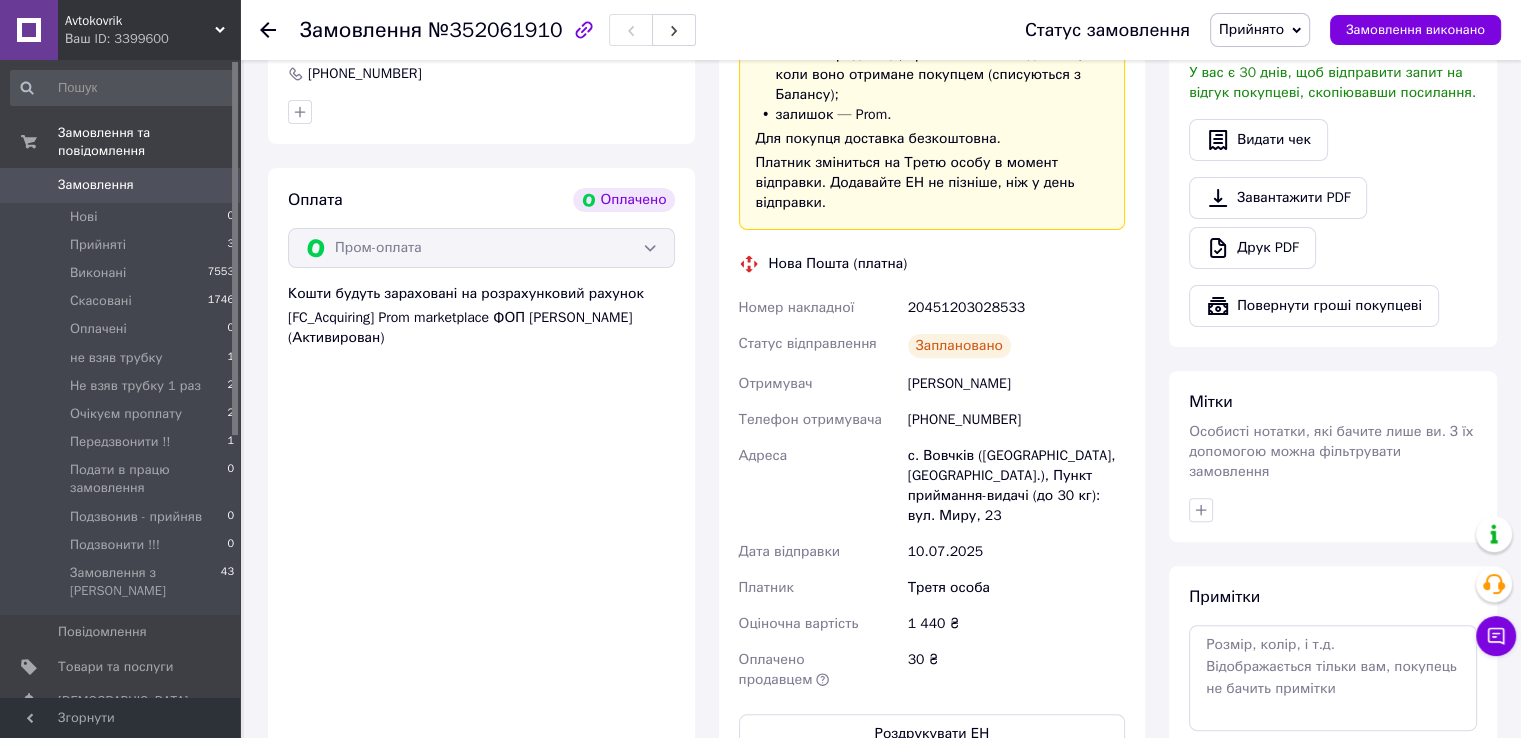 click on "[PHONE_NUMBER]" at bounding box center (1016, 420) 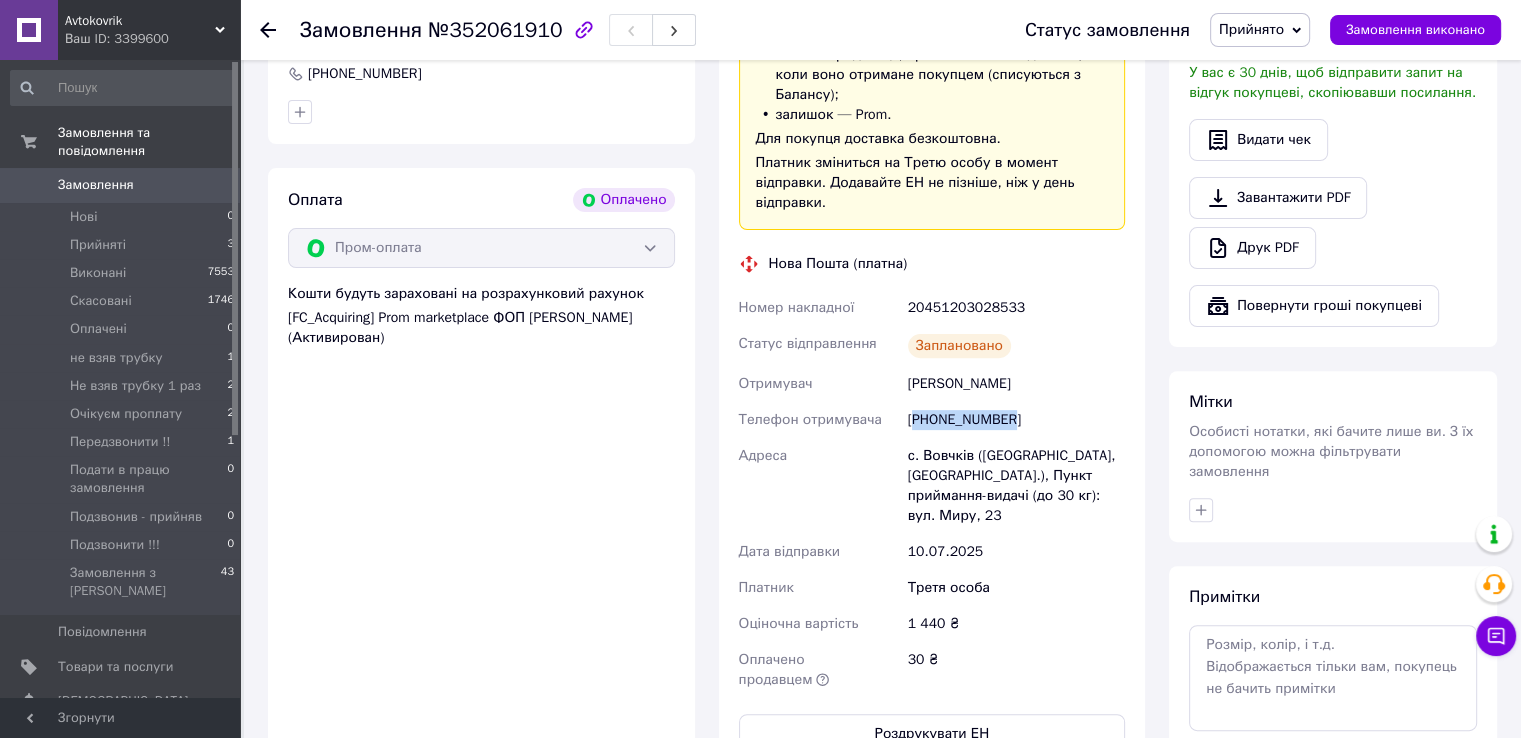click on "[PHONE_NUMBER]" at bounding box center (1016, 420) 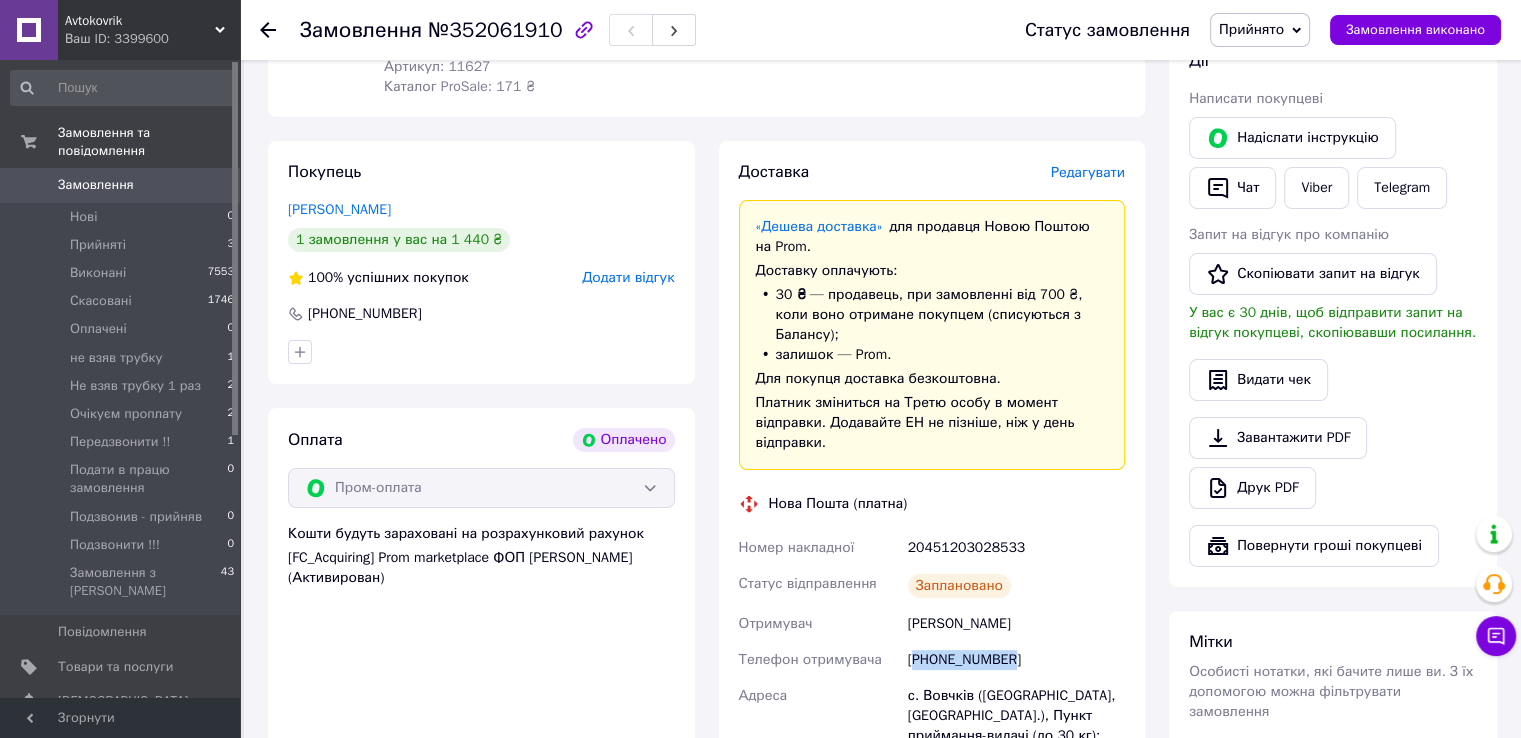 scroll, scrollTop: 0, scrollLeft: 0, axis: both 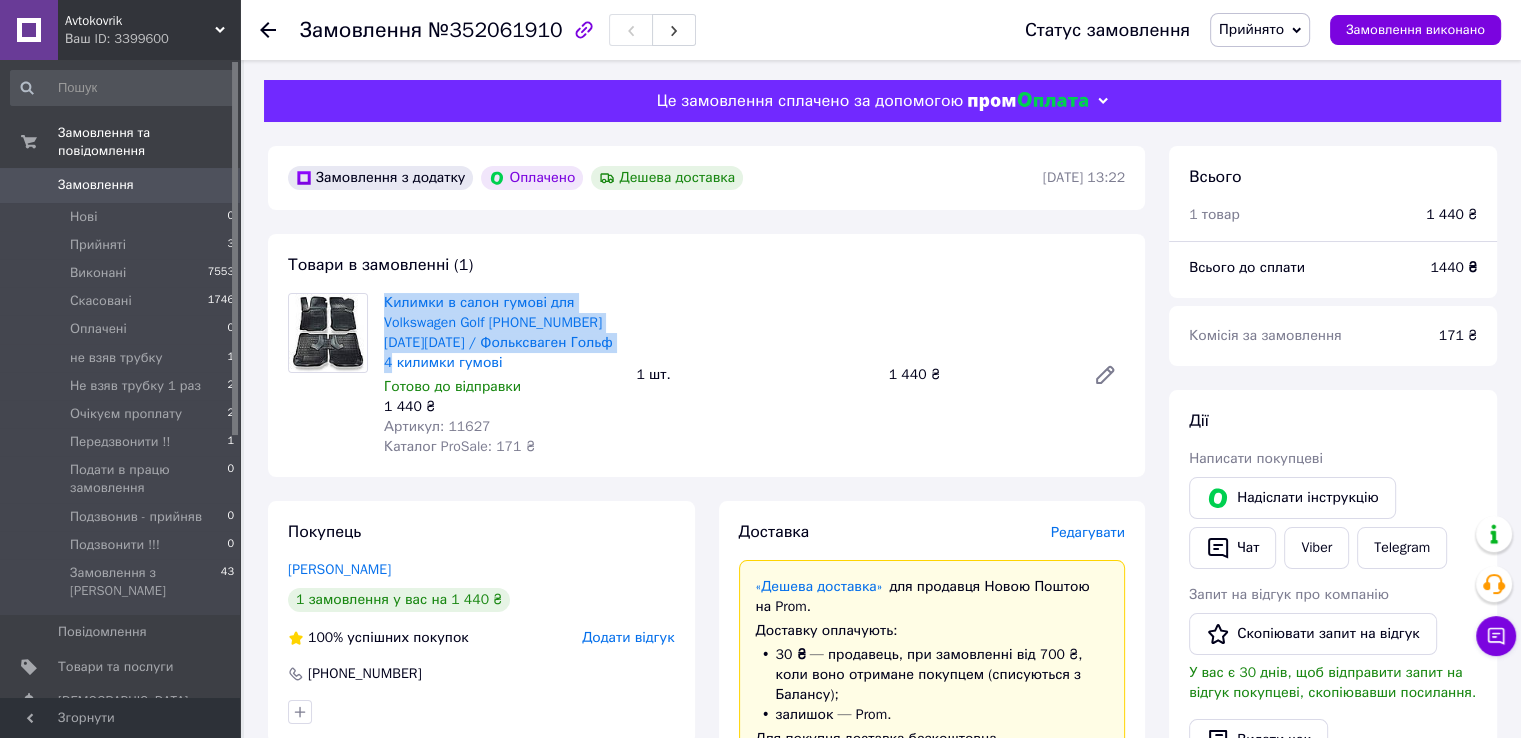 drag, startPoint x: 379, startPoint y: 305, endPoint x: 510, endPoint y: 372, distance: 147.13939 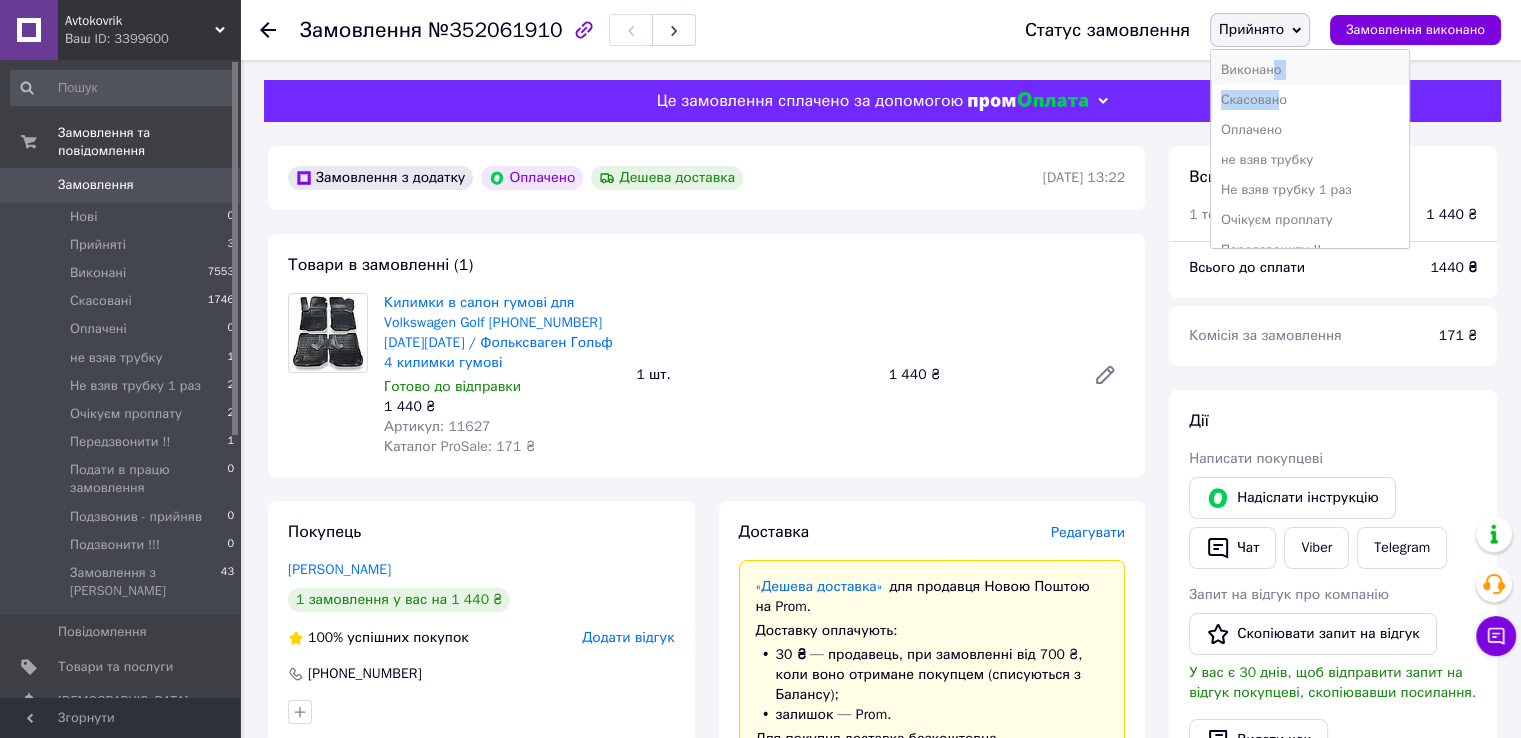 click on "Виконано Скасовано Оплачено не взяв трубку  Не взяв трубку 1 раз  [PERSON_NAME] проплату  Передзвонити !! Подати в працю замовлення Подзвонив - прийняв Подзвонити !!!" at bounding box center [1310, 149] 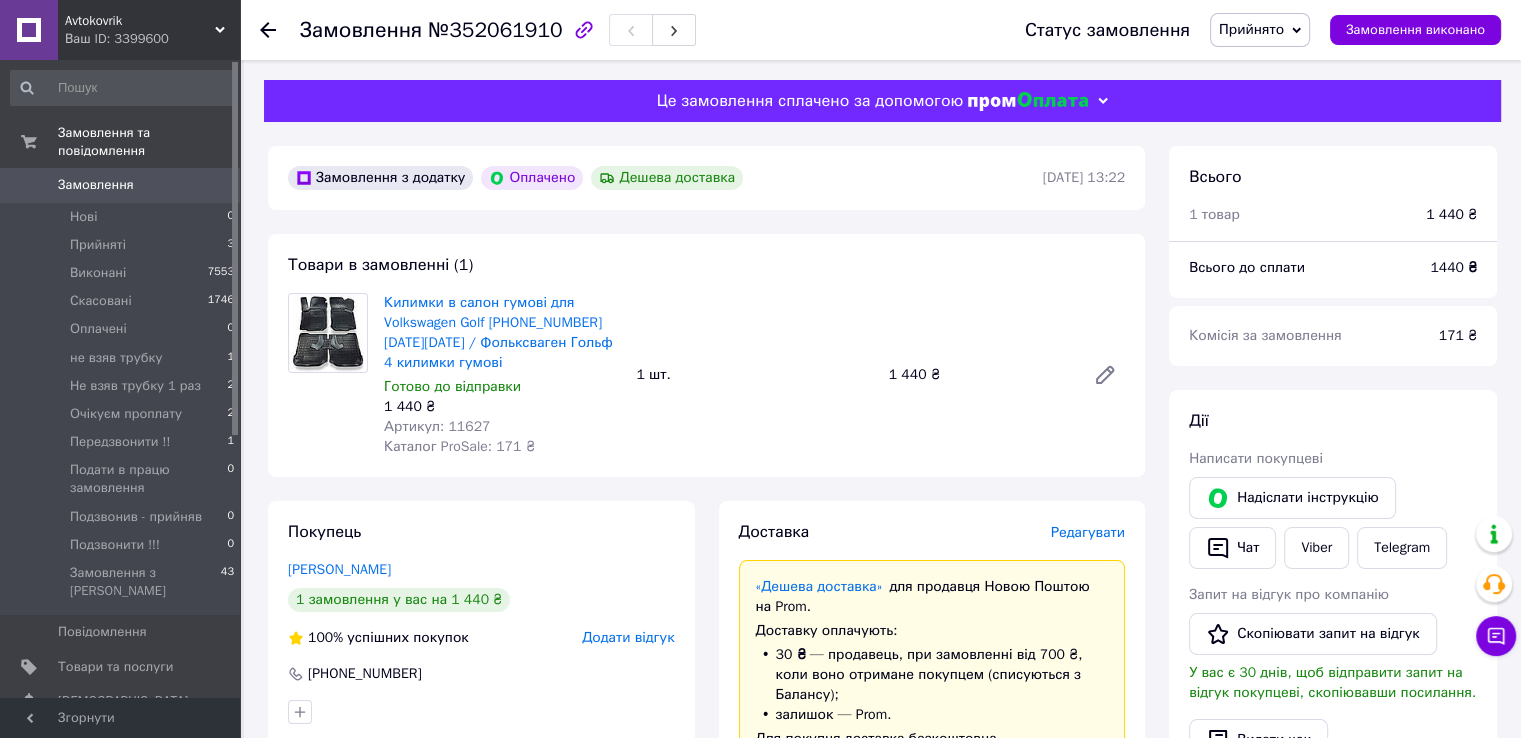 click on "Прийнято" at bounding box center [1260, 30] 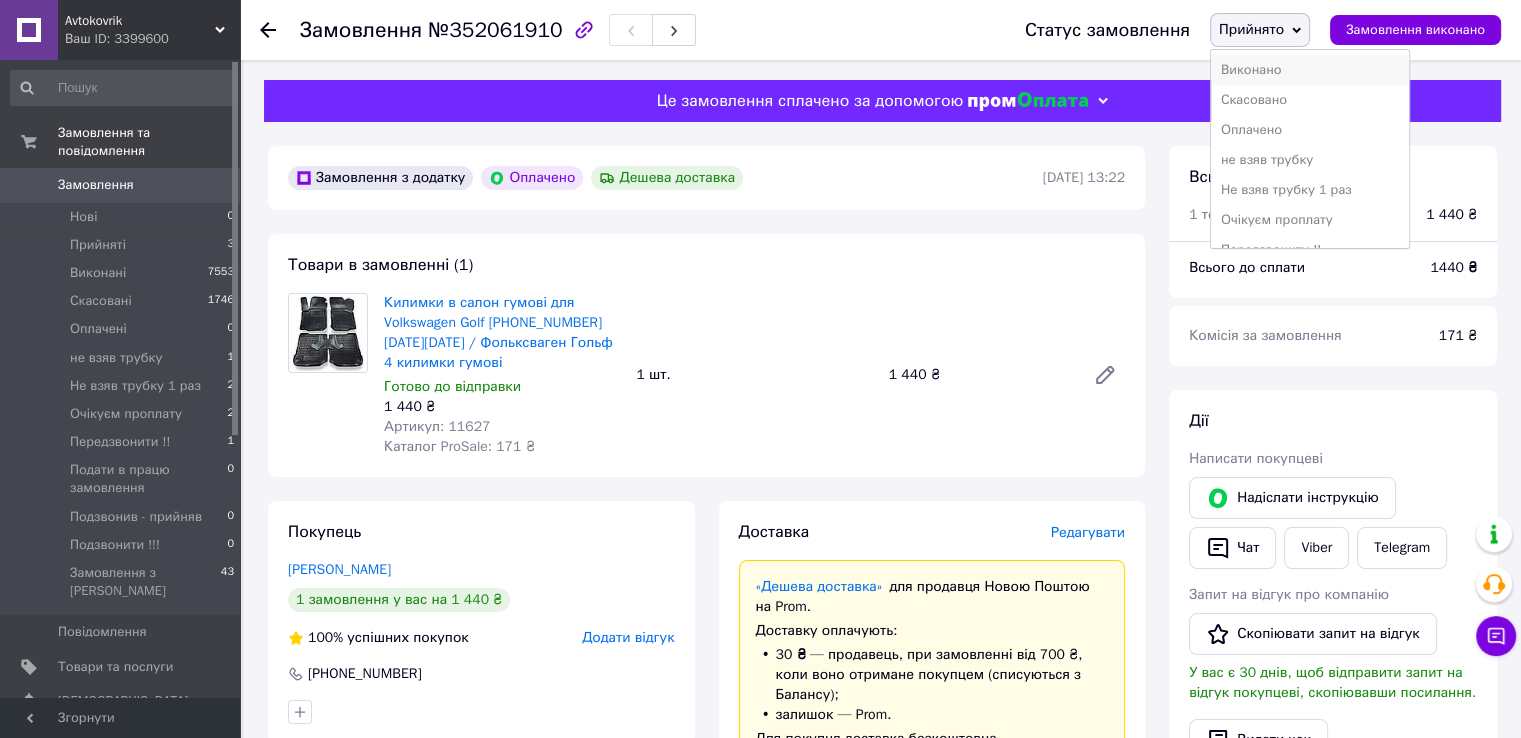 click on "Виконано" at bounding box center (1310, 70) 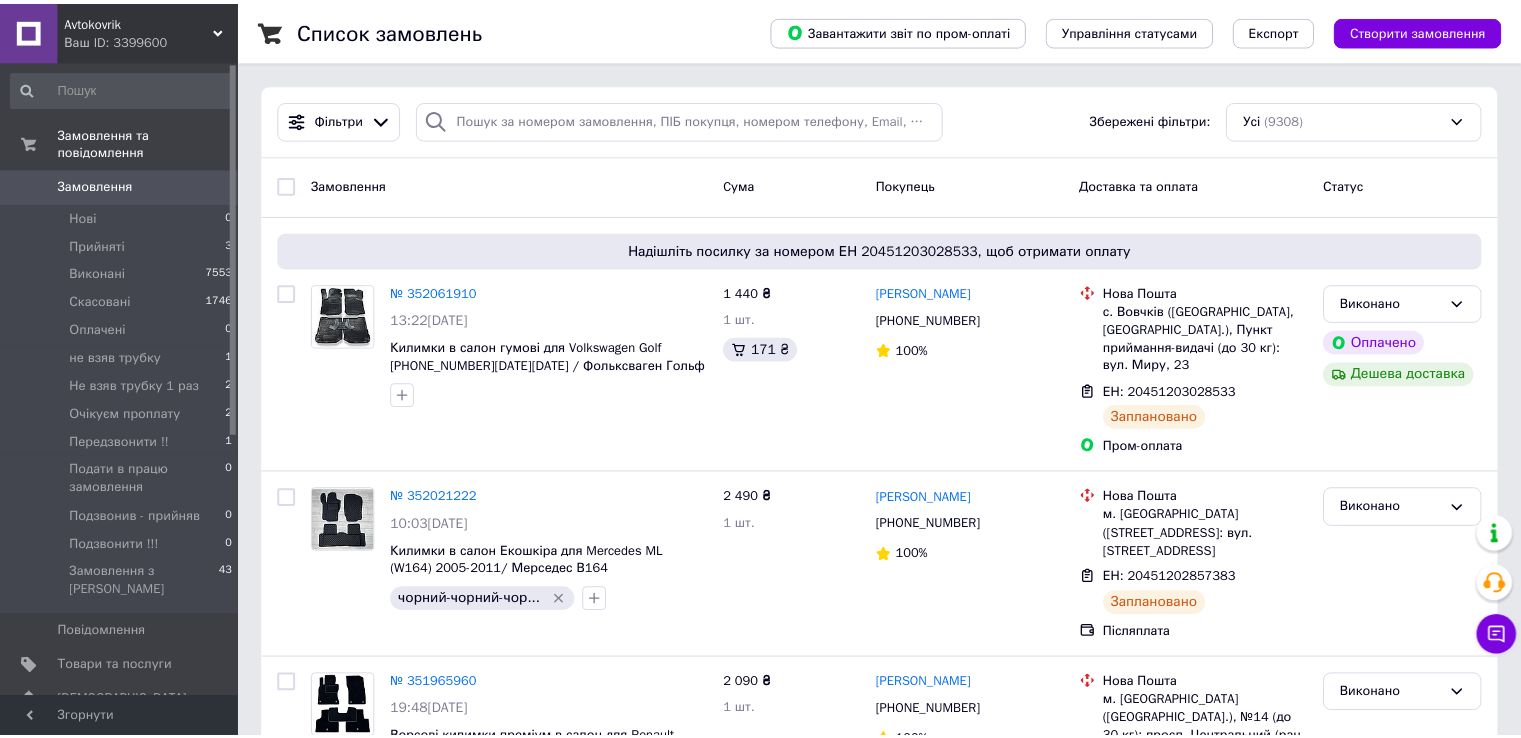 scroll, scrollTop: 0, scrollLeft: 0, axis: both 